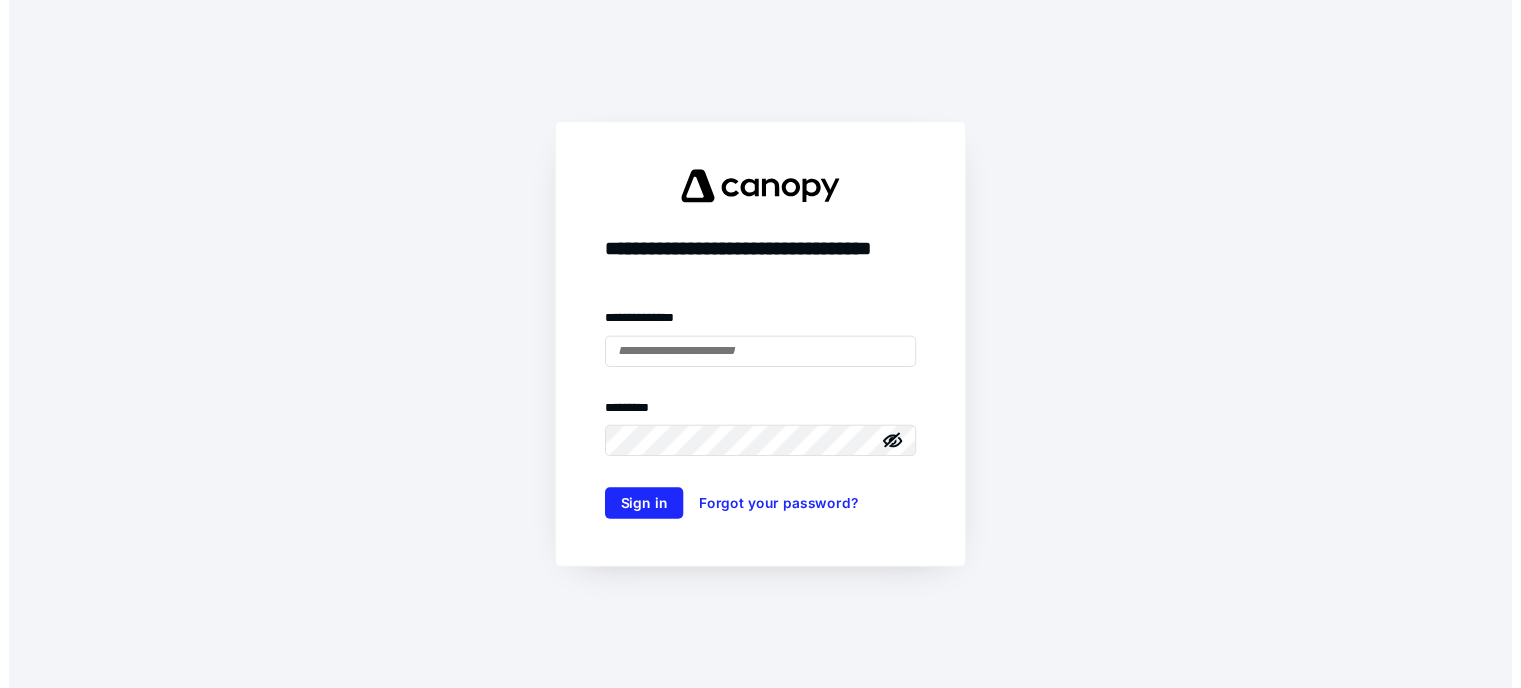 scroll, scrollTop: 0, scrollLeft: 0, axis: both 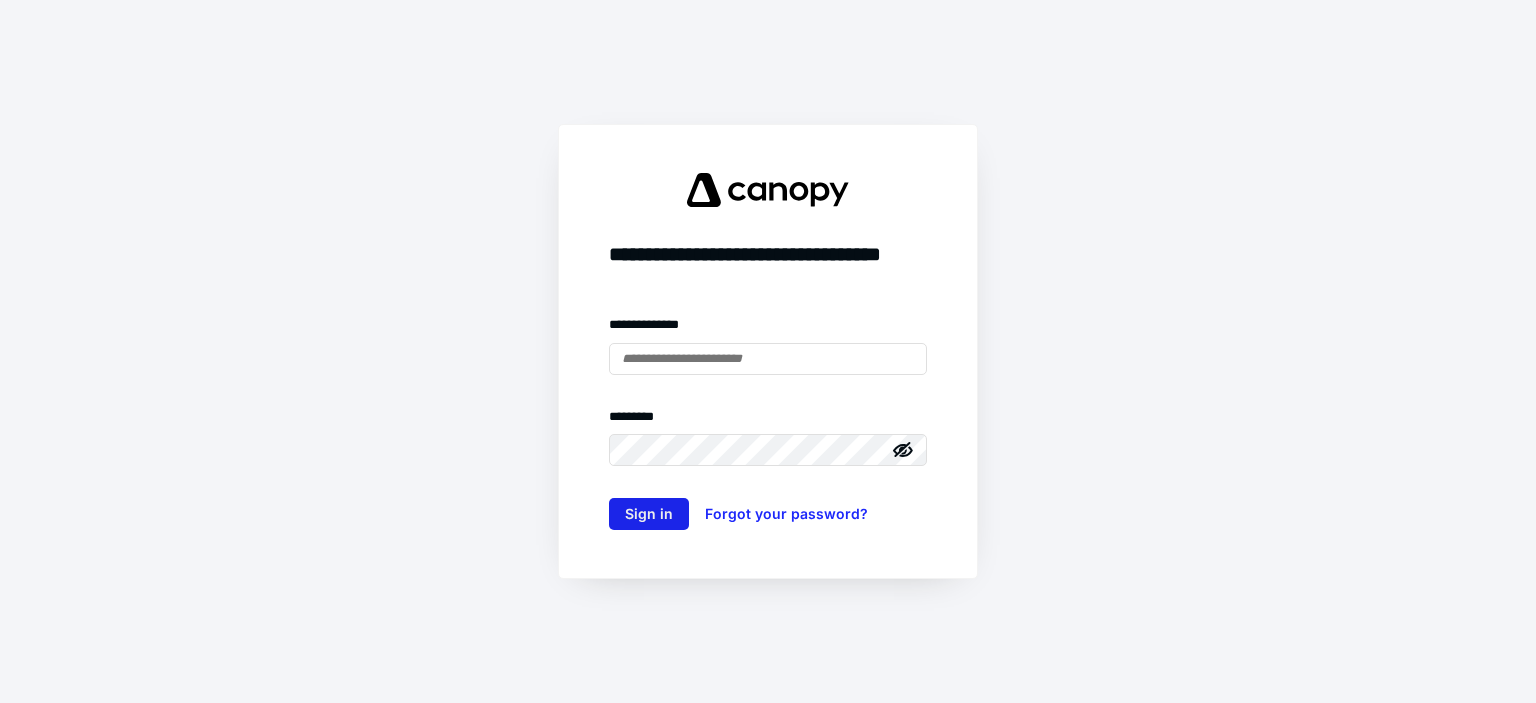 type on "**********" 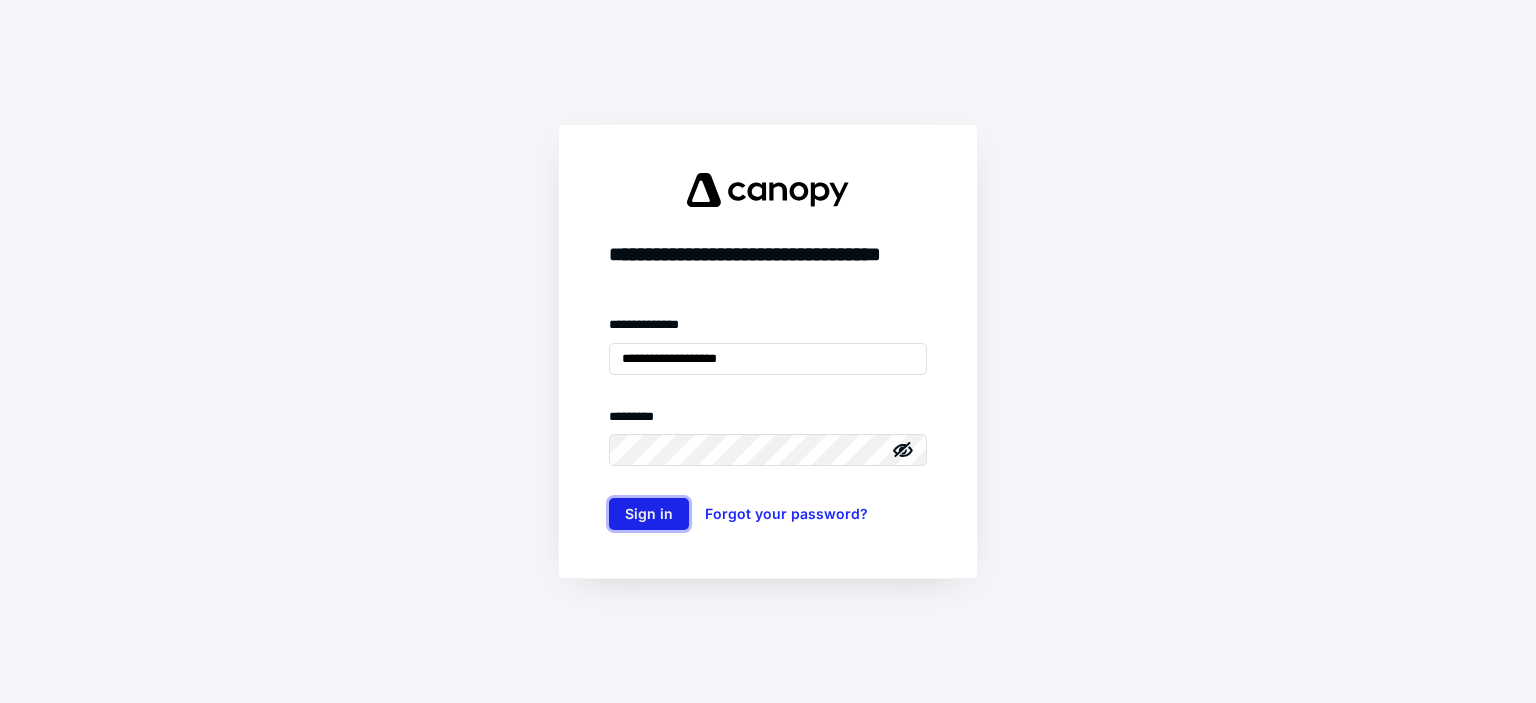 click on "Sign in" at bounding box center (649, 514) 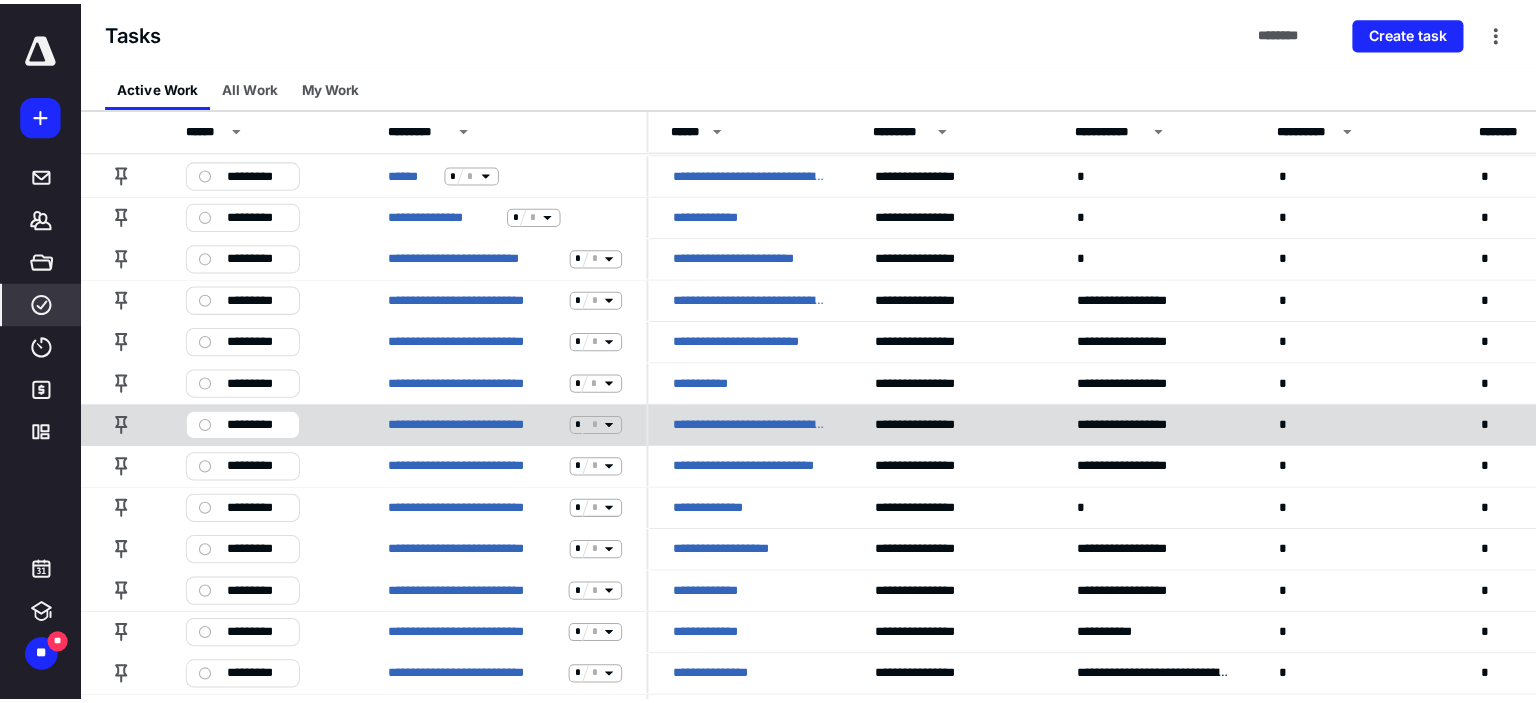 scroll, scrollTop: 0, scrollLeft: 0, axis: both 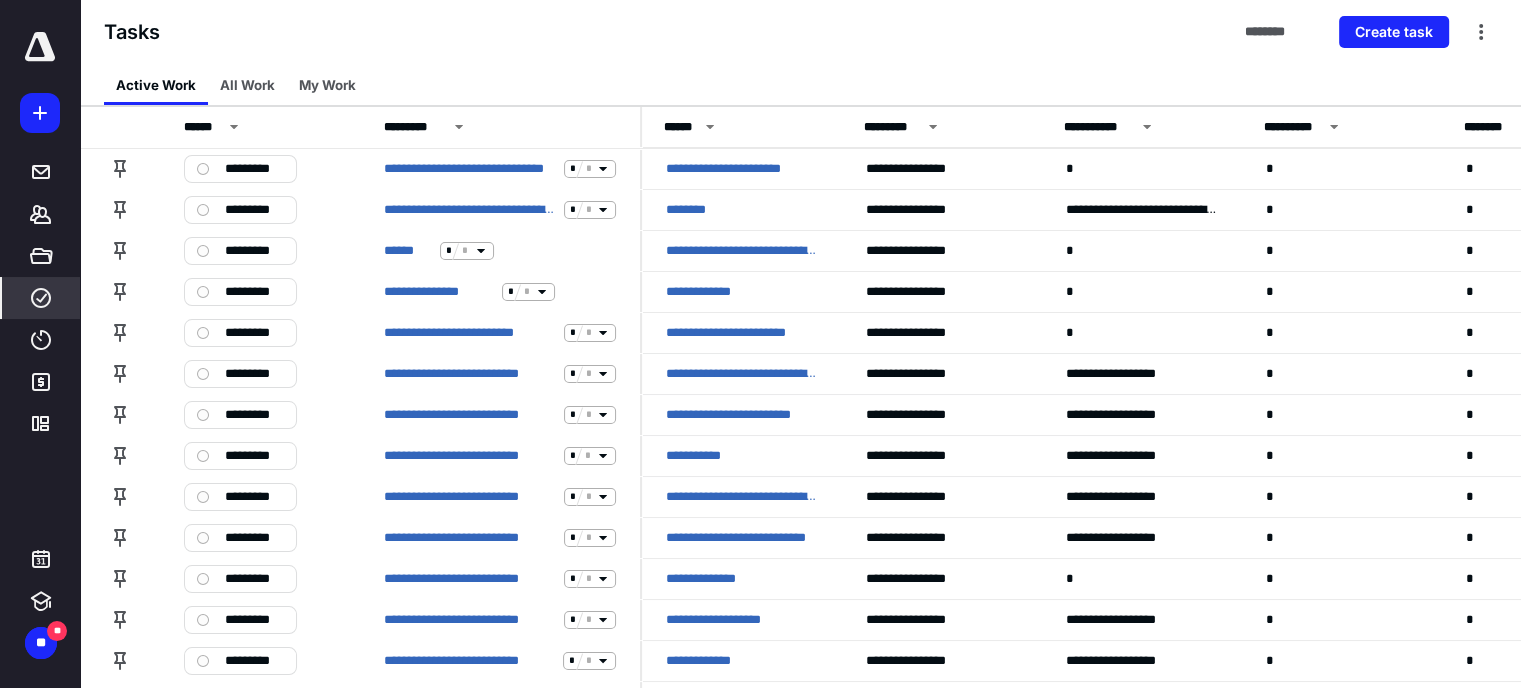 click 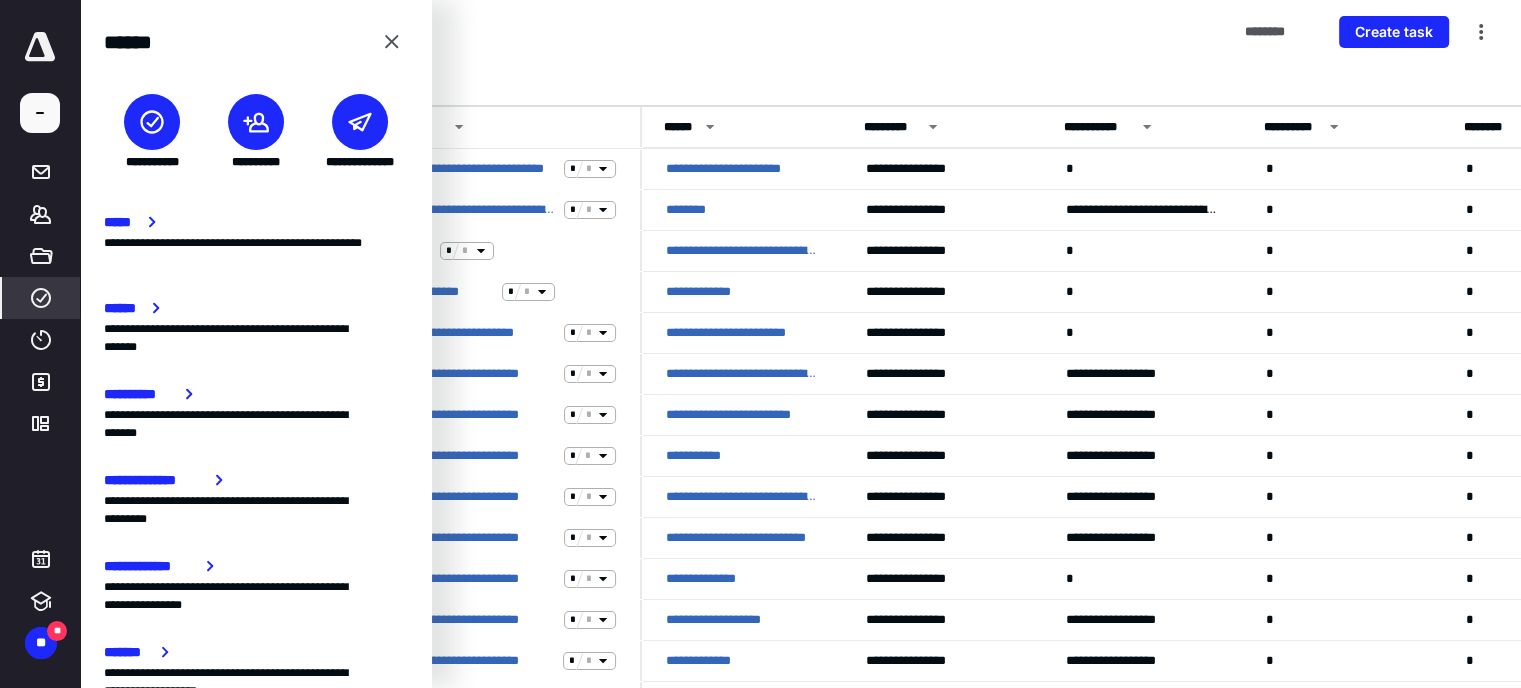 click at bounding box center (256, 122) 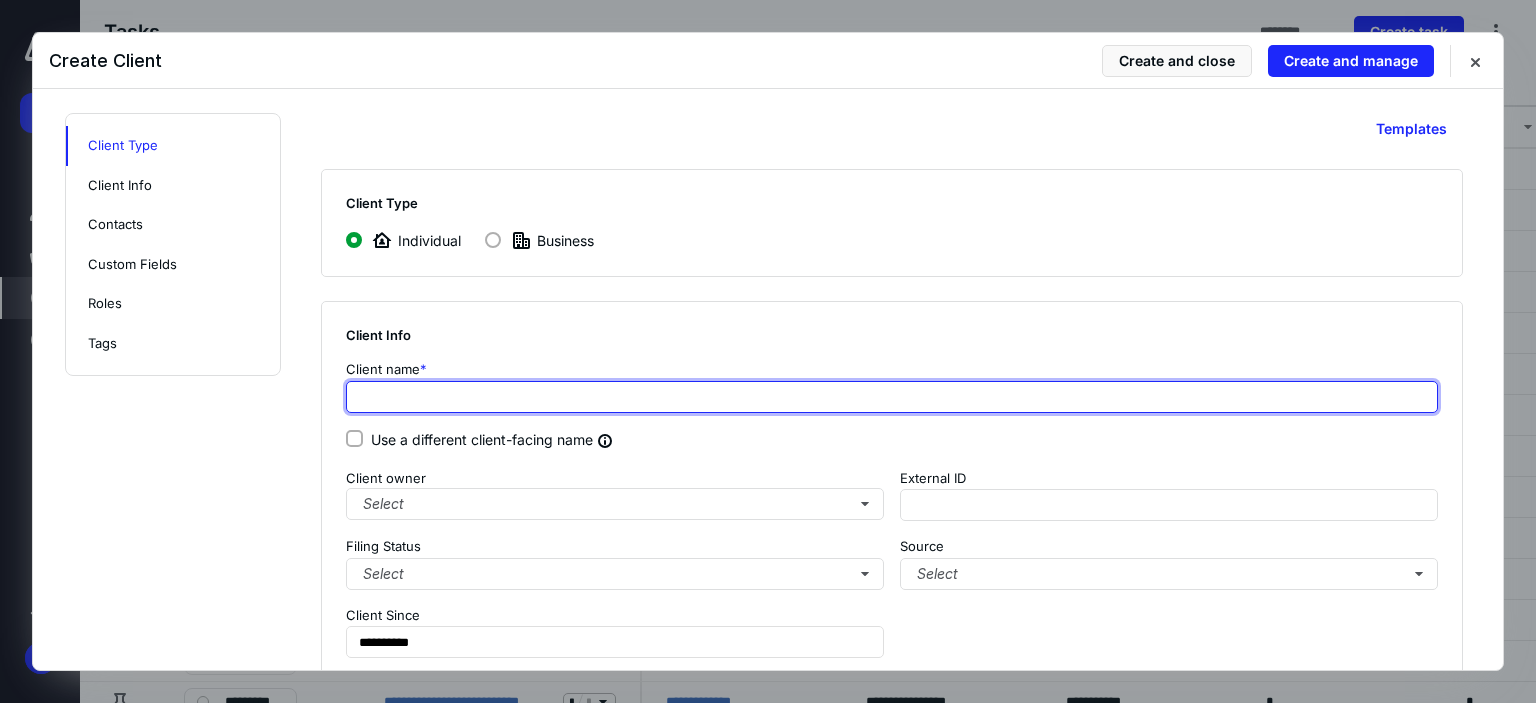 click at bounding box center (892, 397) 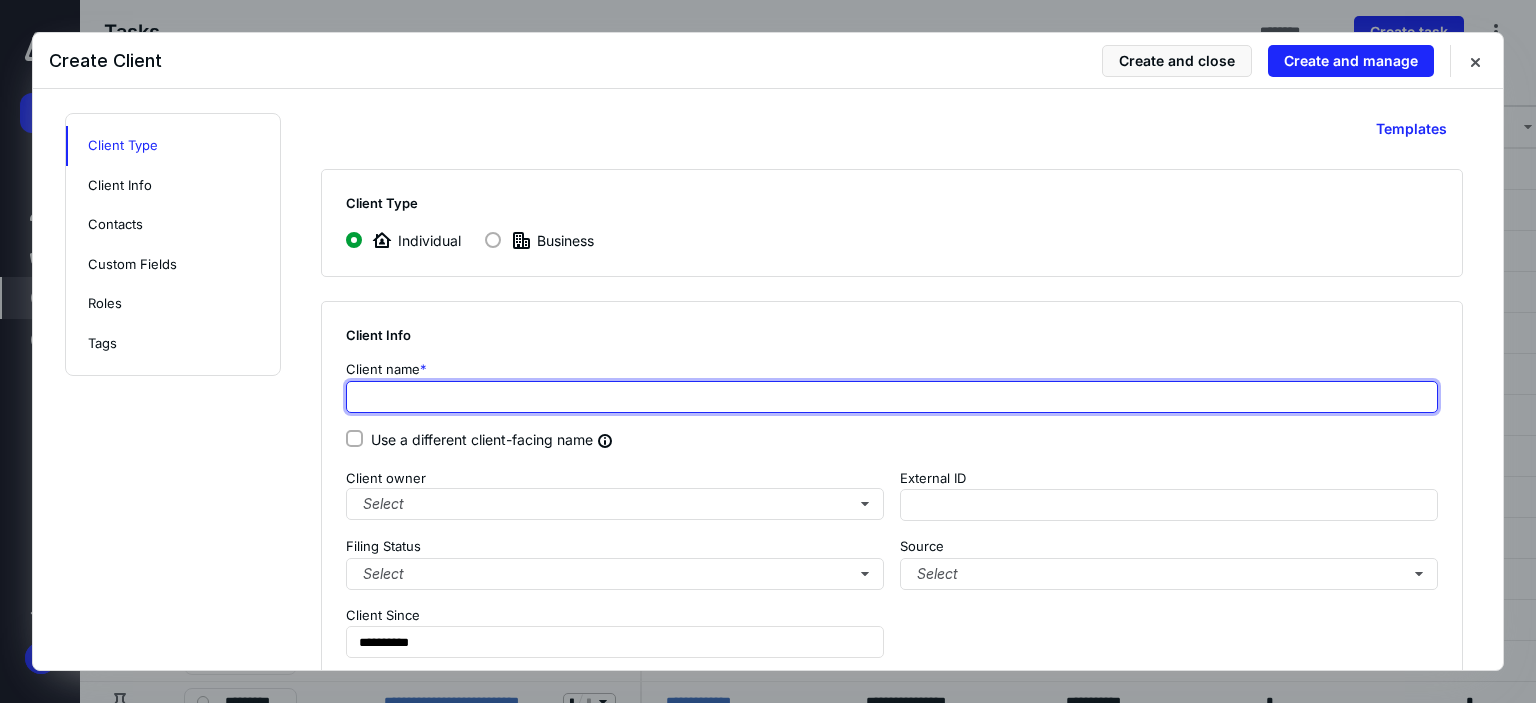 click at bounding box center (892, 397) 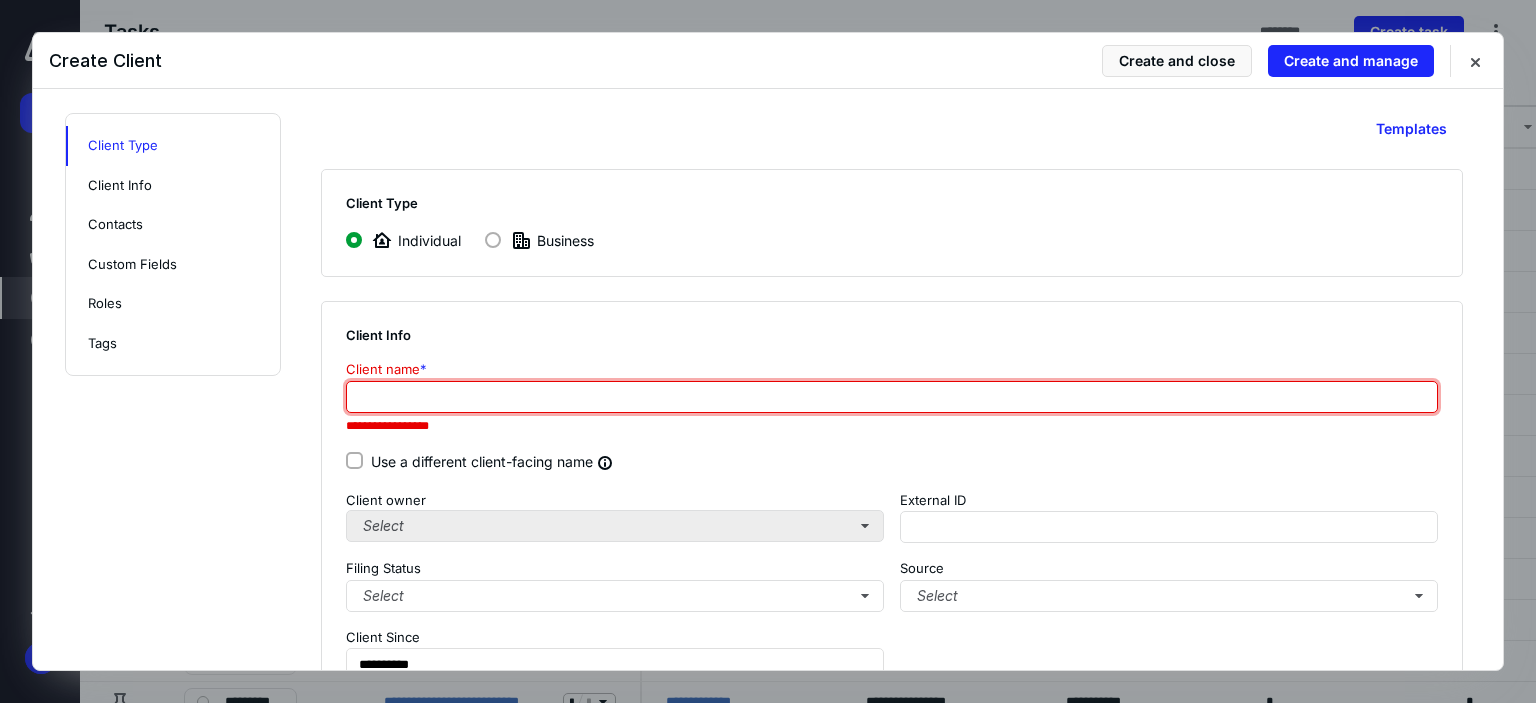 type on "*" 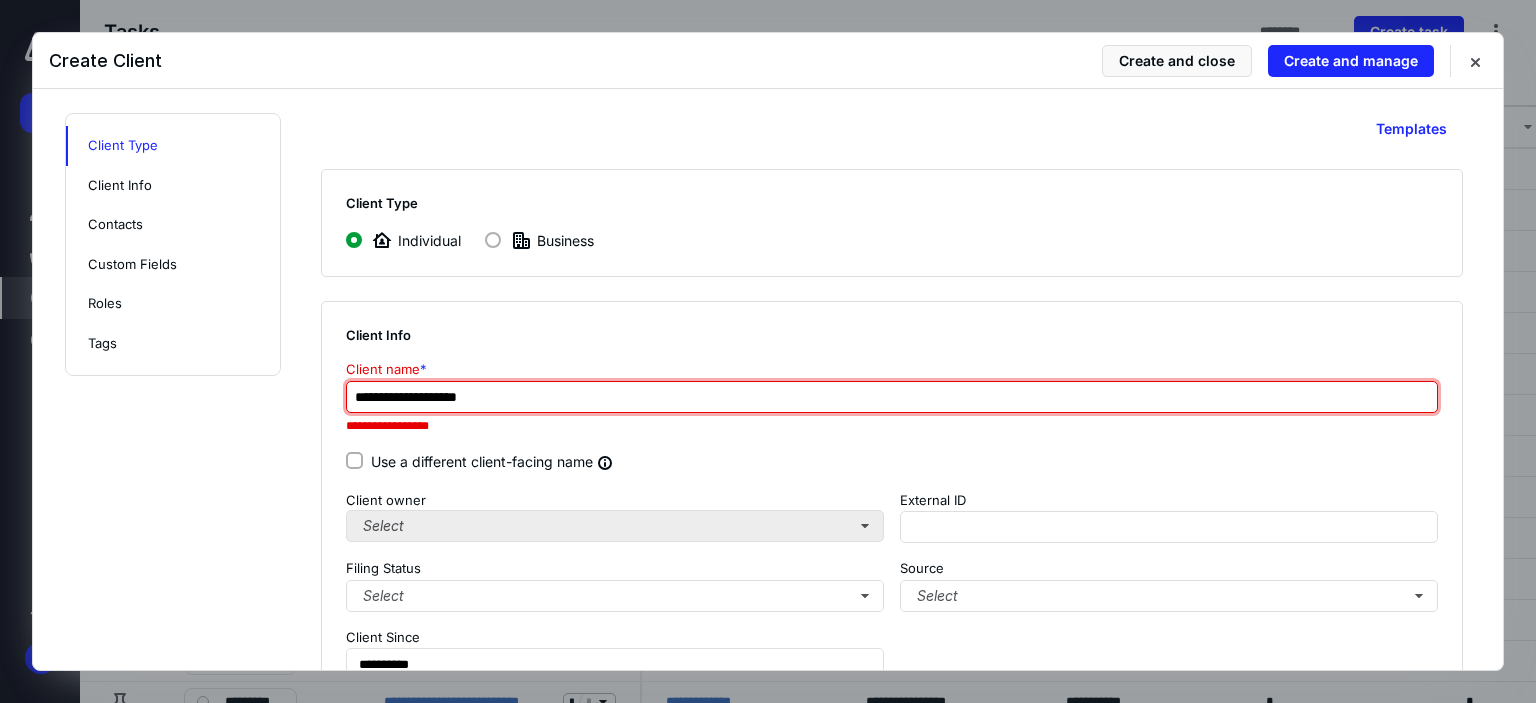 type on "**********" 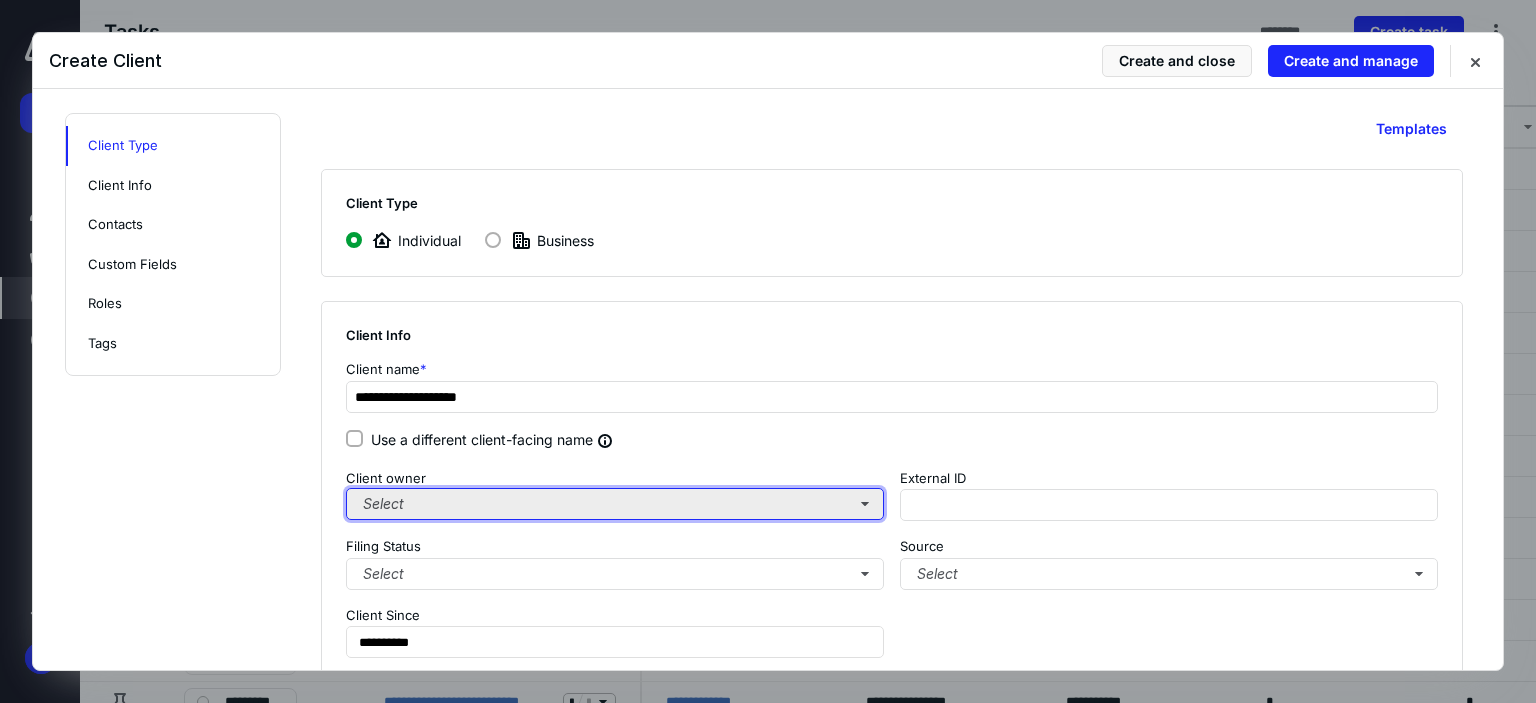click on "Select" at bounding box center (615, 504) 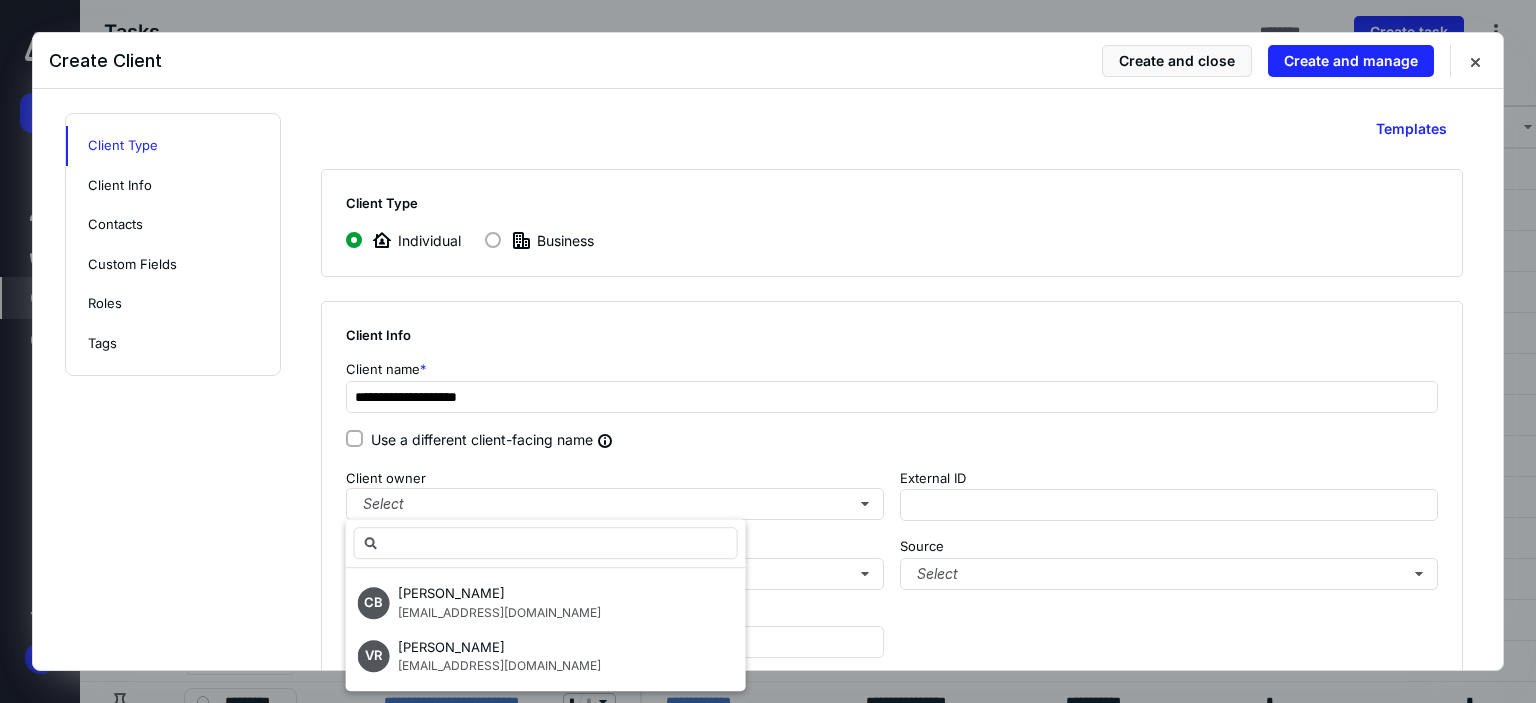 click on "Use a different client-facing name" at bounding box center [892, 441] 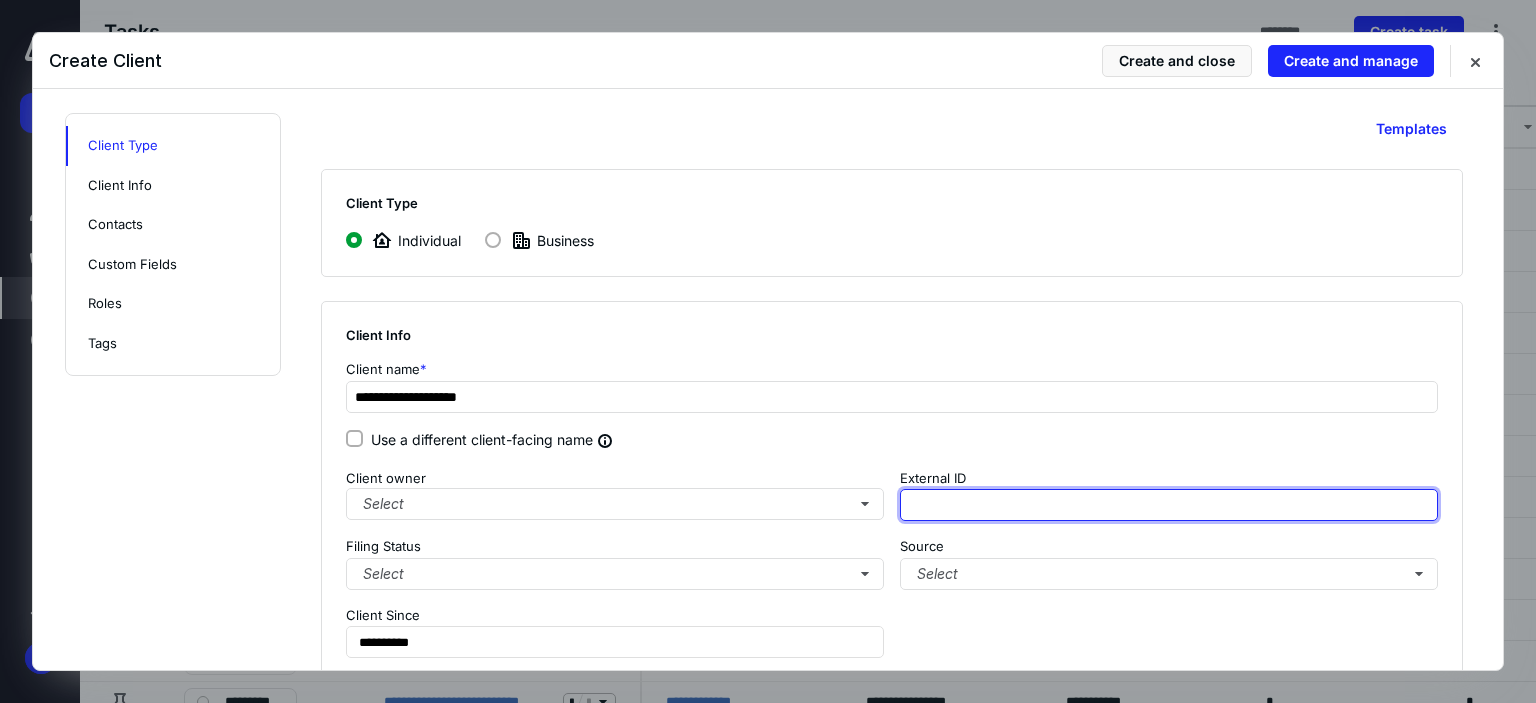 click at bounding box center [1169, 505] 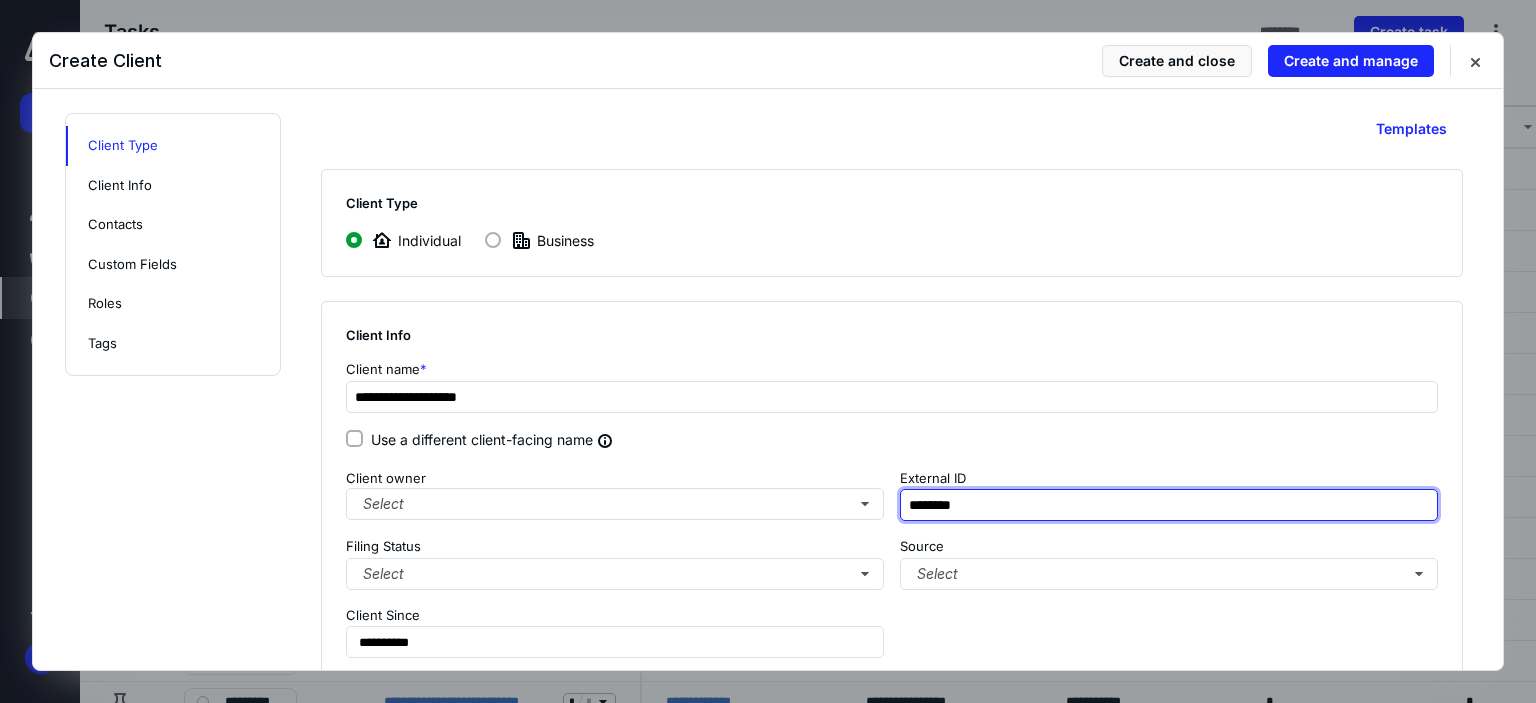 type on "********" 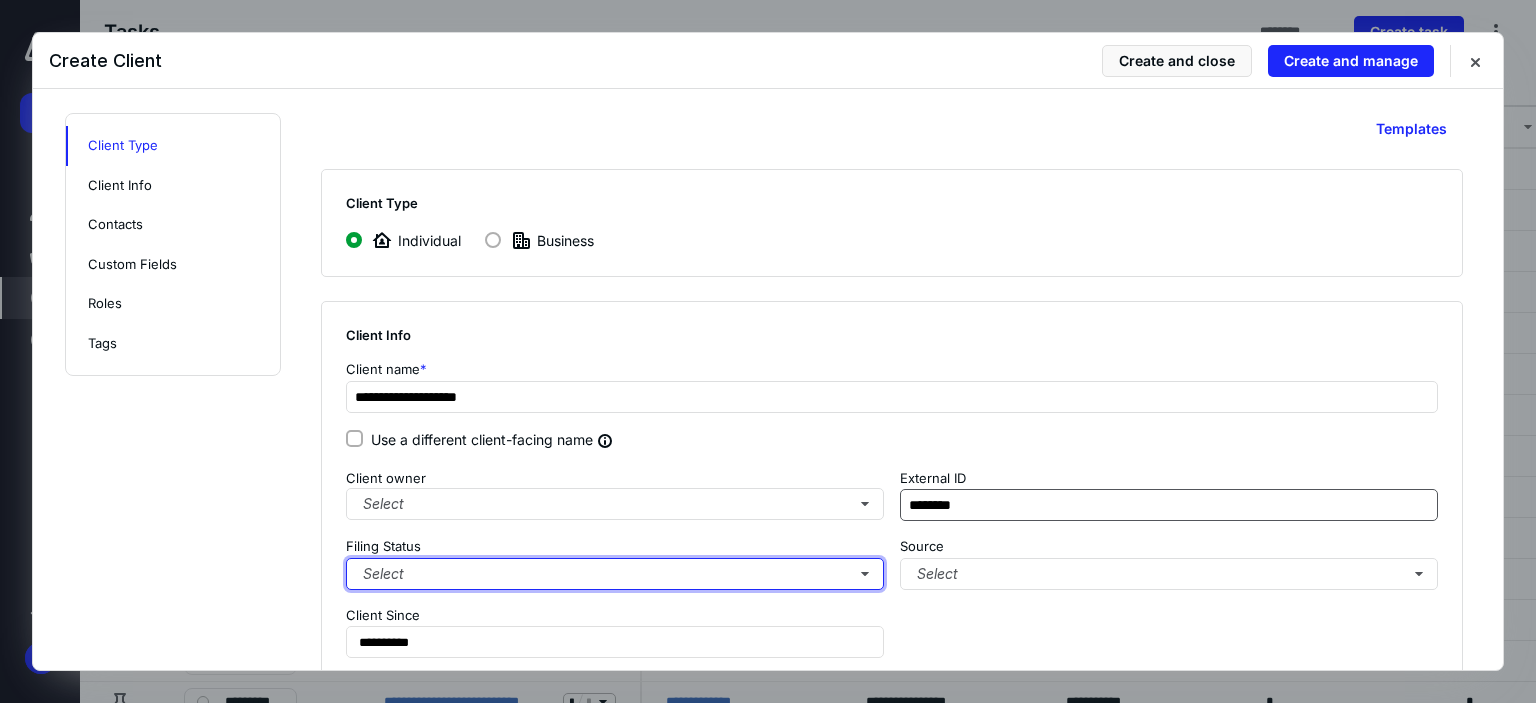 type 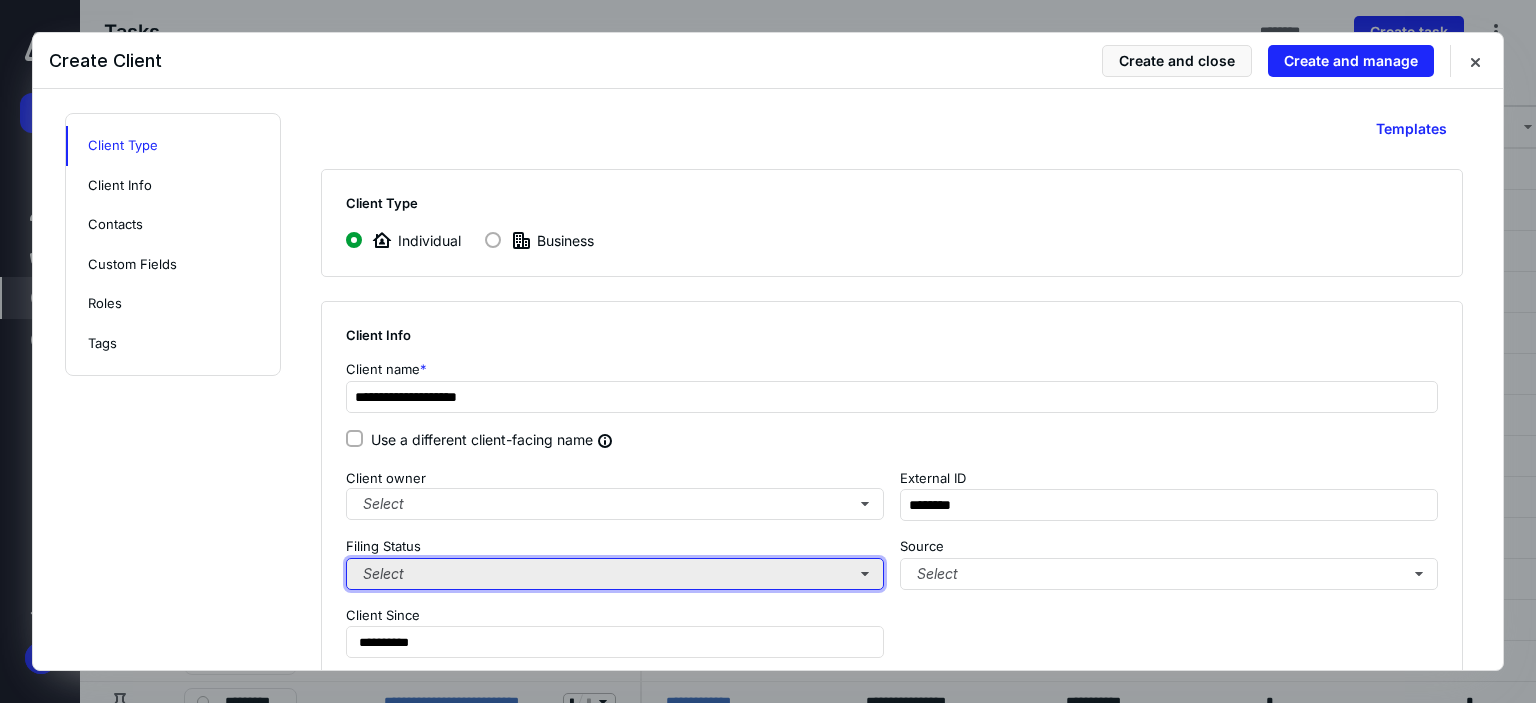 click on "Select" at bounding box center (615, 574) 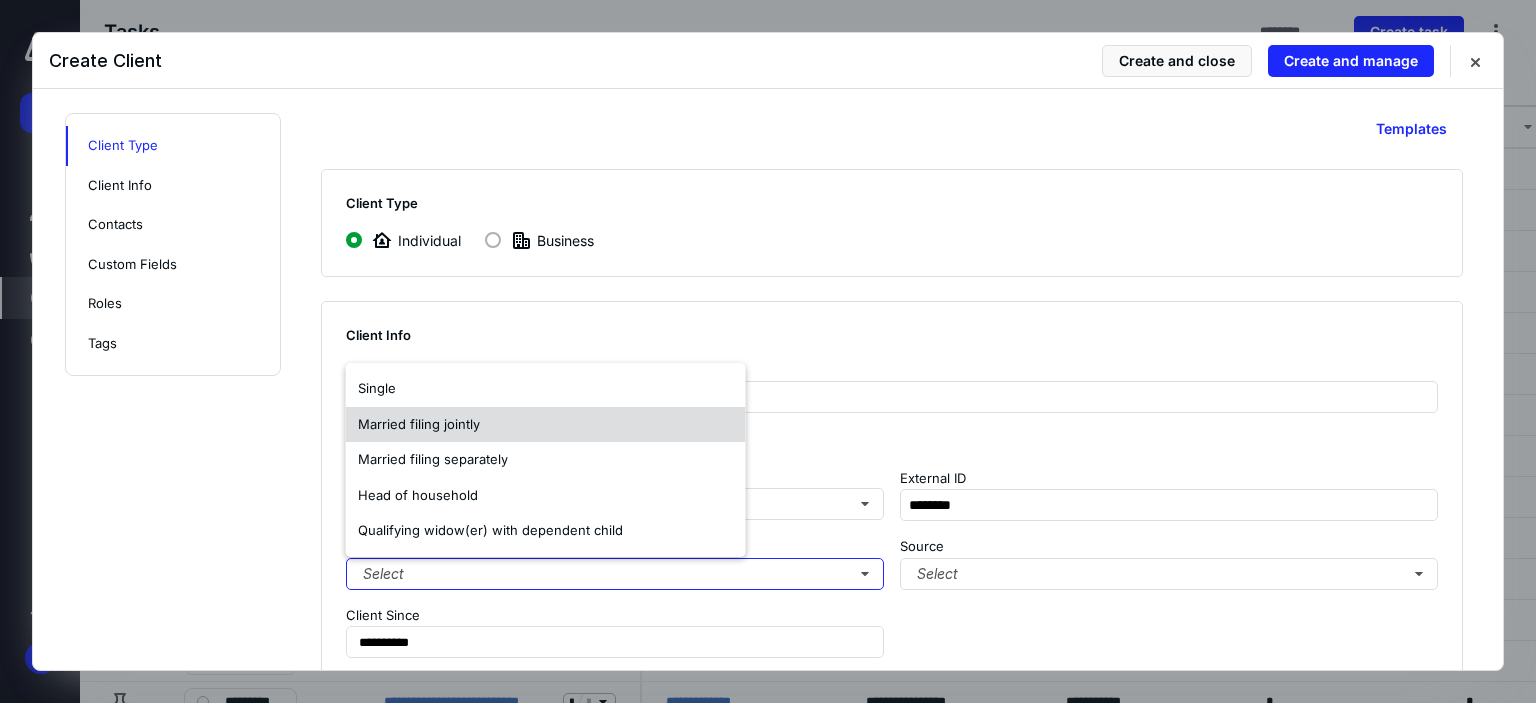 click on "Married filing jointly" at bounding box center [546, 425] 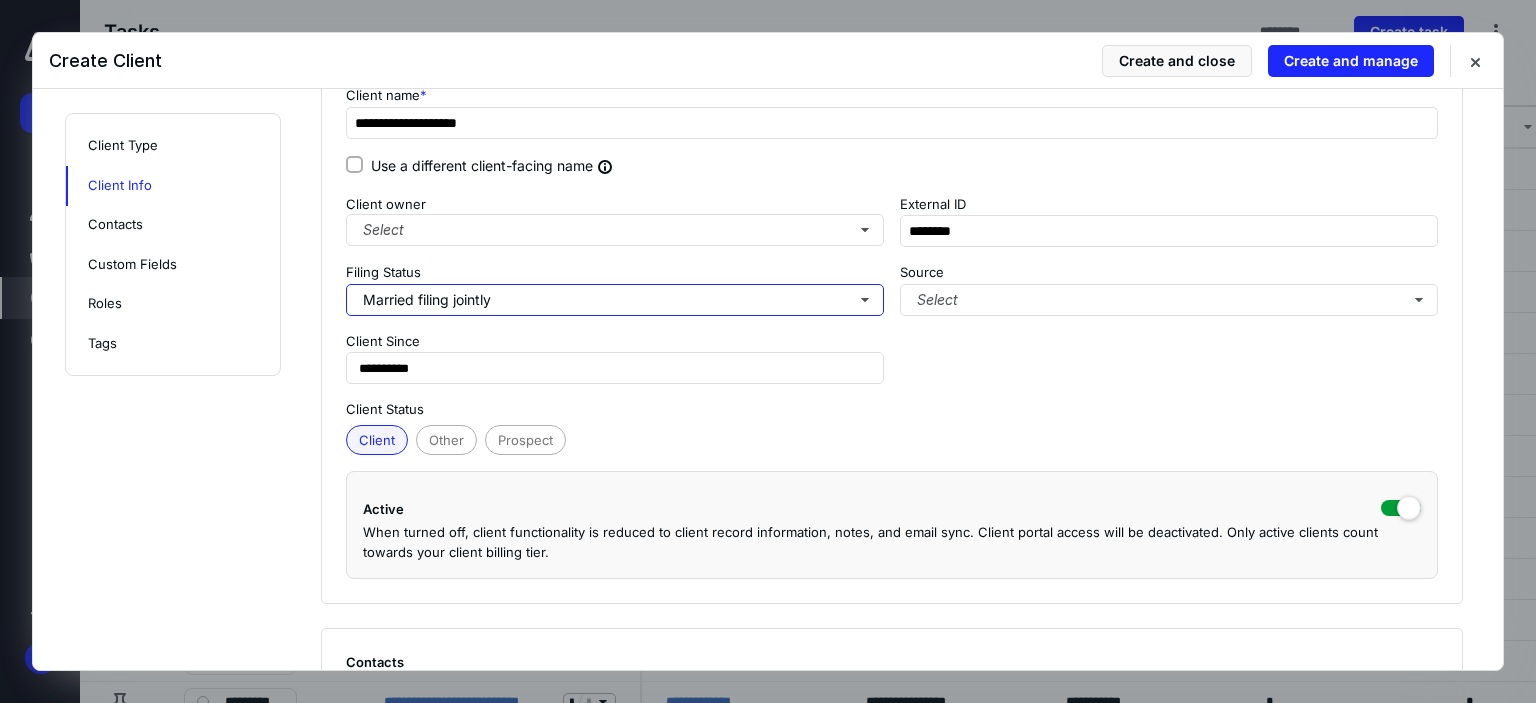 scroll, scrollTop: 300, scrollLeft: 0, axis: vertical 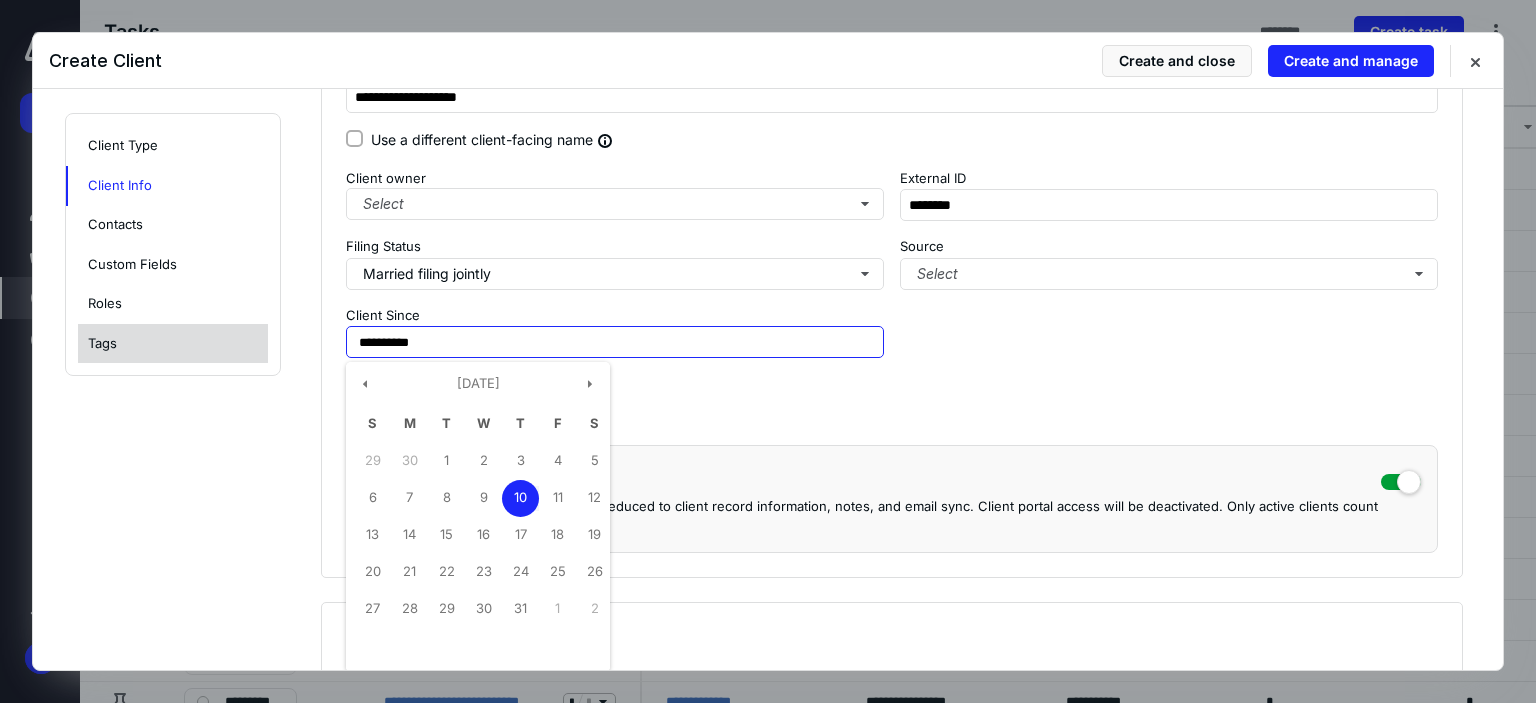 drag, startPoint x: 448, startPoint y: 338, endPoint x: 216, endPoint y: 340, distance: 232.00862 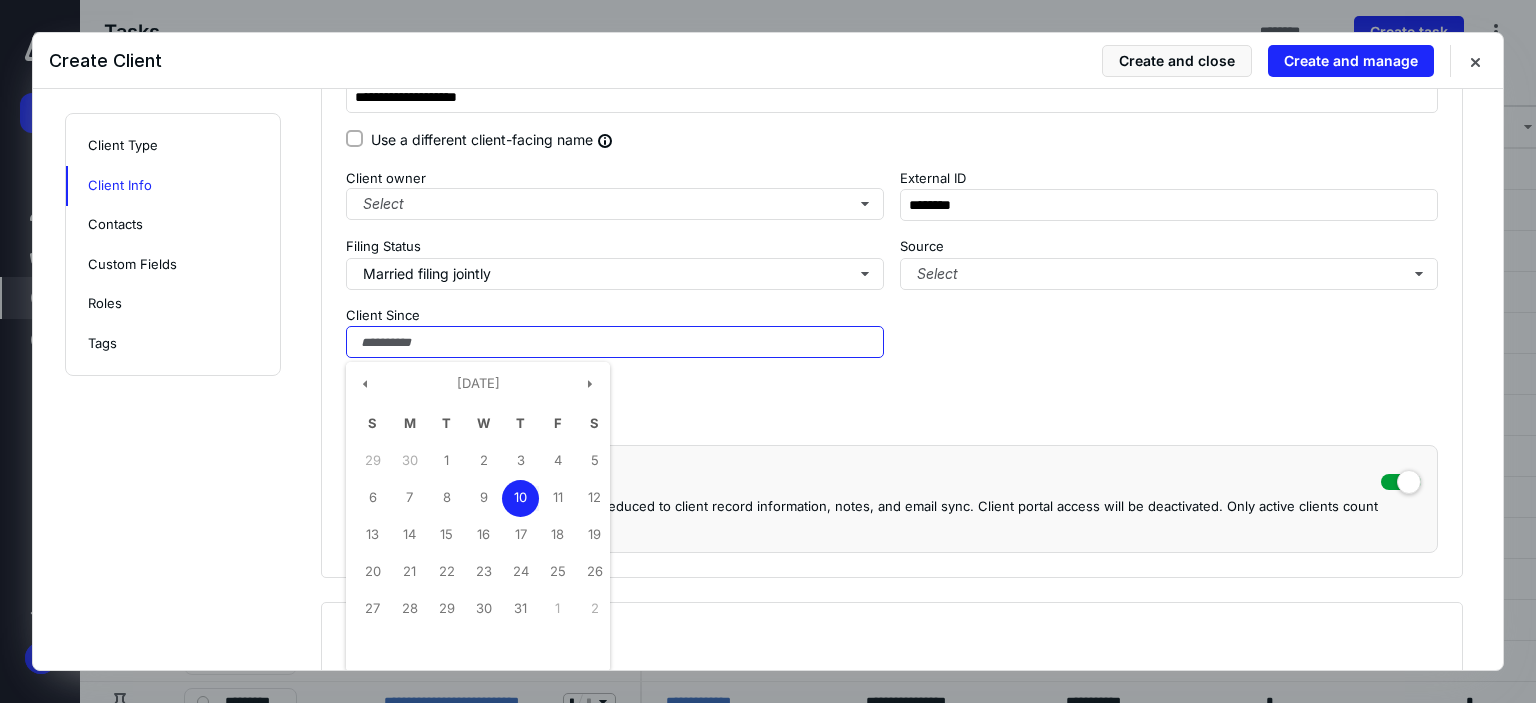 type 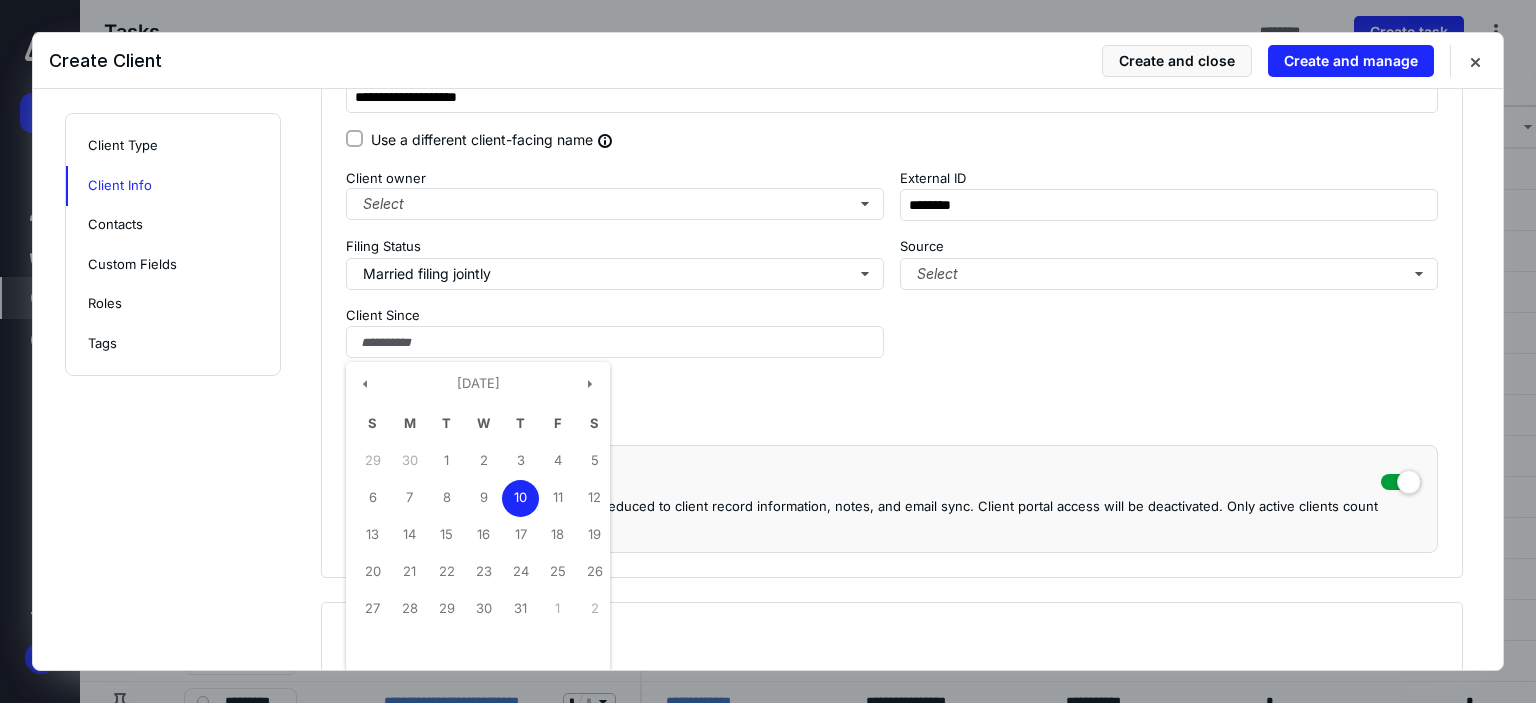 click on "**********" at bounding box center [892, 289] 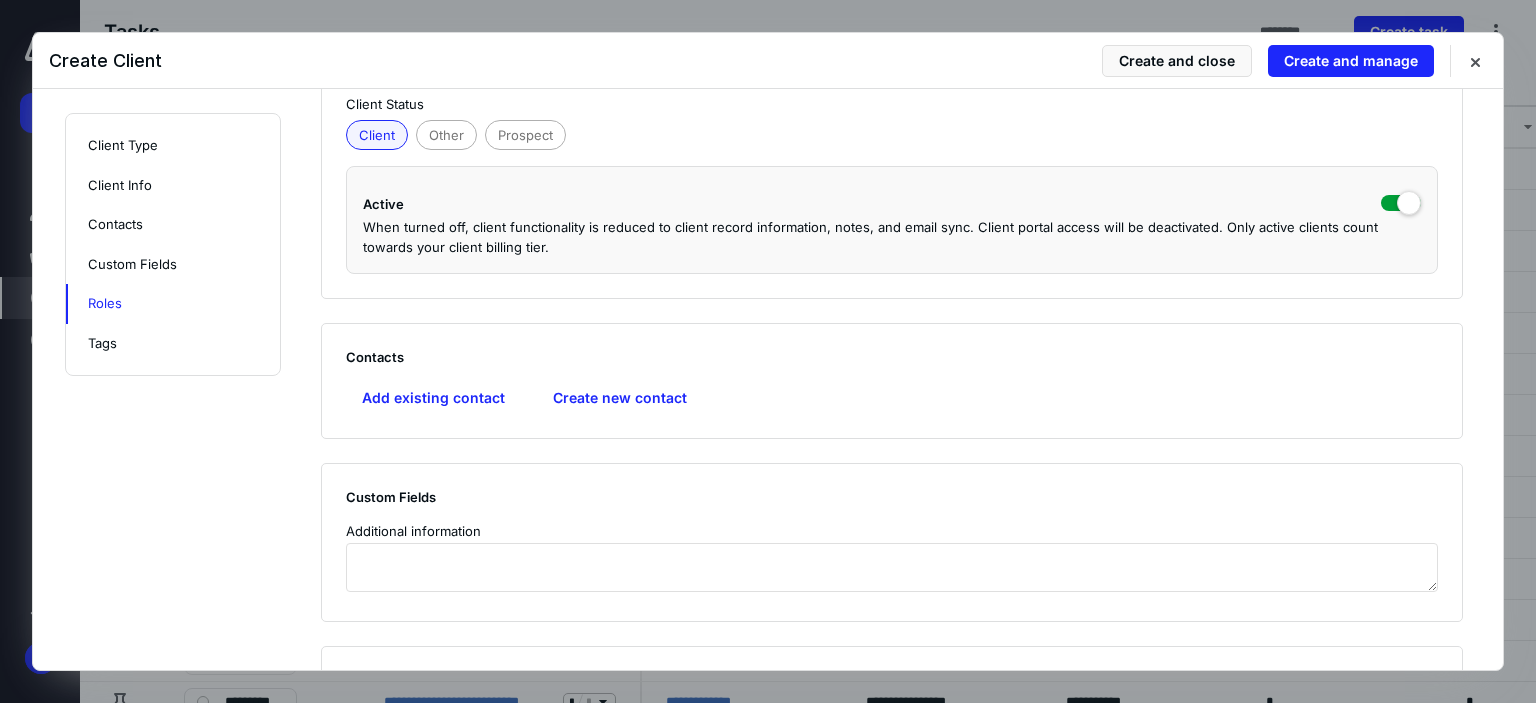 scroll, scrollTop: 700, scrollLeft: 0, axis: vertical 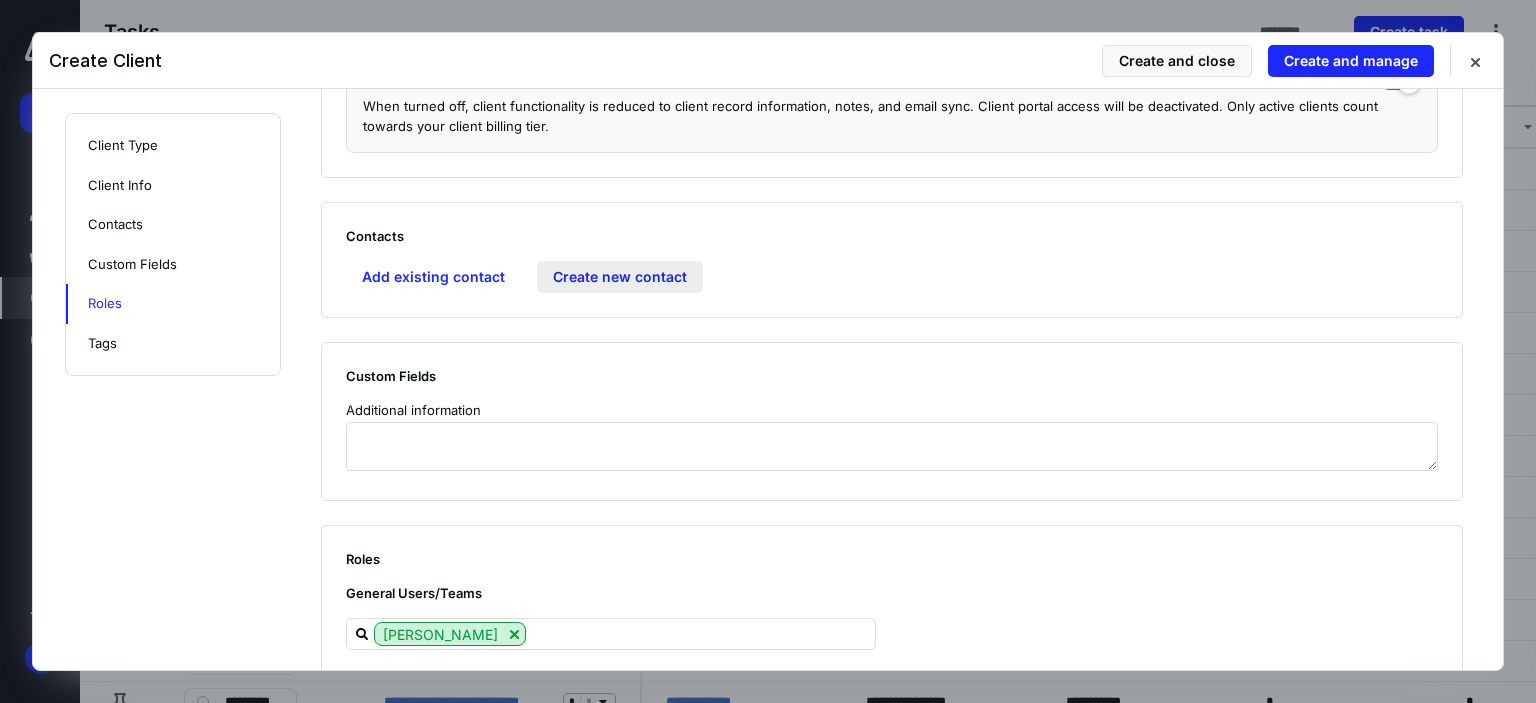 click on "Create new contact" at bounding box center (620, 277) 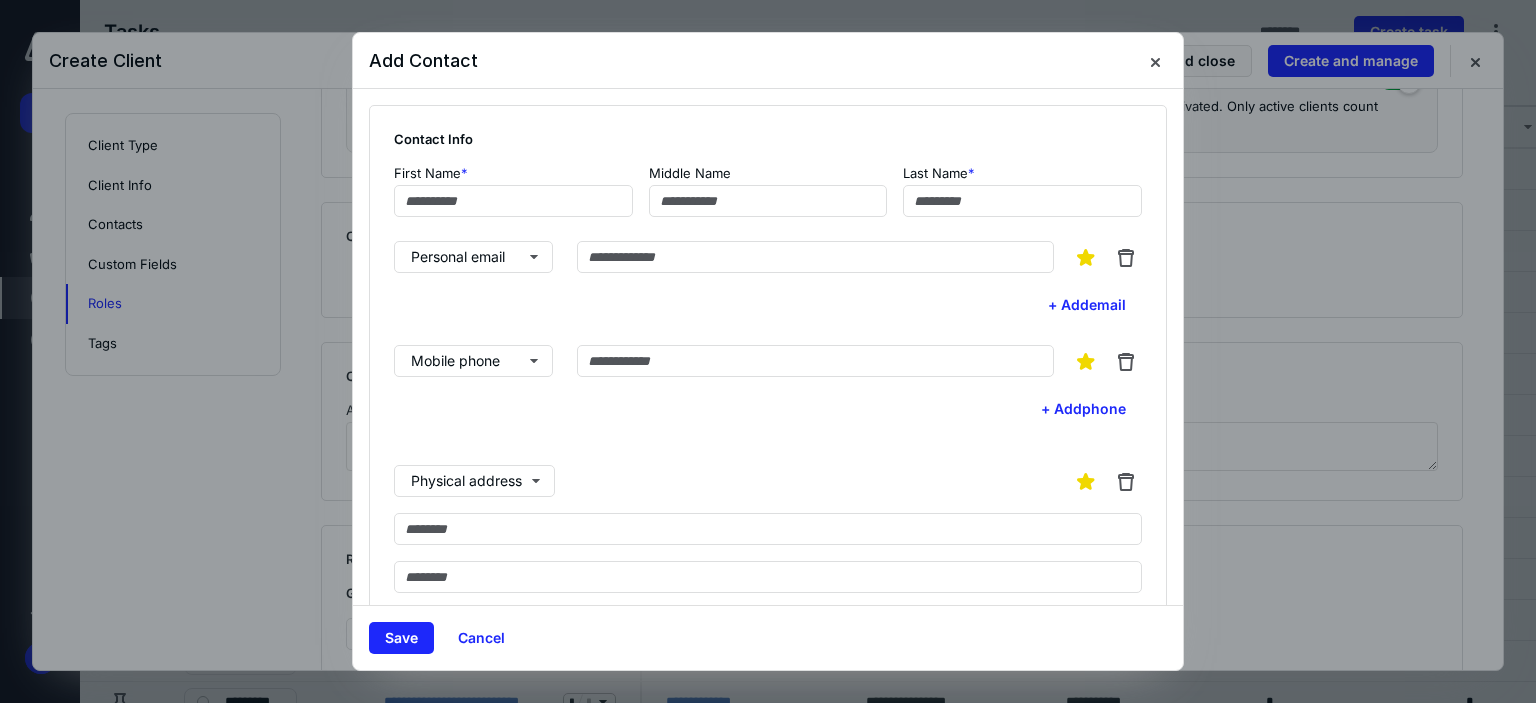 type on "*" 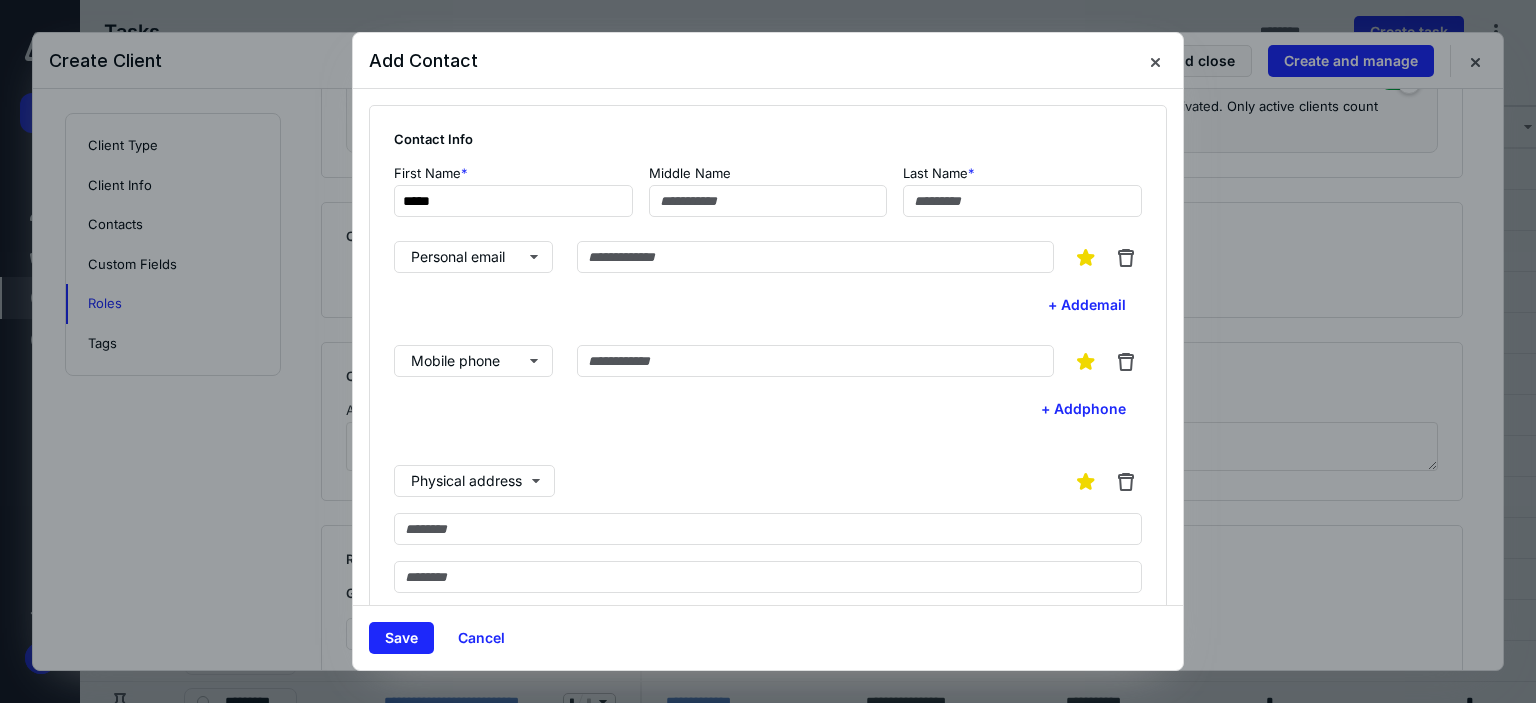 type on "*****" 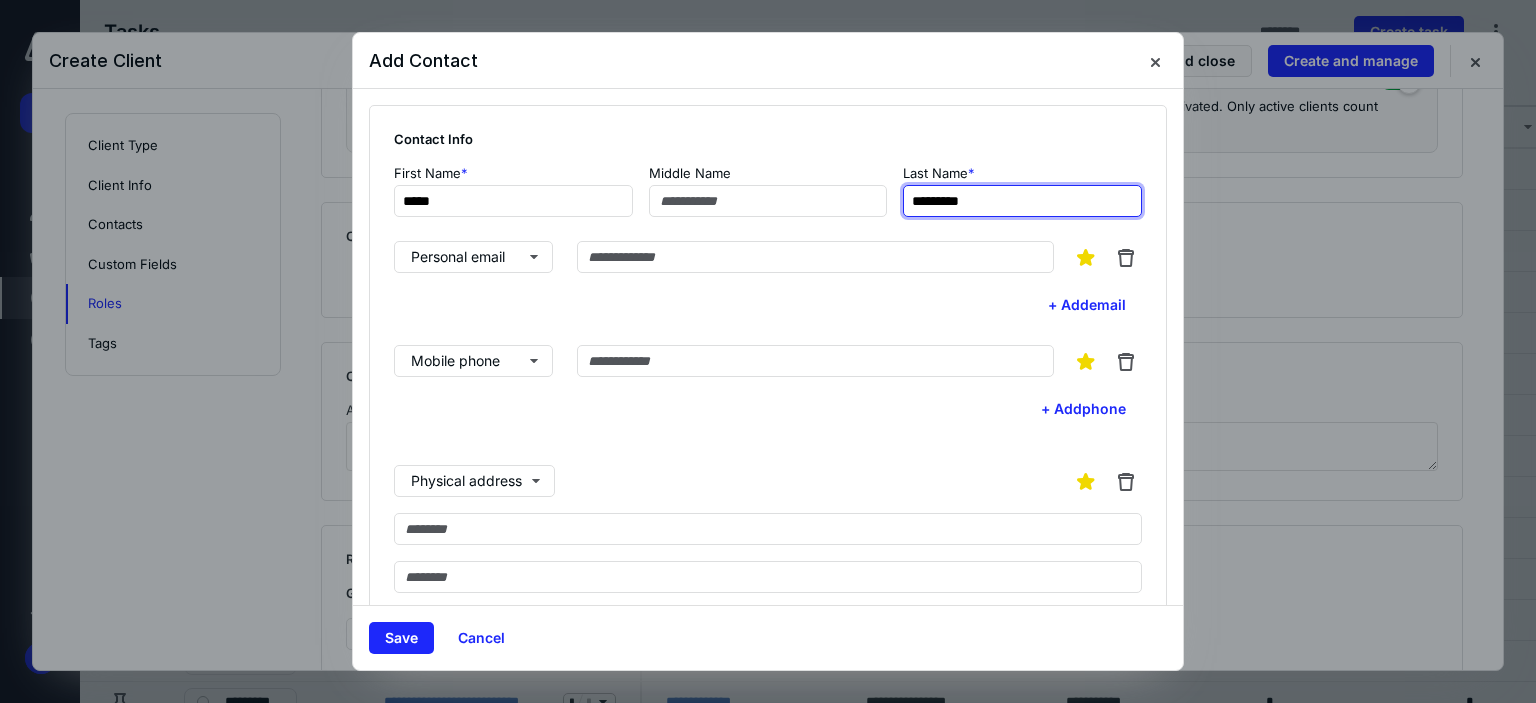 type on "*********" 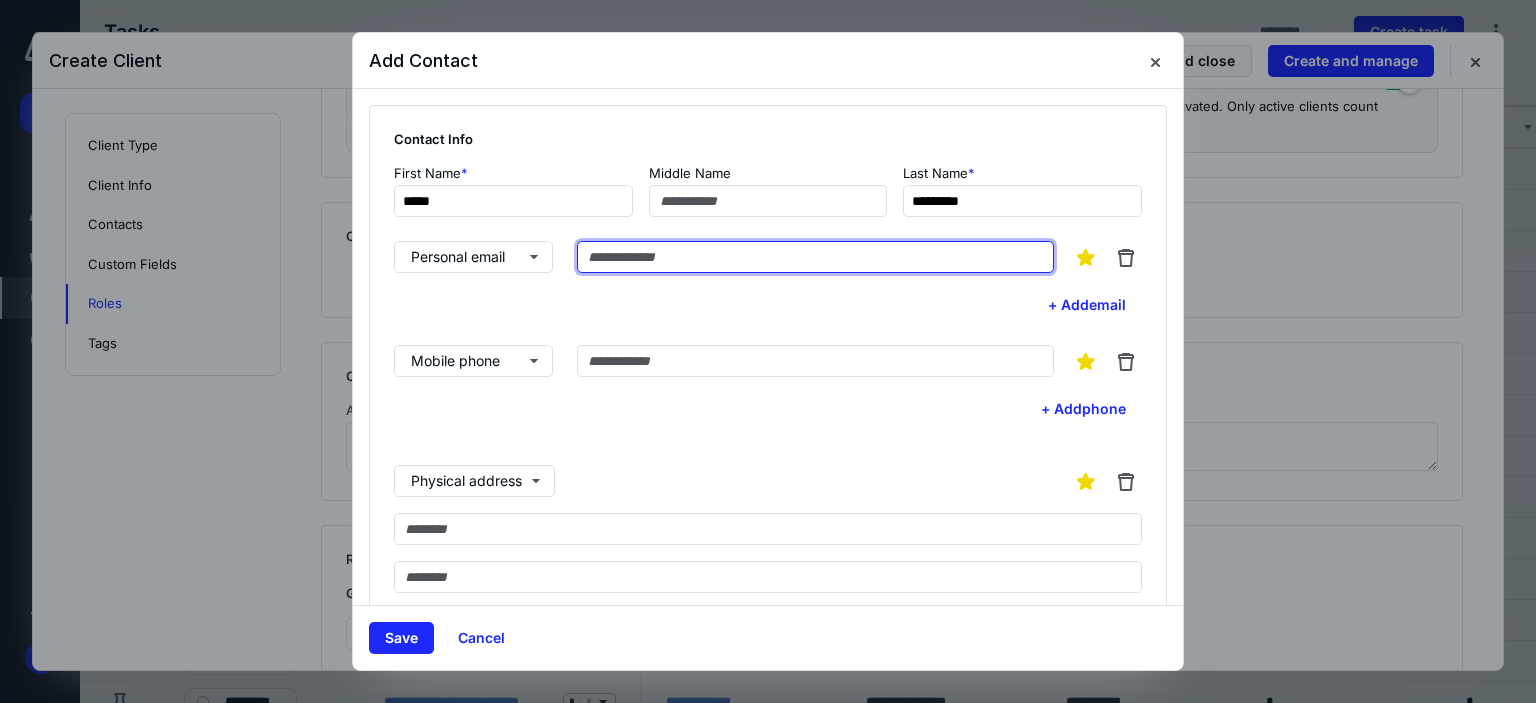click at bounding box center (815, 257) 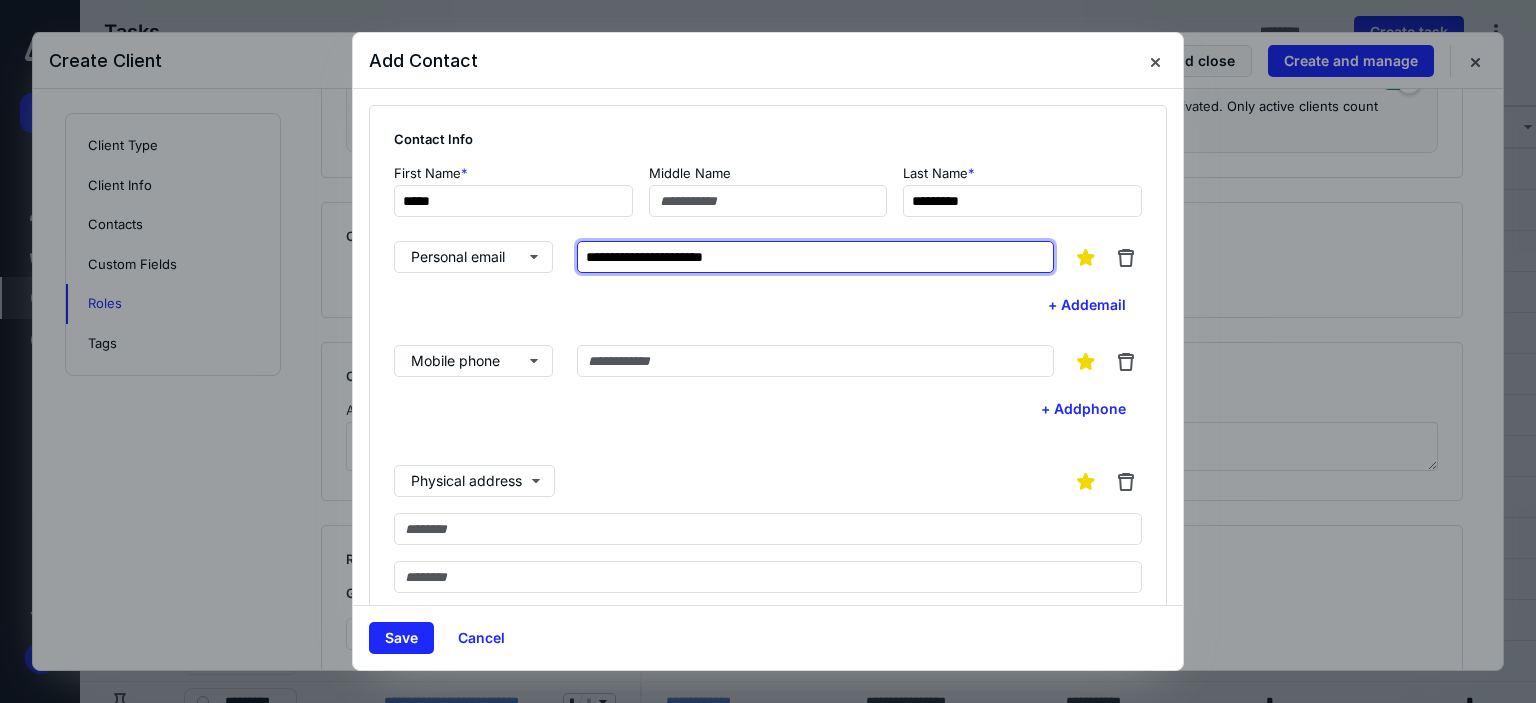 type on "**********" 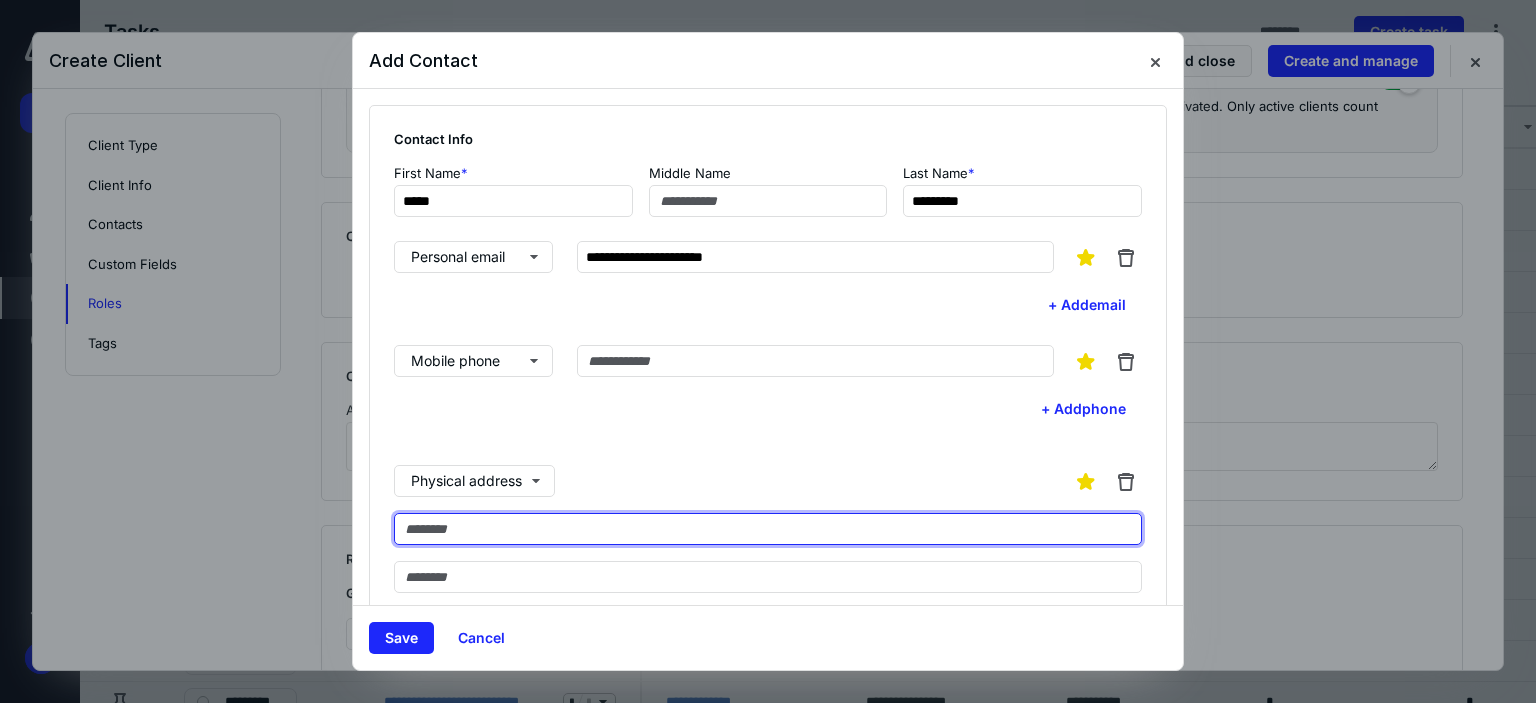 click at bounding box center (768, 529) 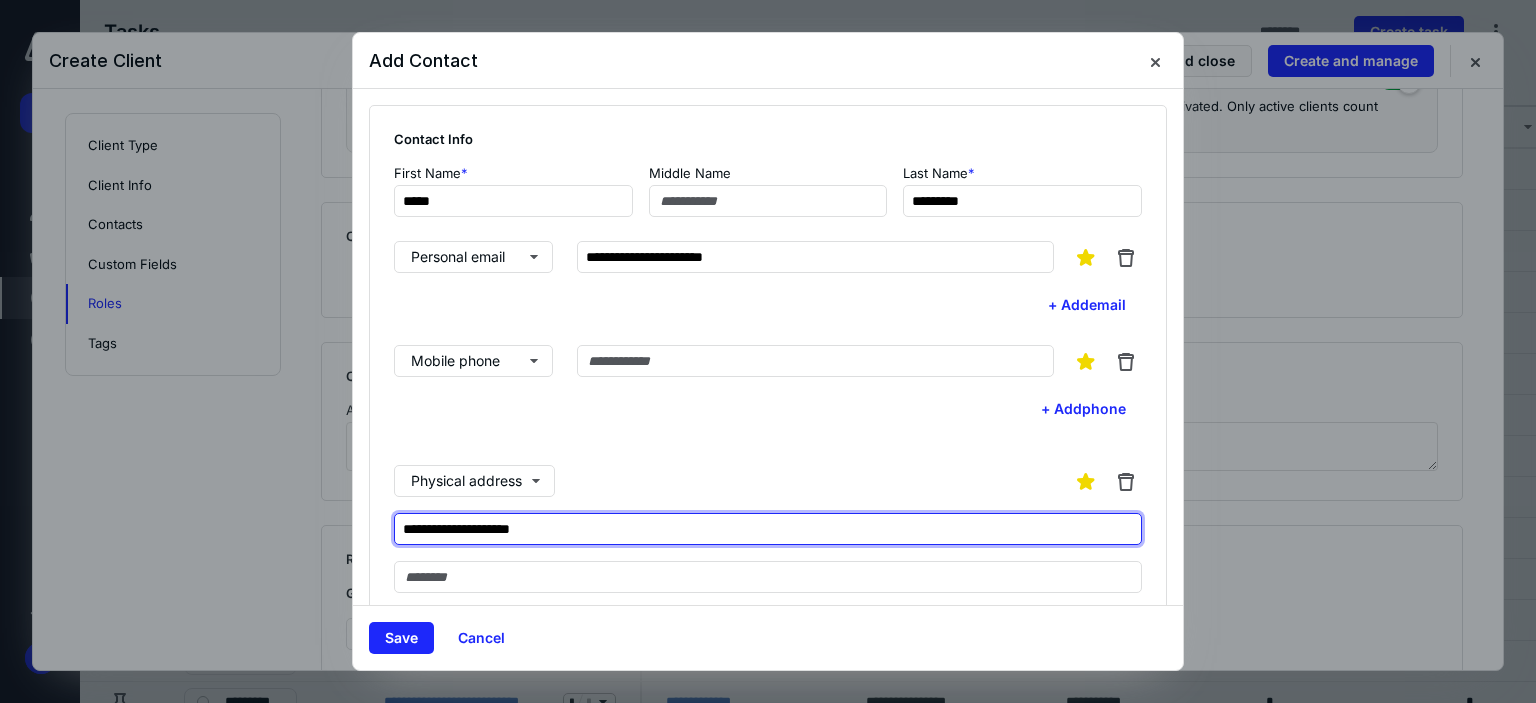type on "**********" 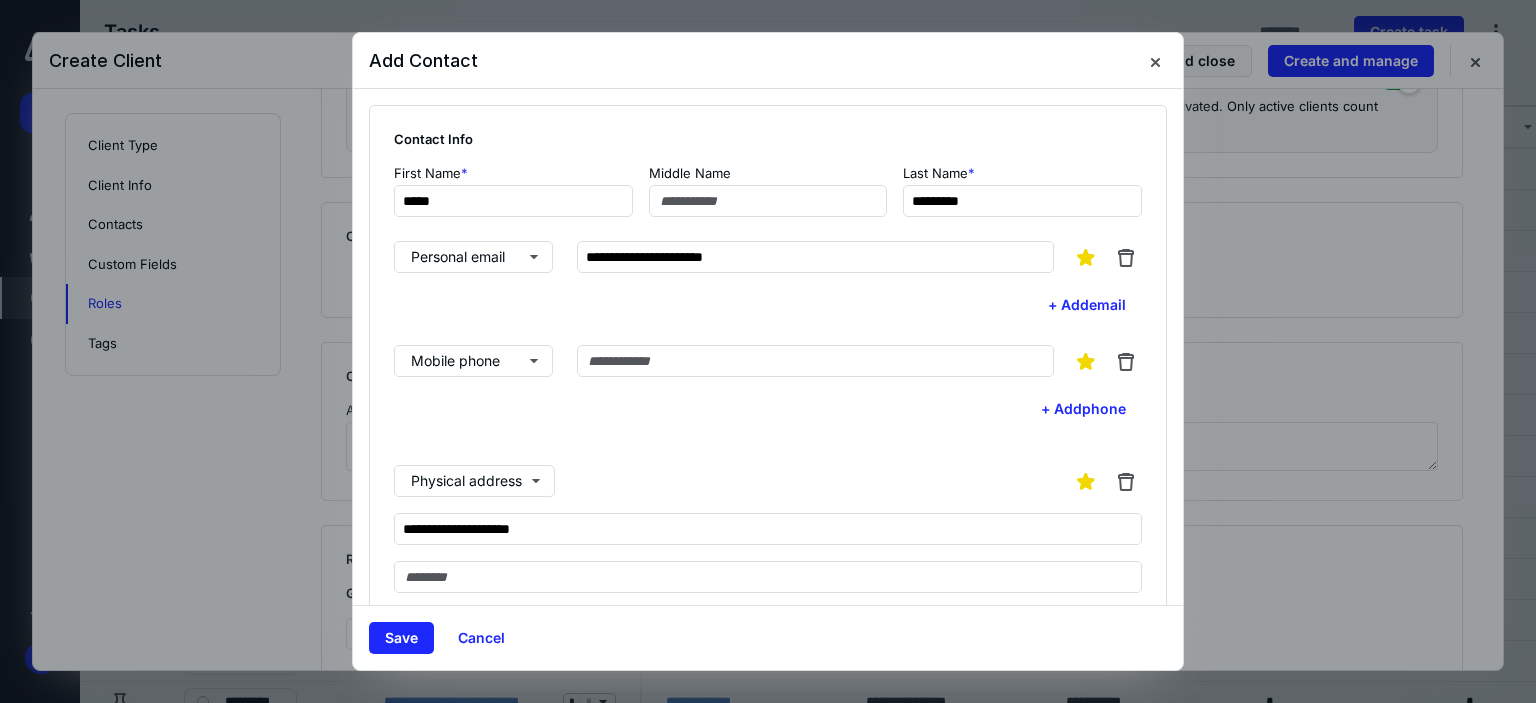 scroll, scrollTop: 276, scrollLeft: 0, axis: vertical 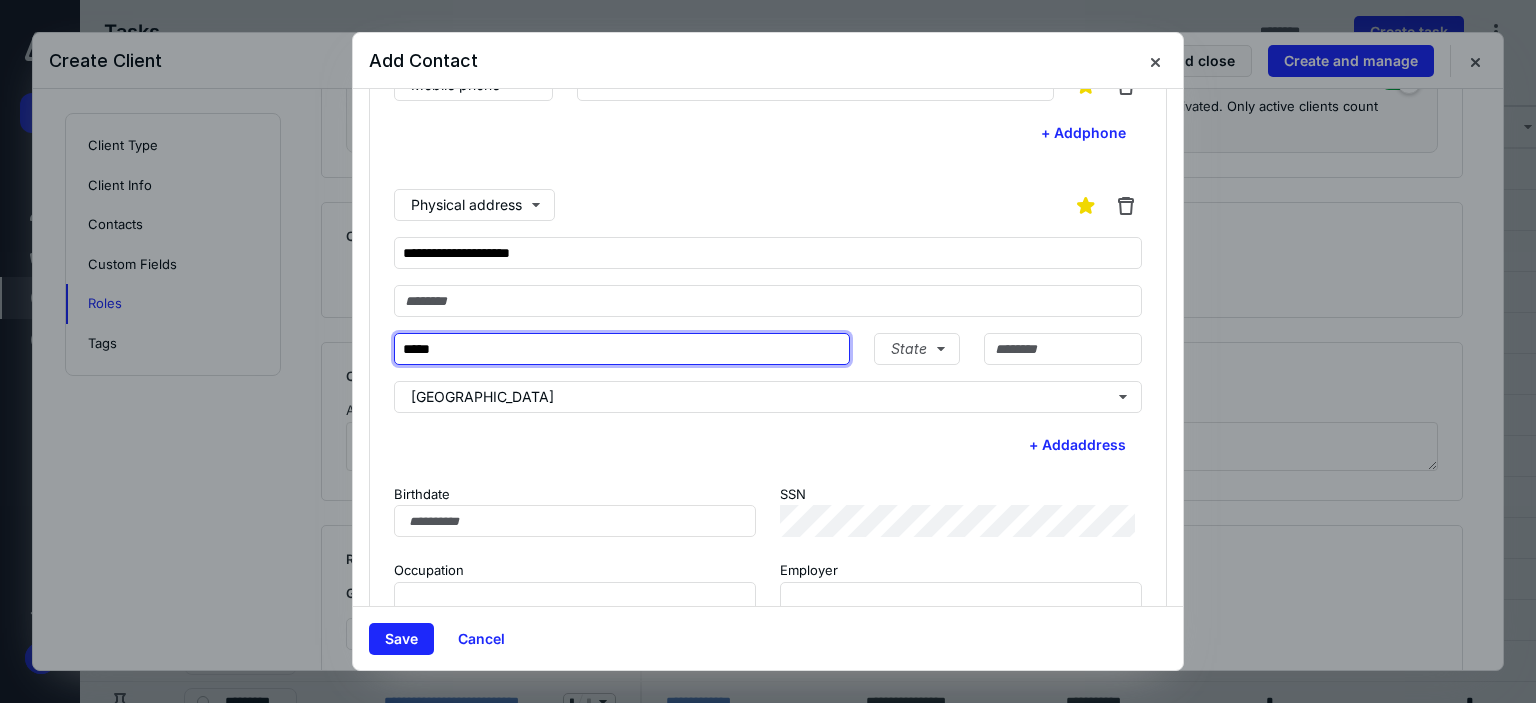 type on "*****" 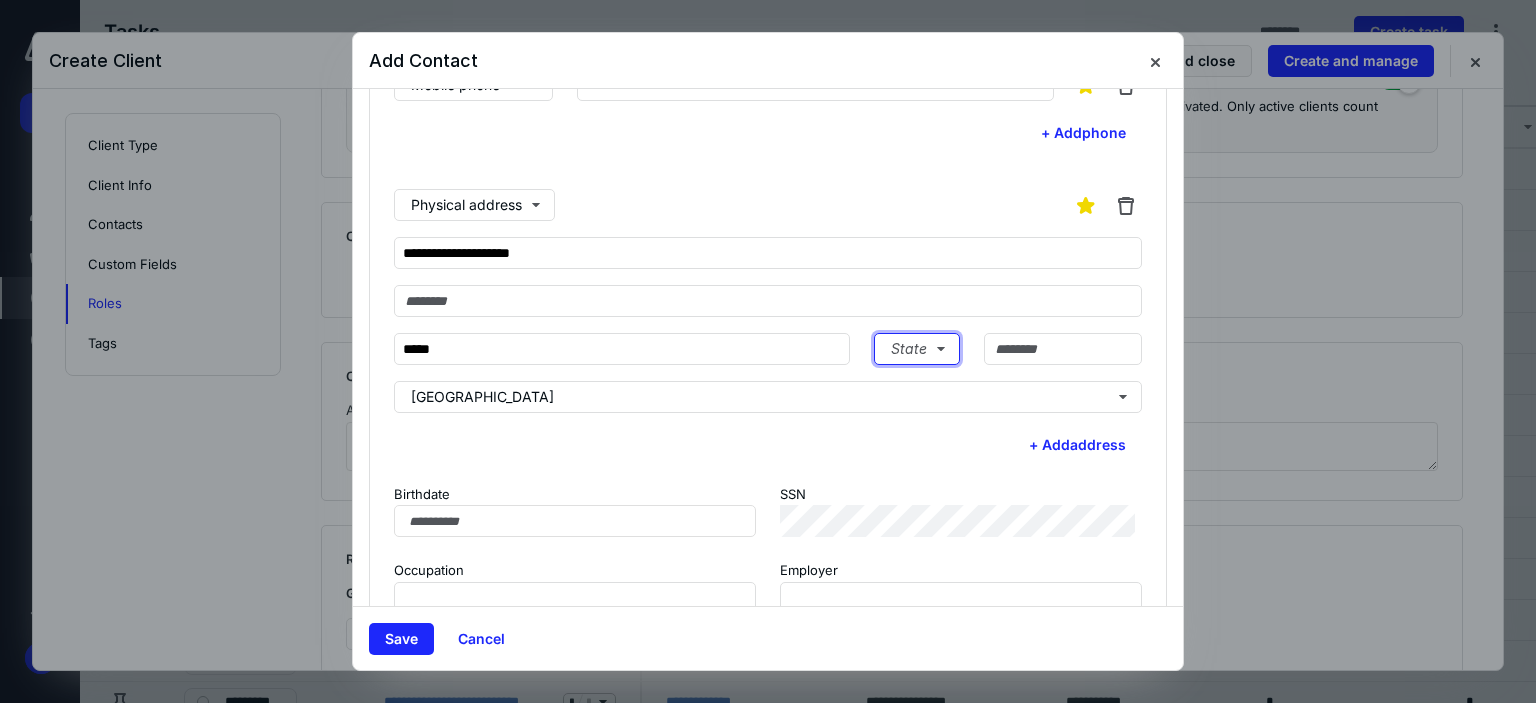 type 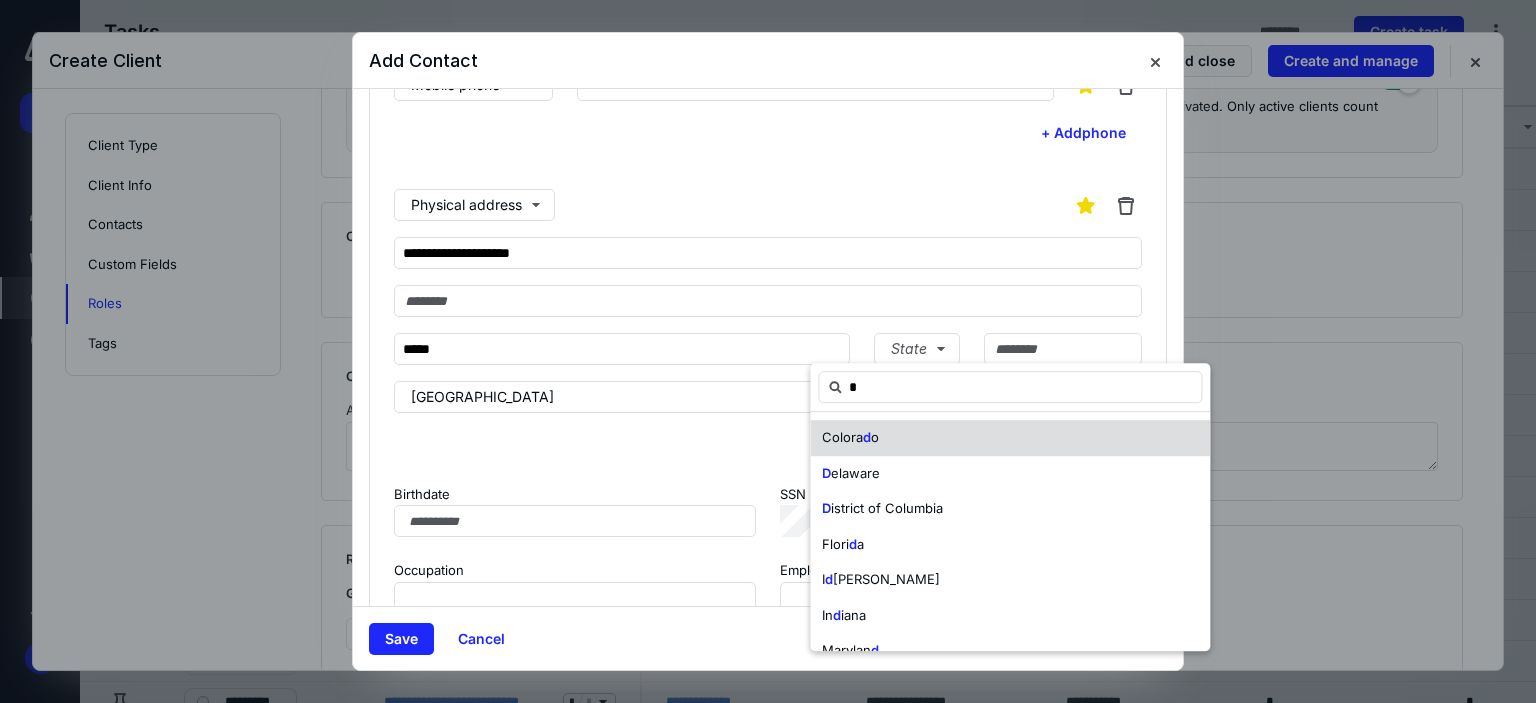 type on "*" 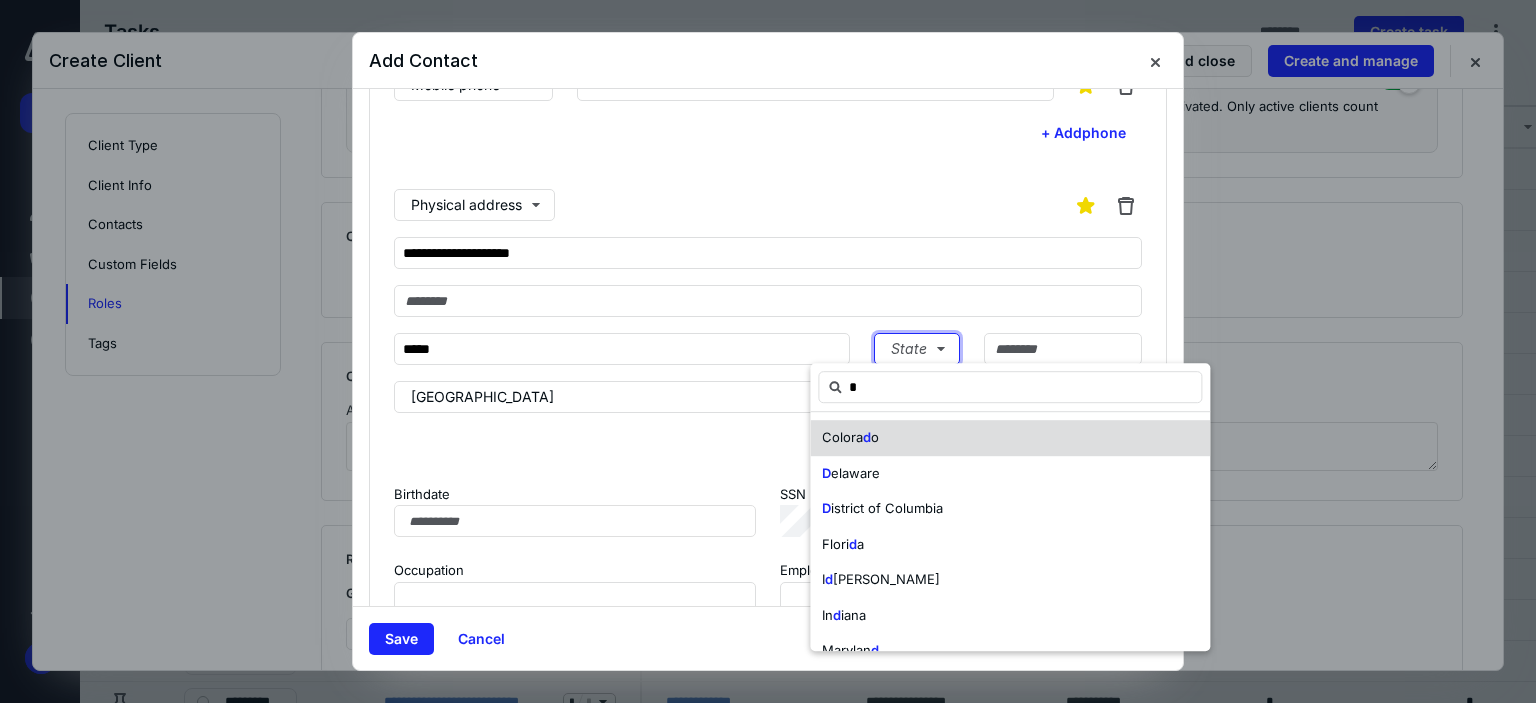 type 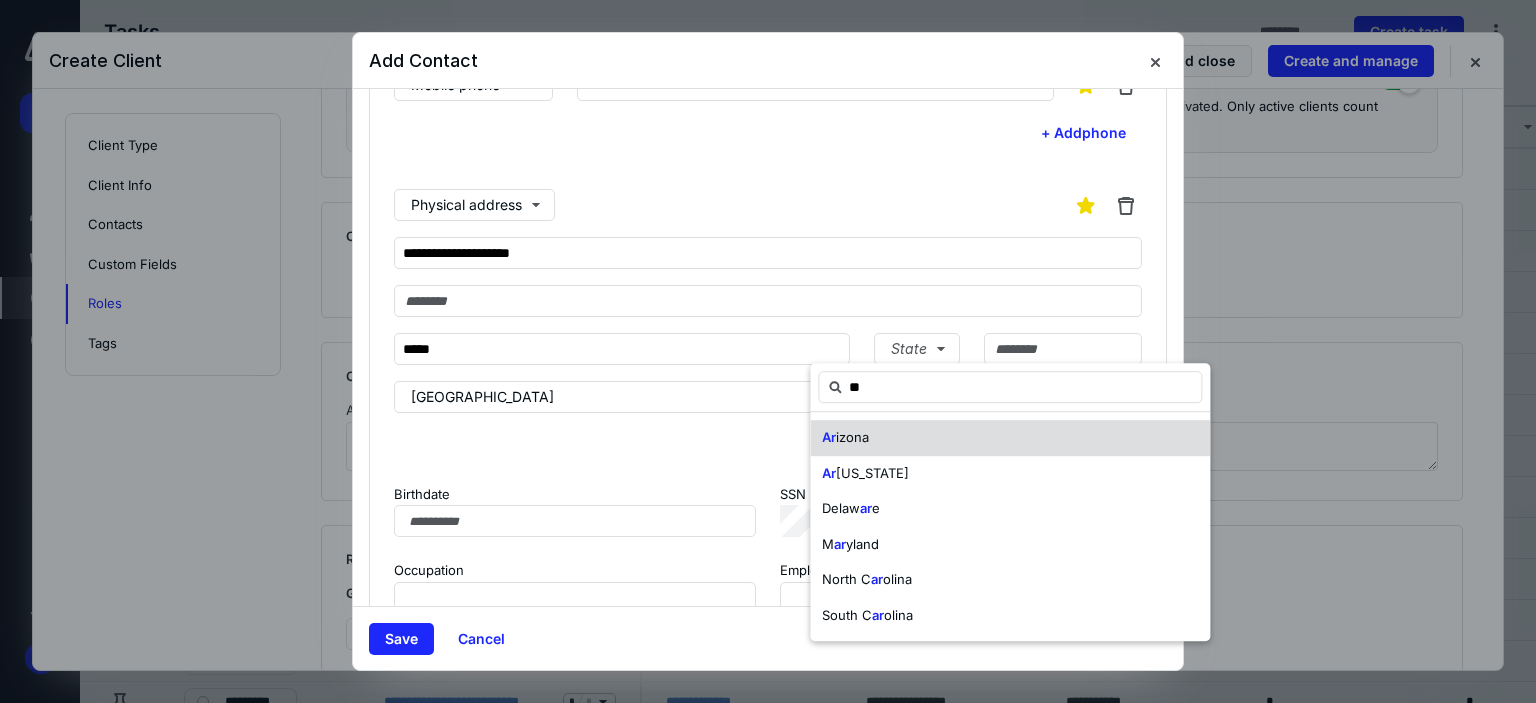 type on "*" 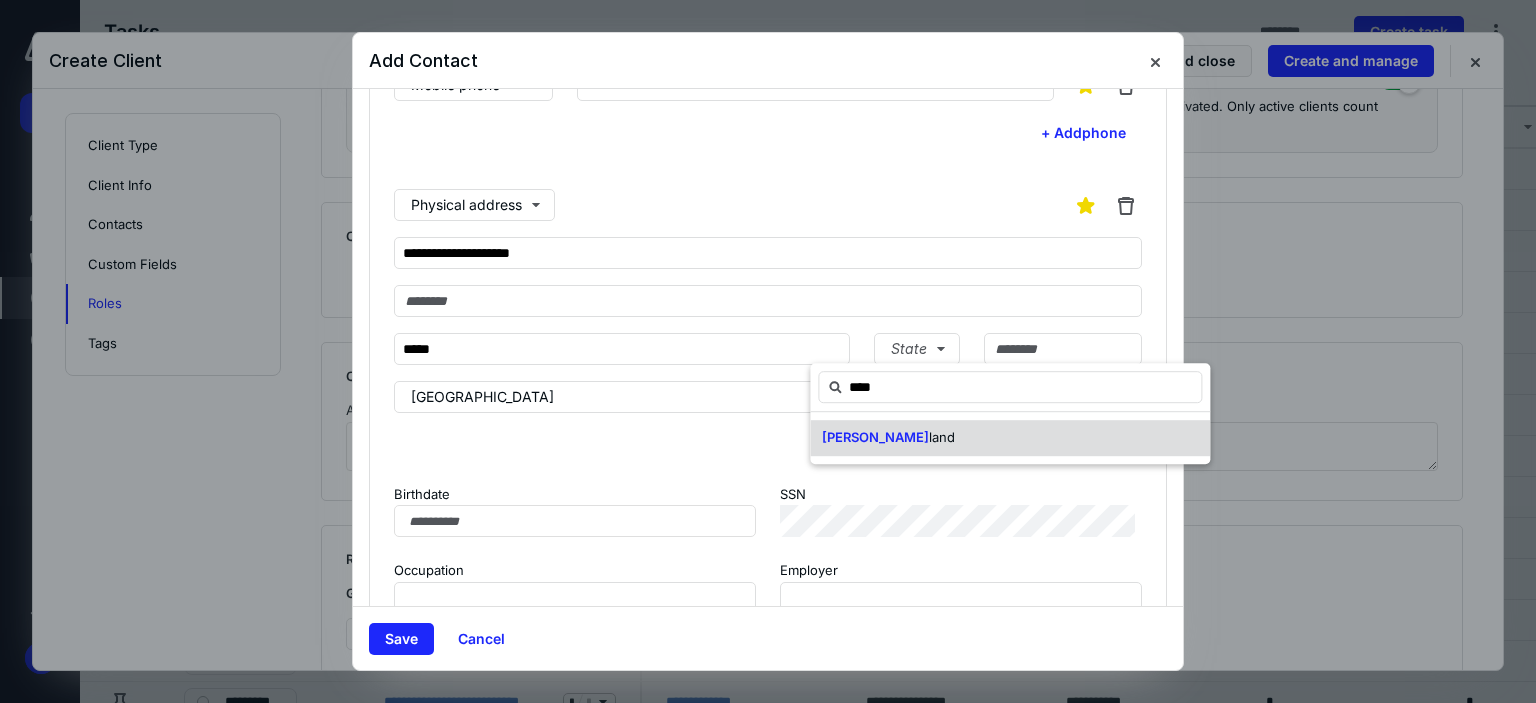 drag, startPoint x: 884, startPoint y: 438, endPoint x: 925, endPoint y: 410, distance: 49.648766 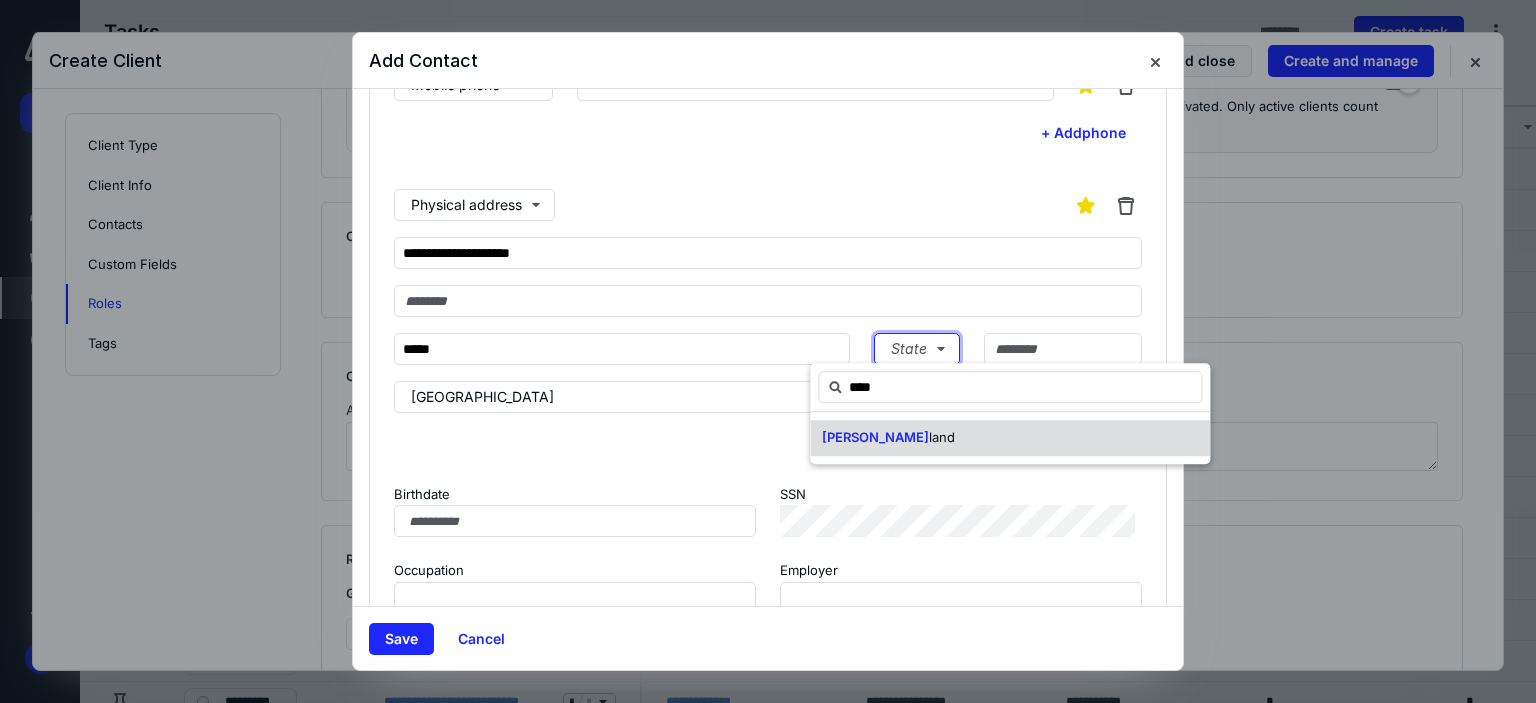 type 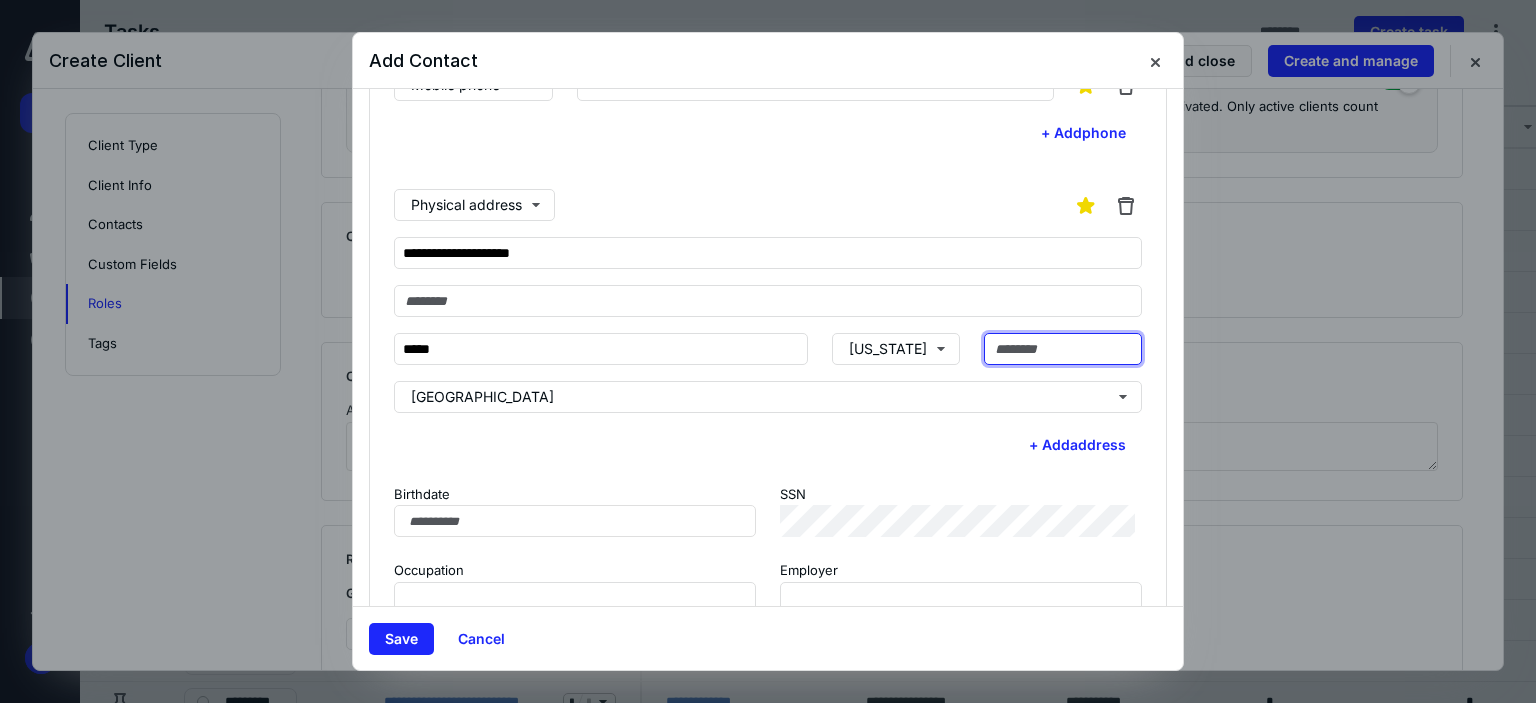 click at bounding box center (1063, 349) 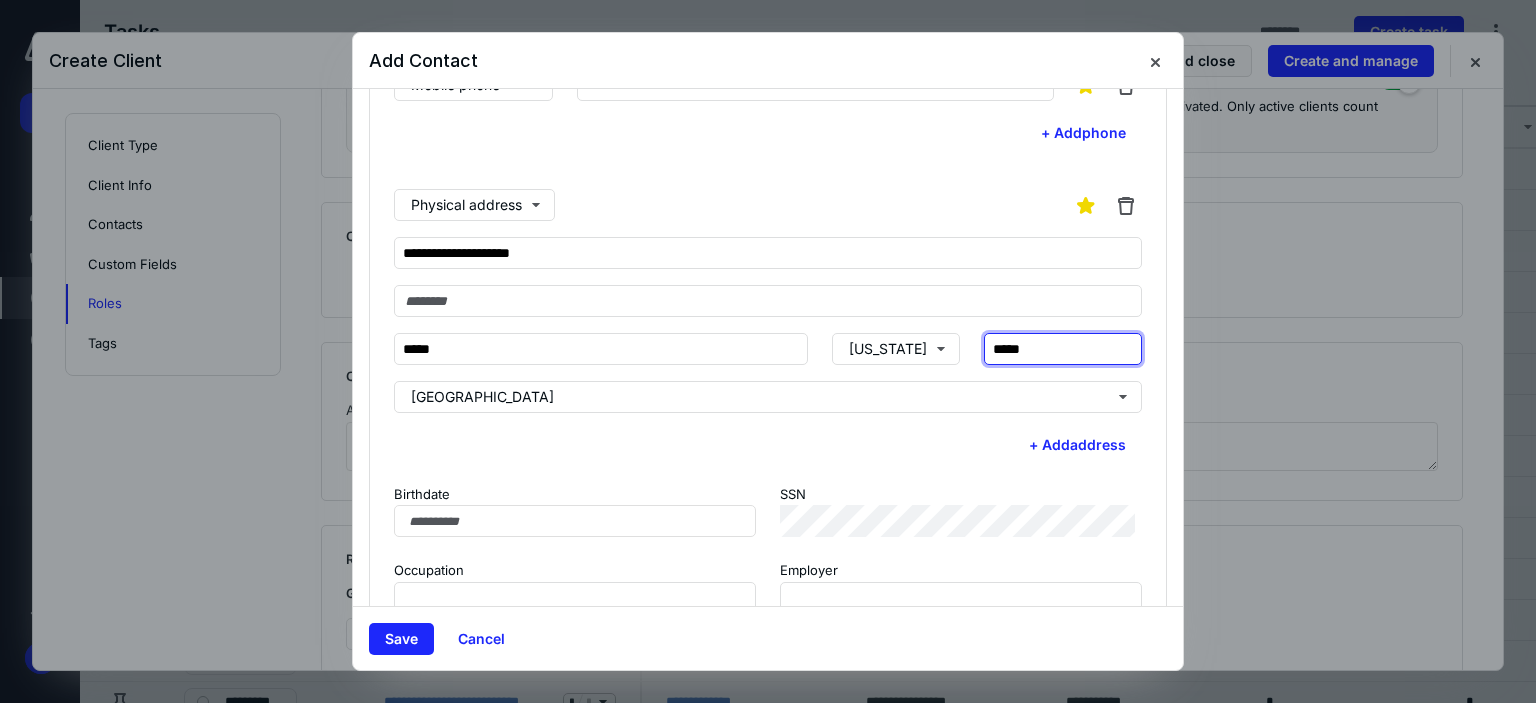 type on "*****" 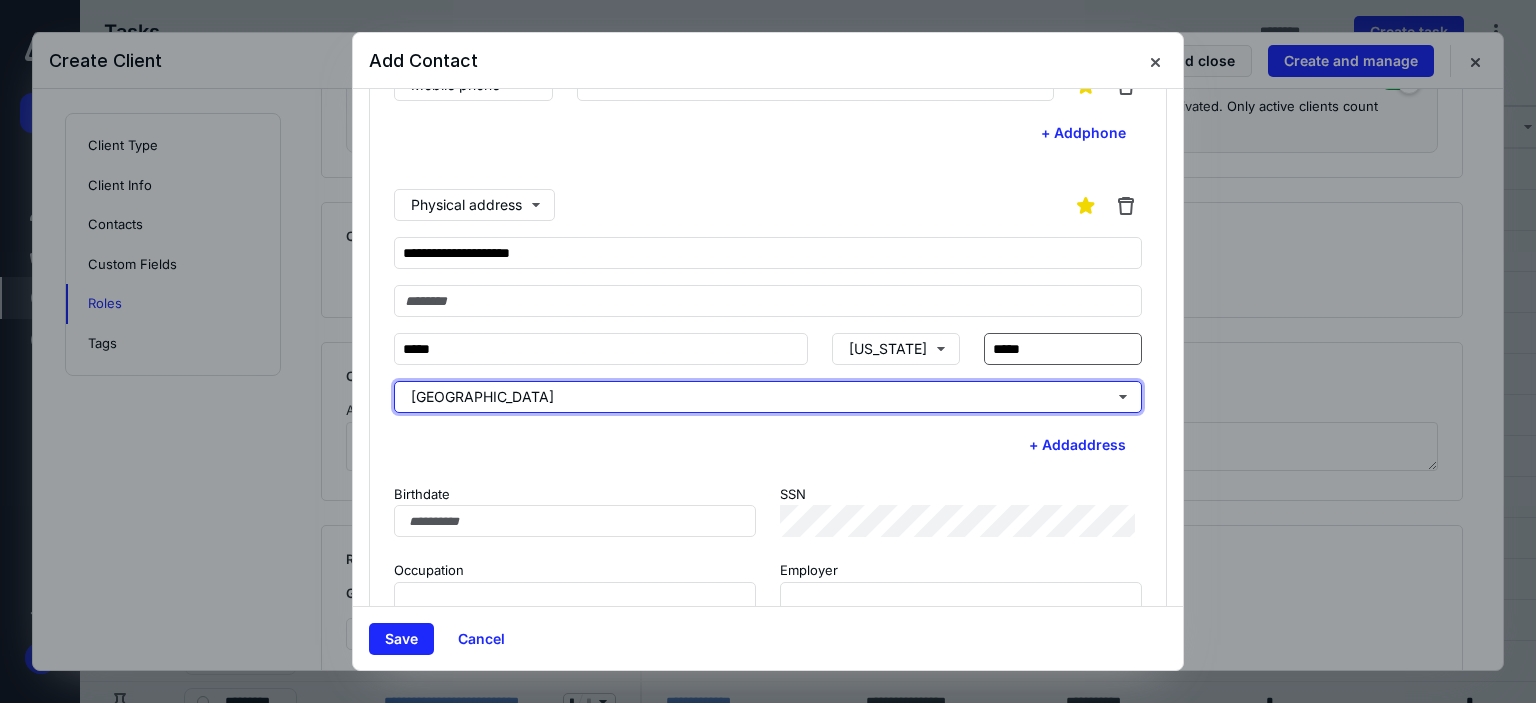 type 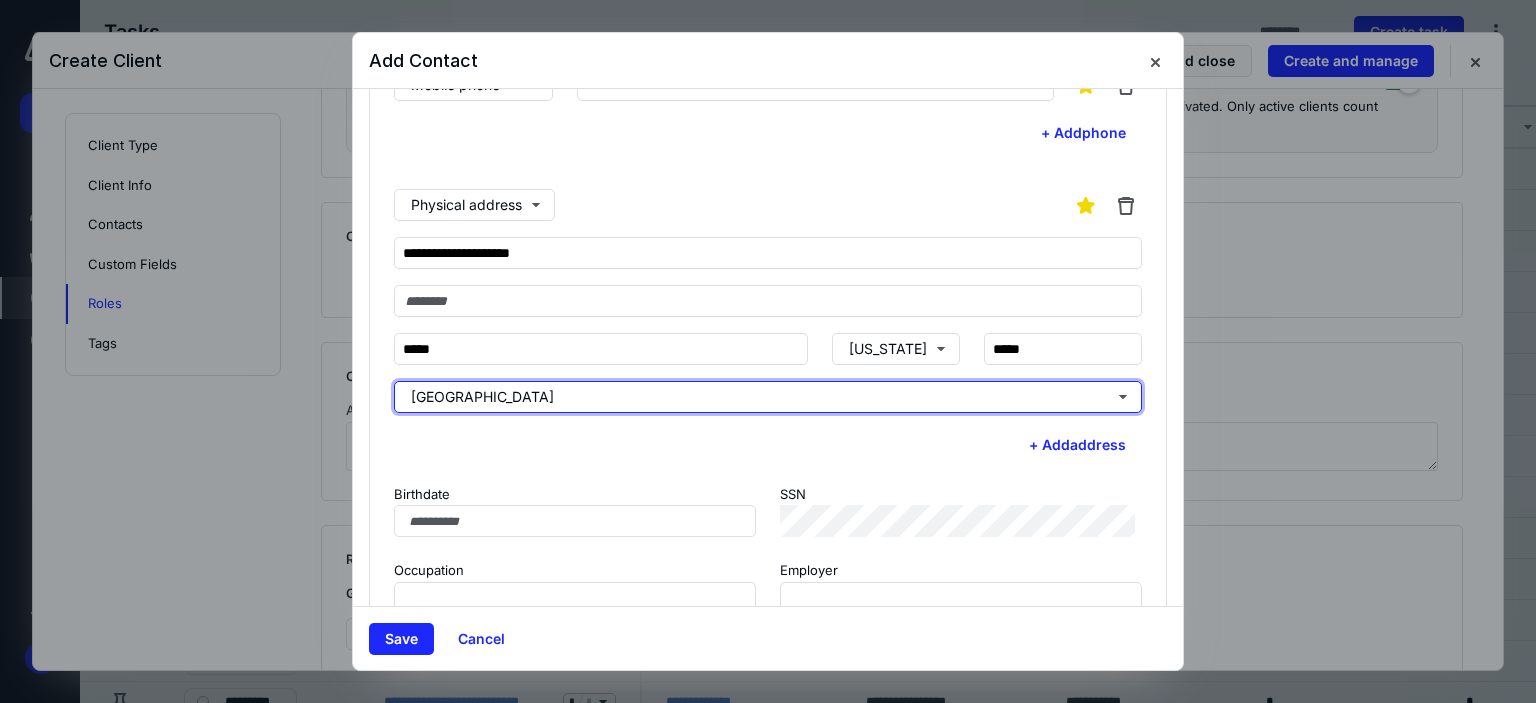 scroll, scrollTop: 324, scrollLeft: 0, axis: vertical 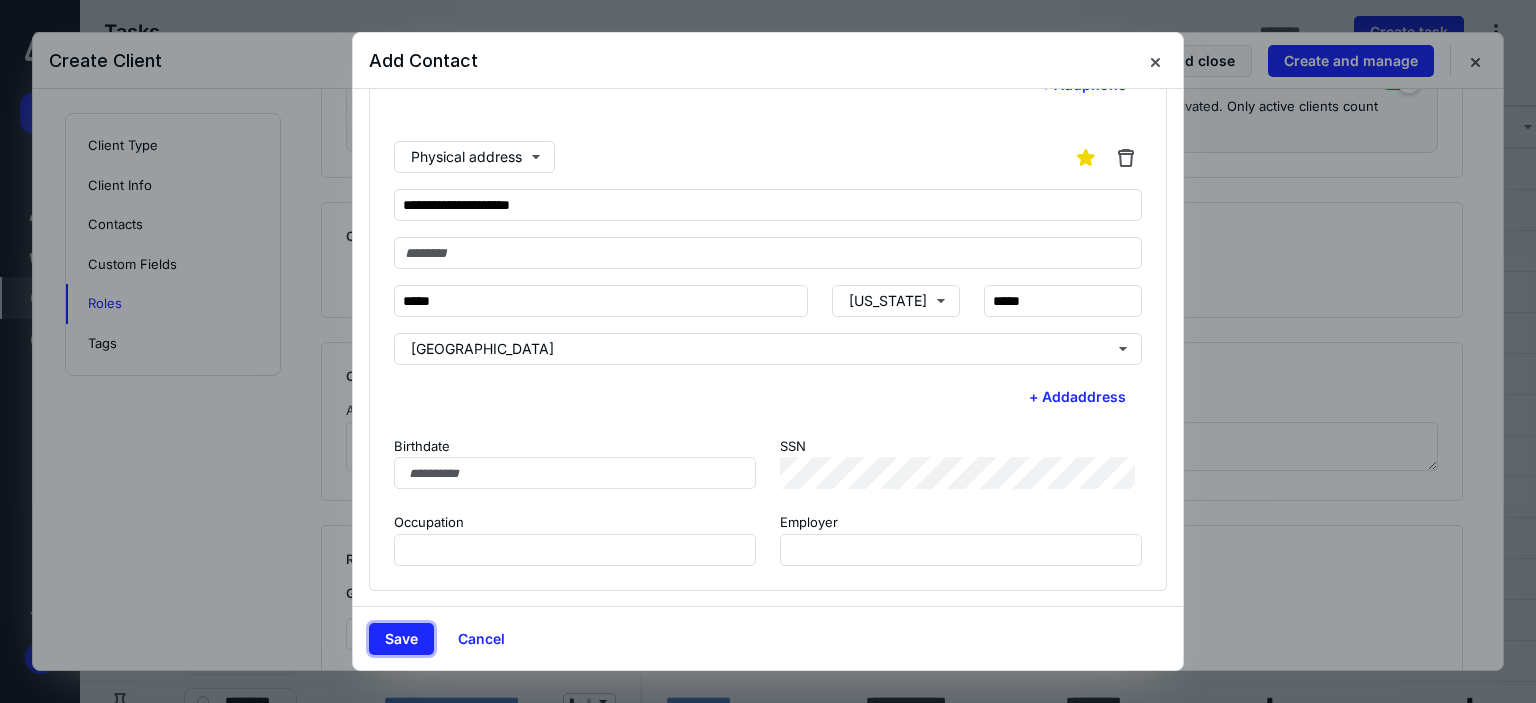 drag, startPoint x: 404, startPoint y: 635, endPoint x: 641, endPoint y: 590, distance: 241.23433 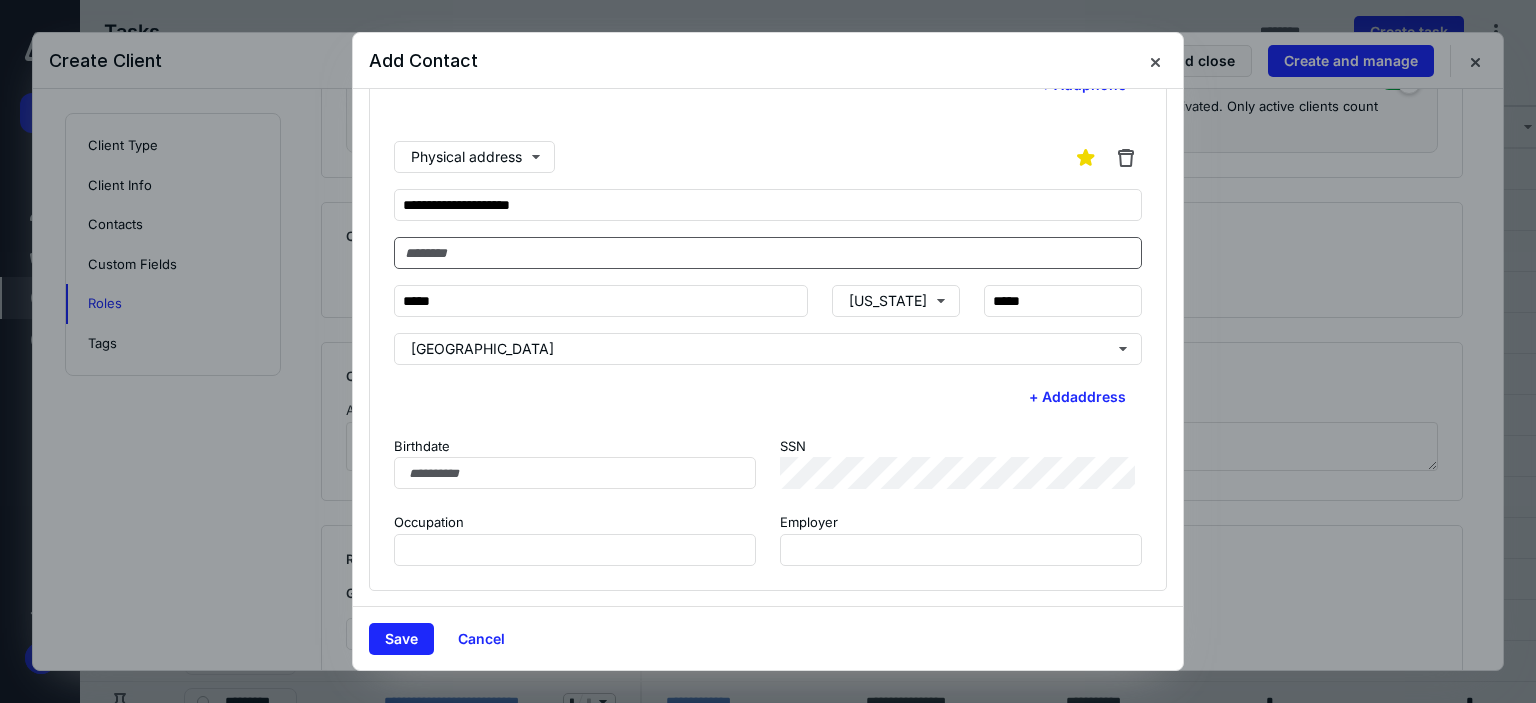 scroll, scrollTop: 24, scrollLeft: 0, axis: vertical 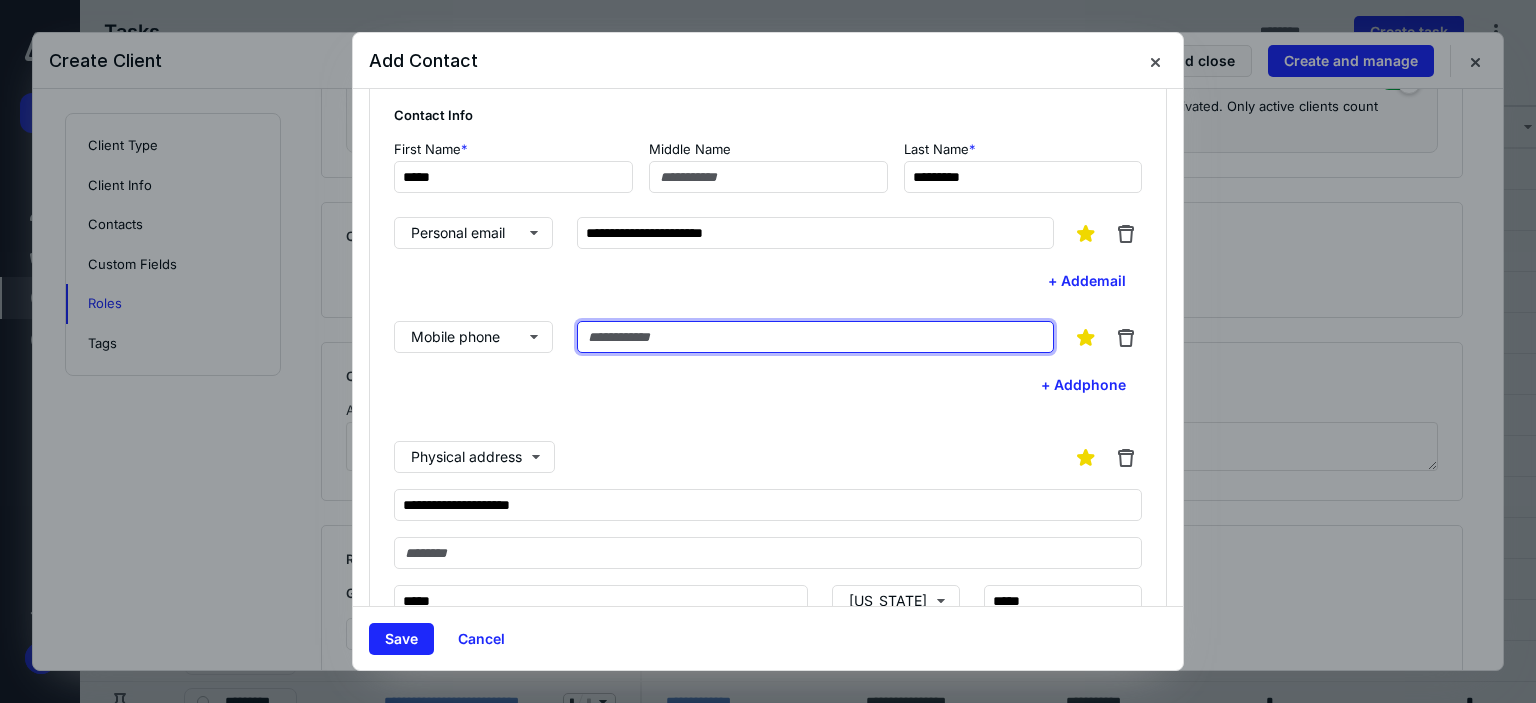 click at bounding box center [815, 337] 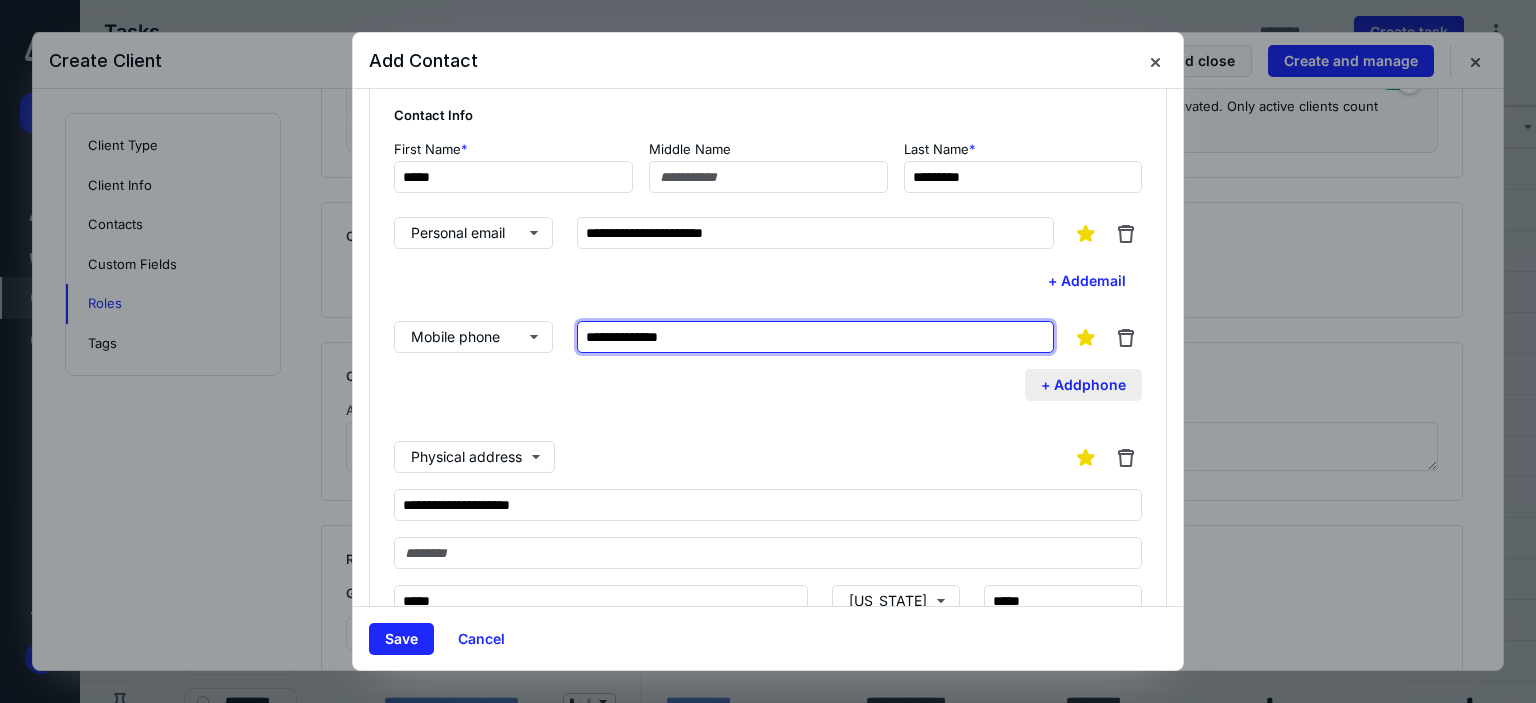 type on "**********" 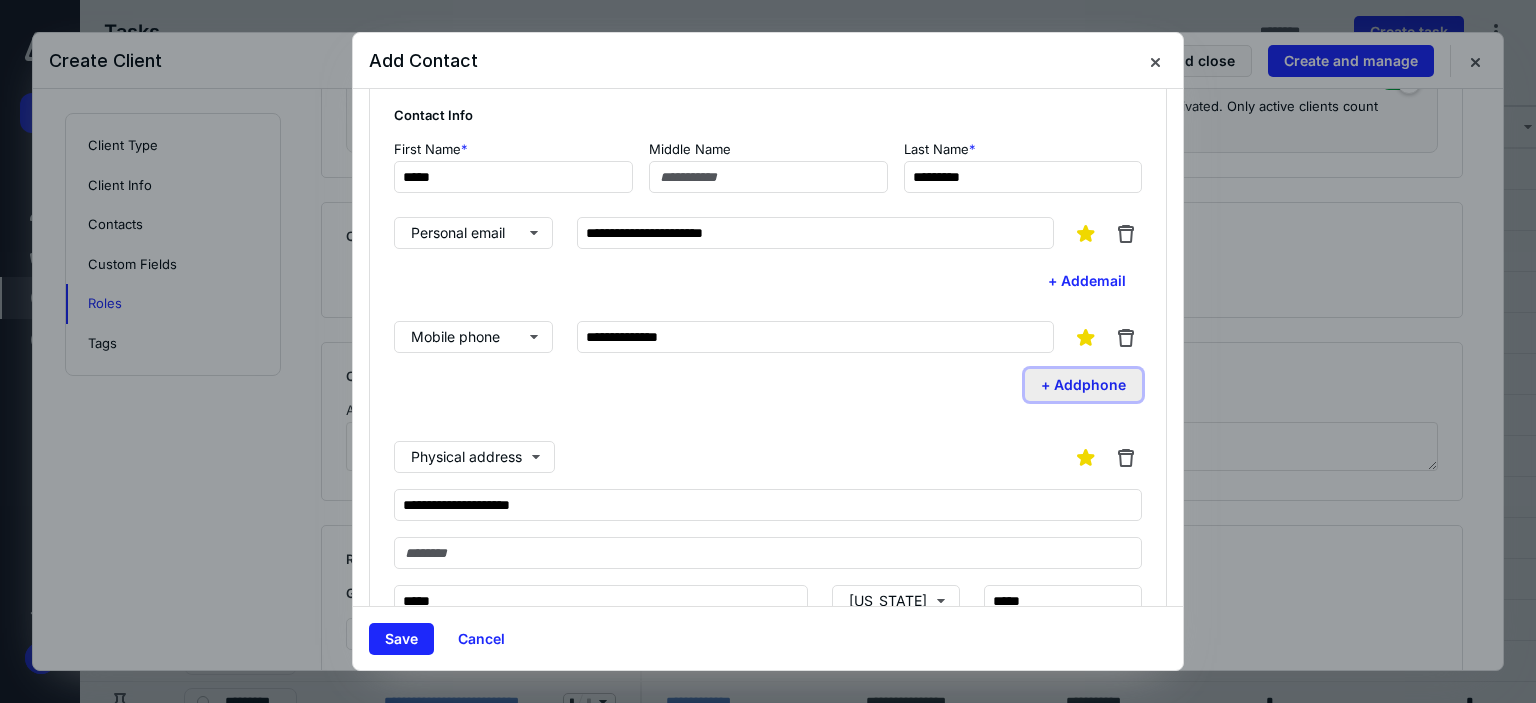 click on "+ Add  phone" at bounding box center (1083, 385) 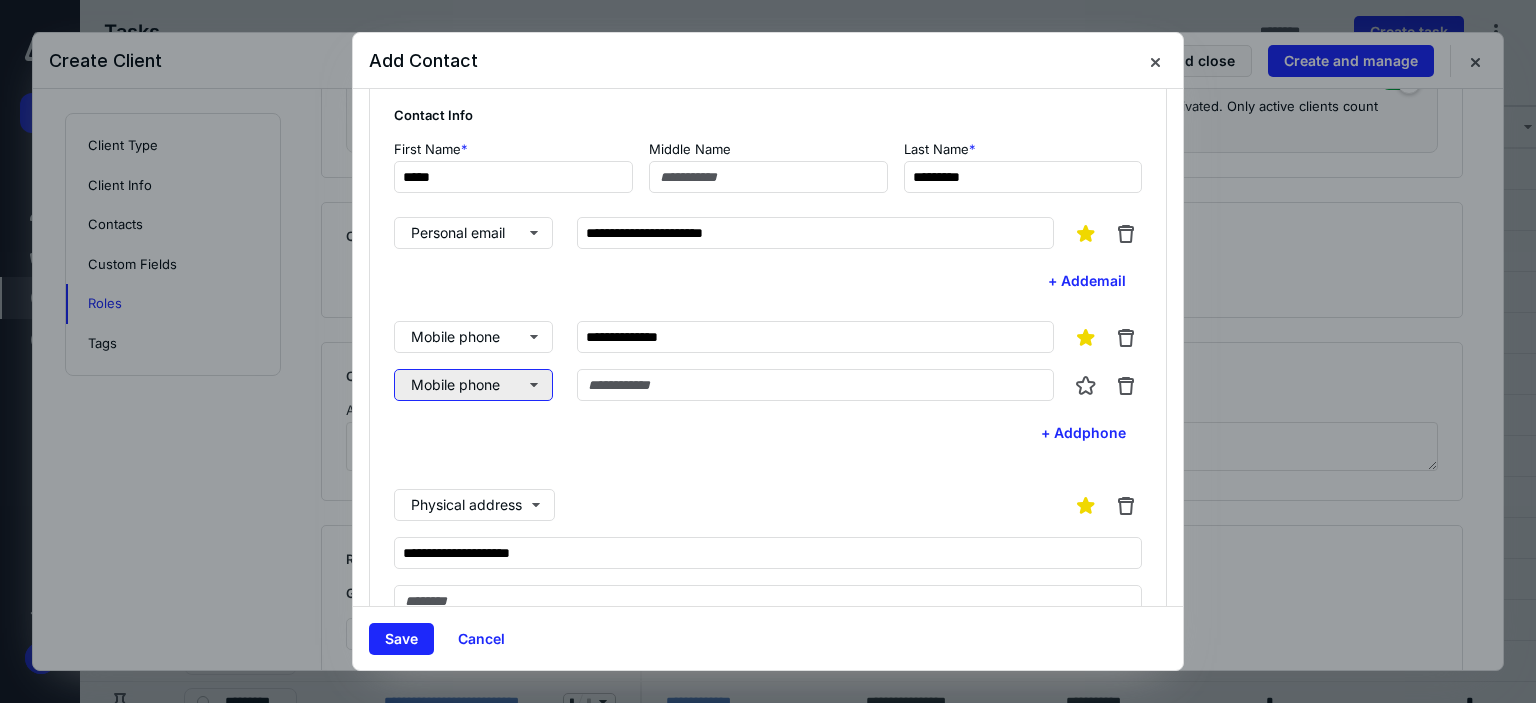 click on "Mobile phone" at bounding box center [473, 385] 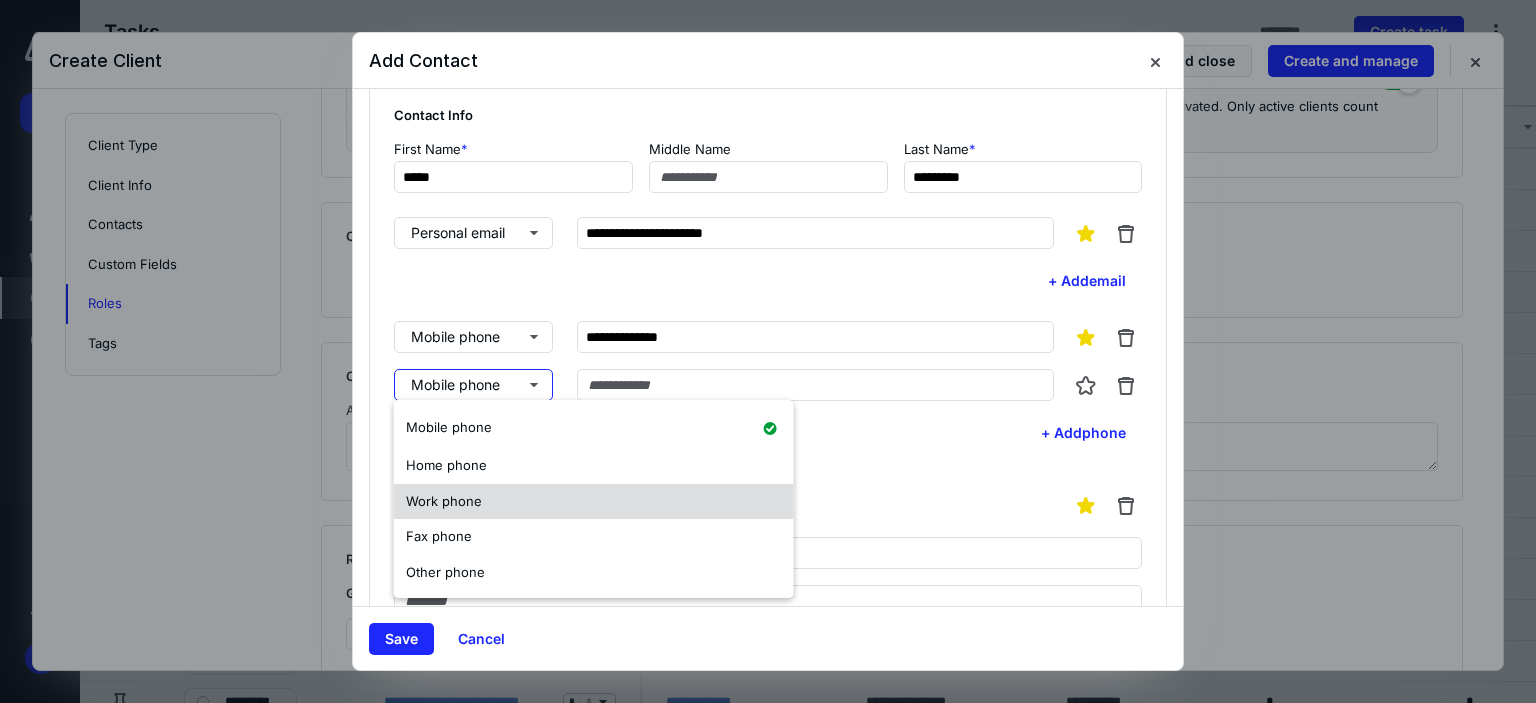 click on "Work phone" at bounding box center [594, 502] 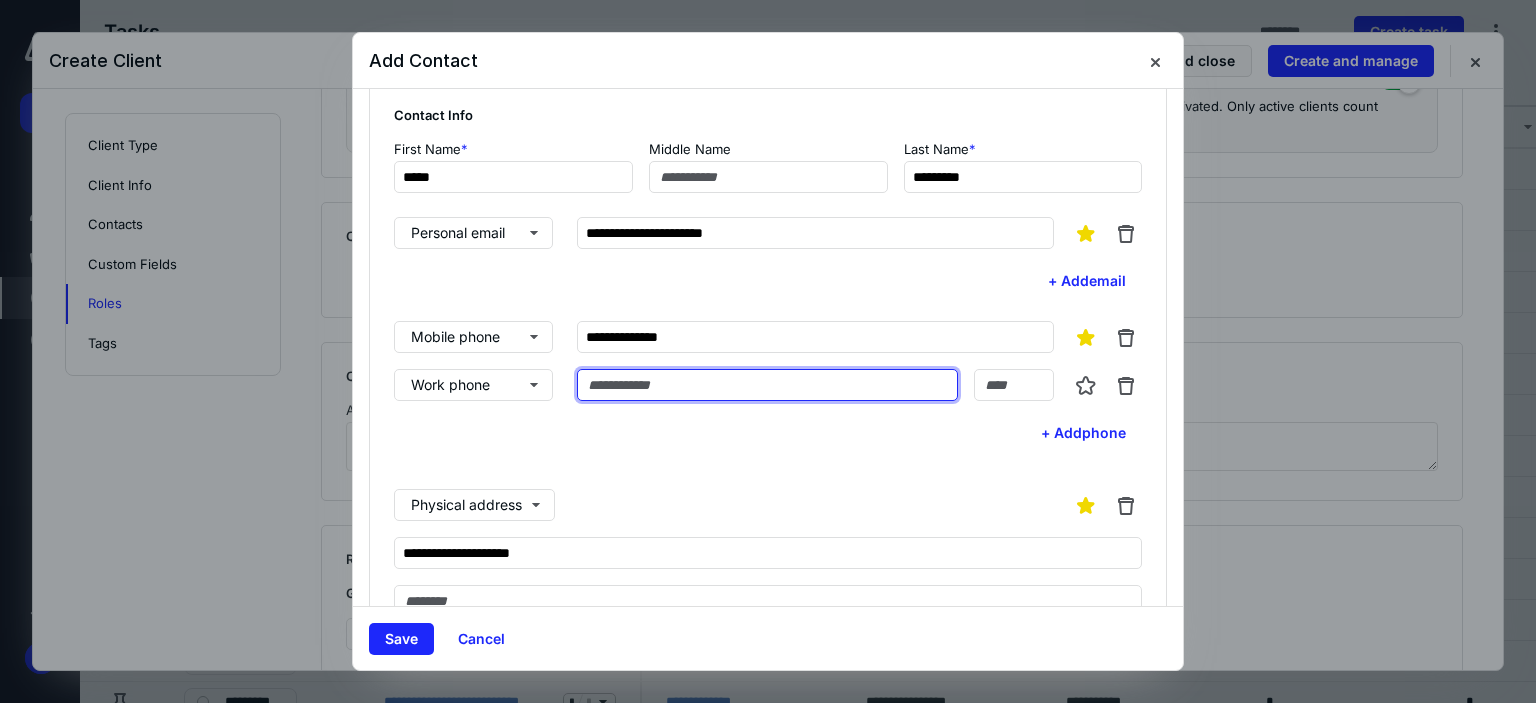 click at bounding box center (767, 385) 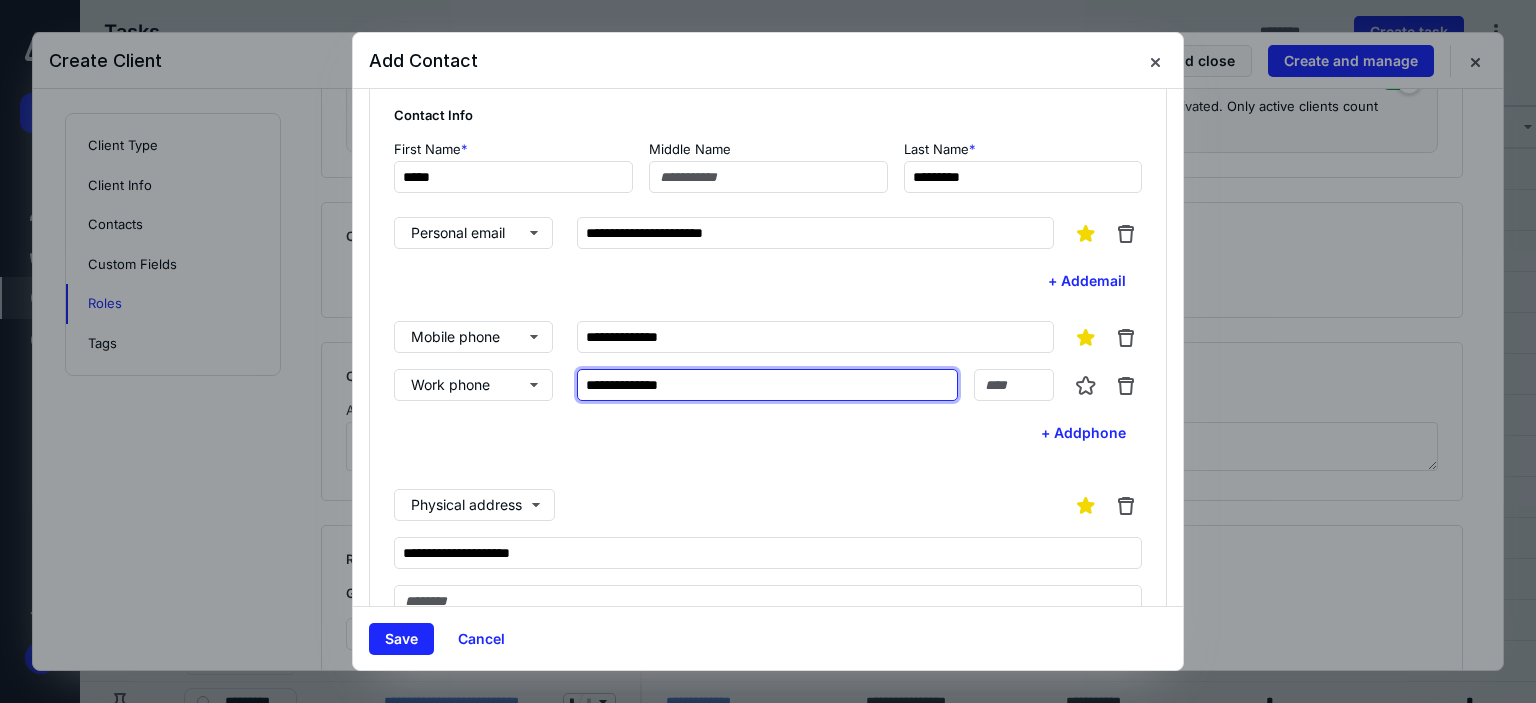 type on "**********" 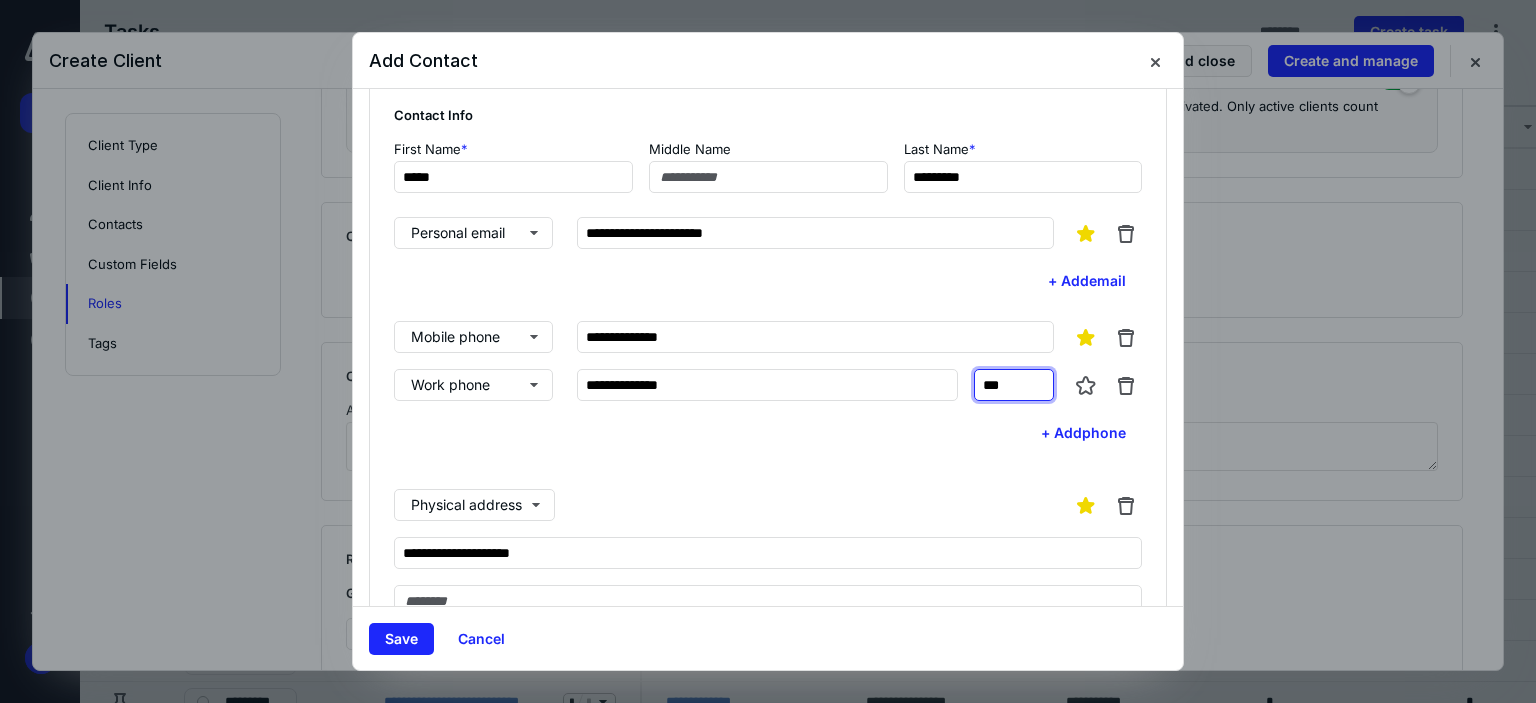 type on "***" 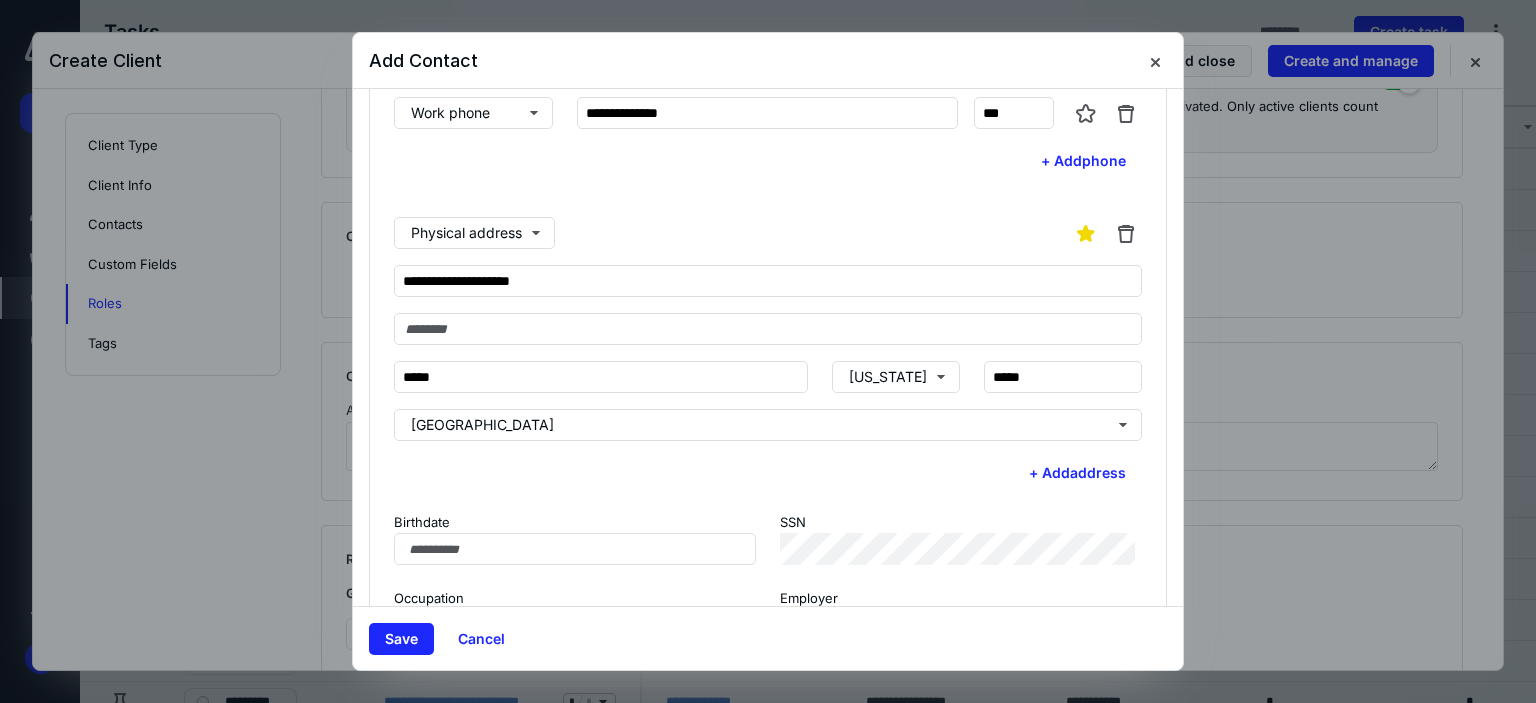 scroll, scrollTop: 372, scrollLeft: 0, axis: vertical 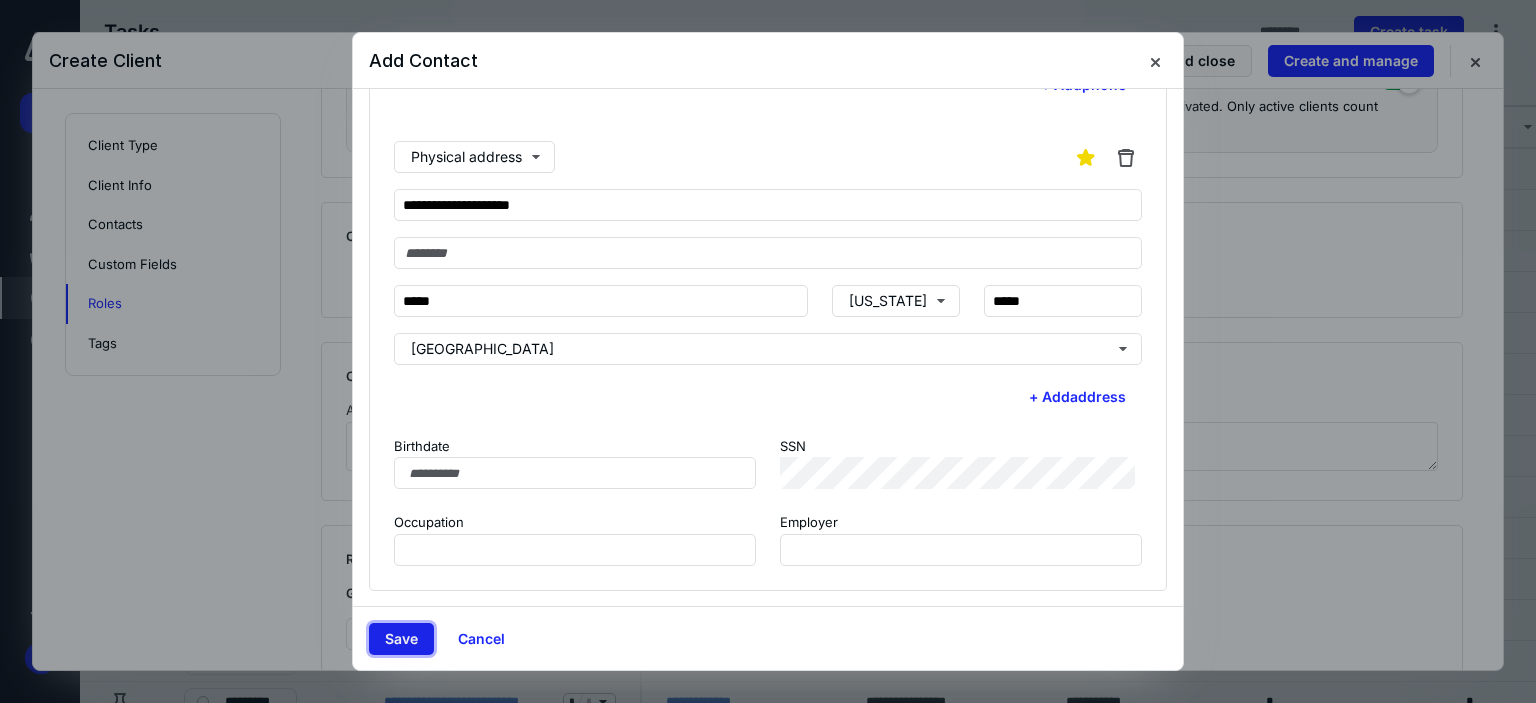 click on "Save" at bounding box center (401, 639) 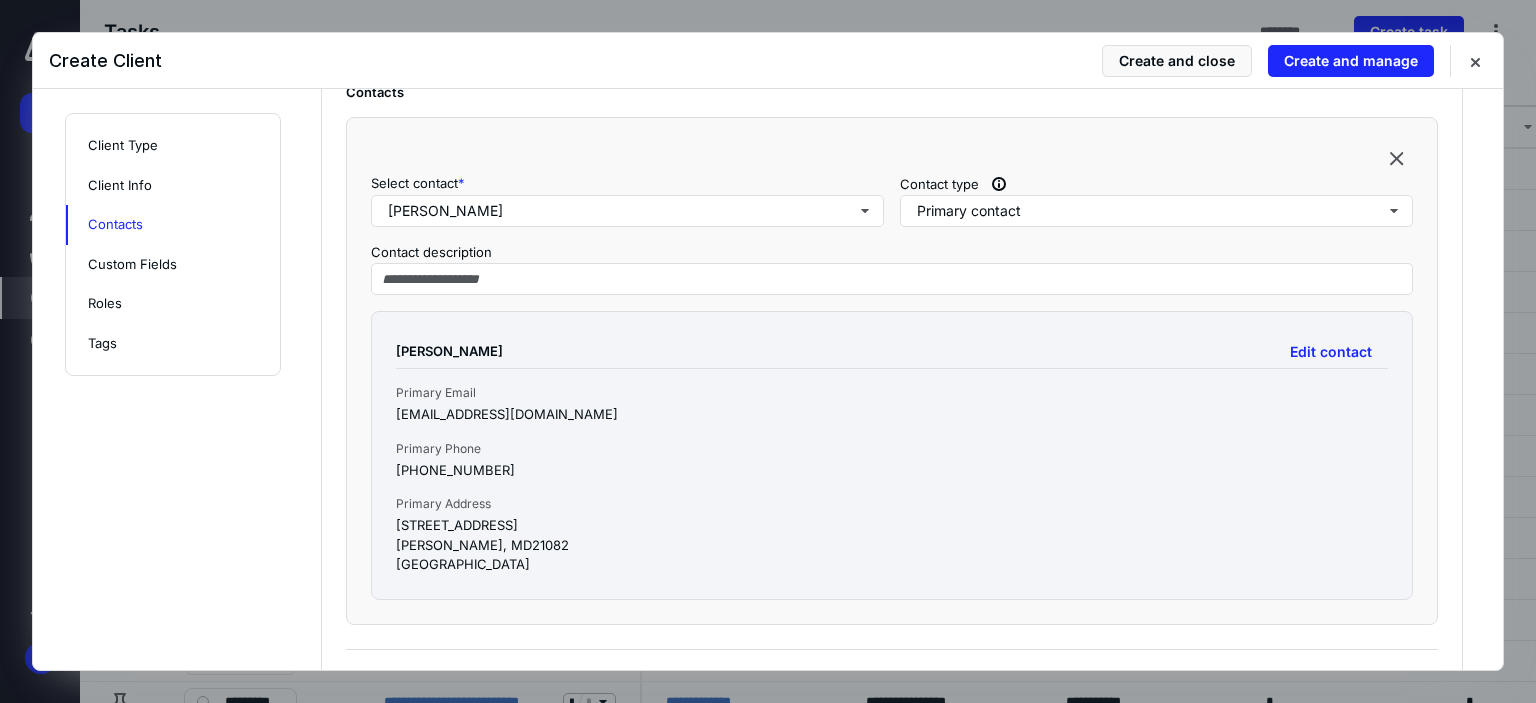scroll, scrollTop: 1400, scrollLeft: 0, axis: vertical 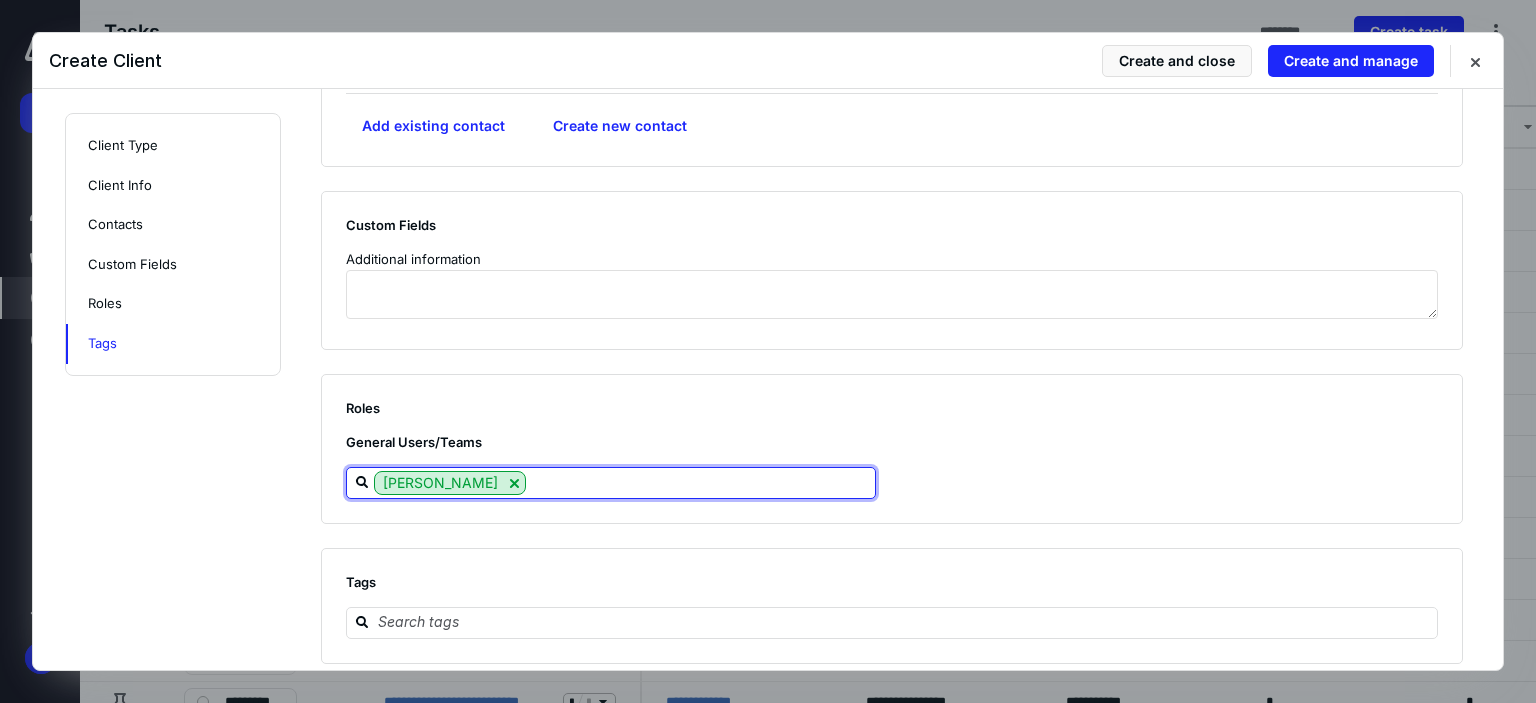 click at bounding box center (700, 482) 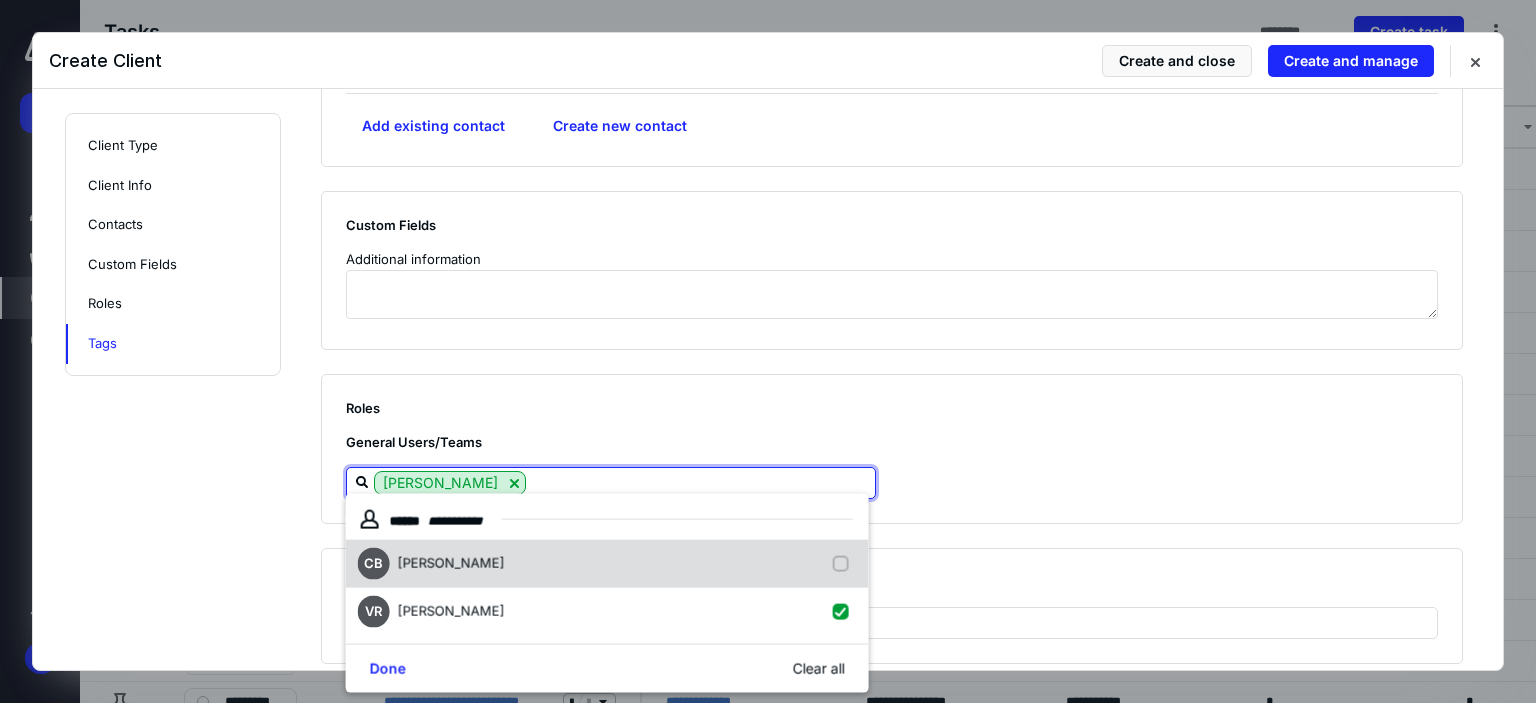 click on "CB [PERSON_NAME]" at bounding box center (607, 564) 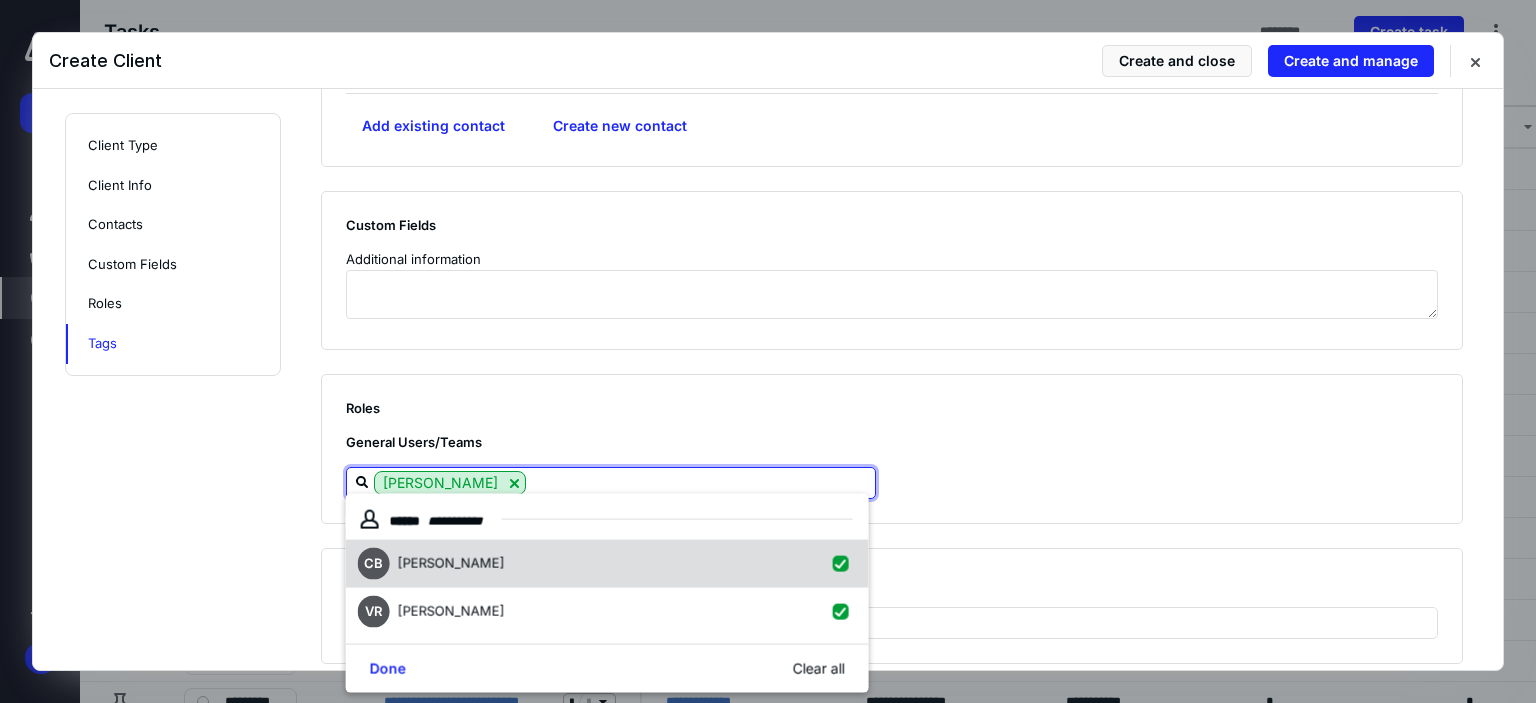 checkbox on "true" 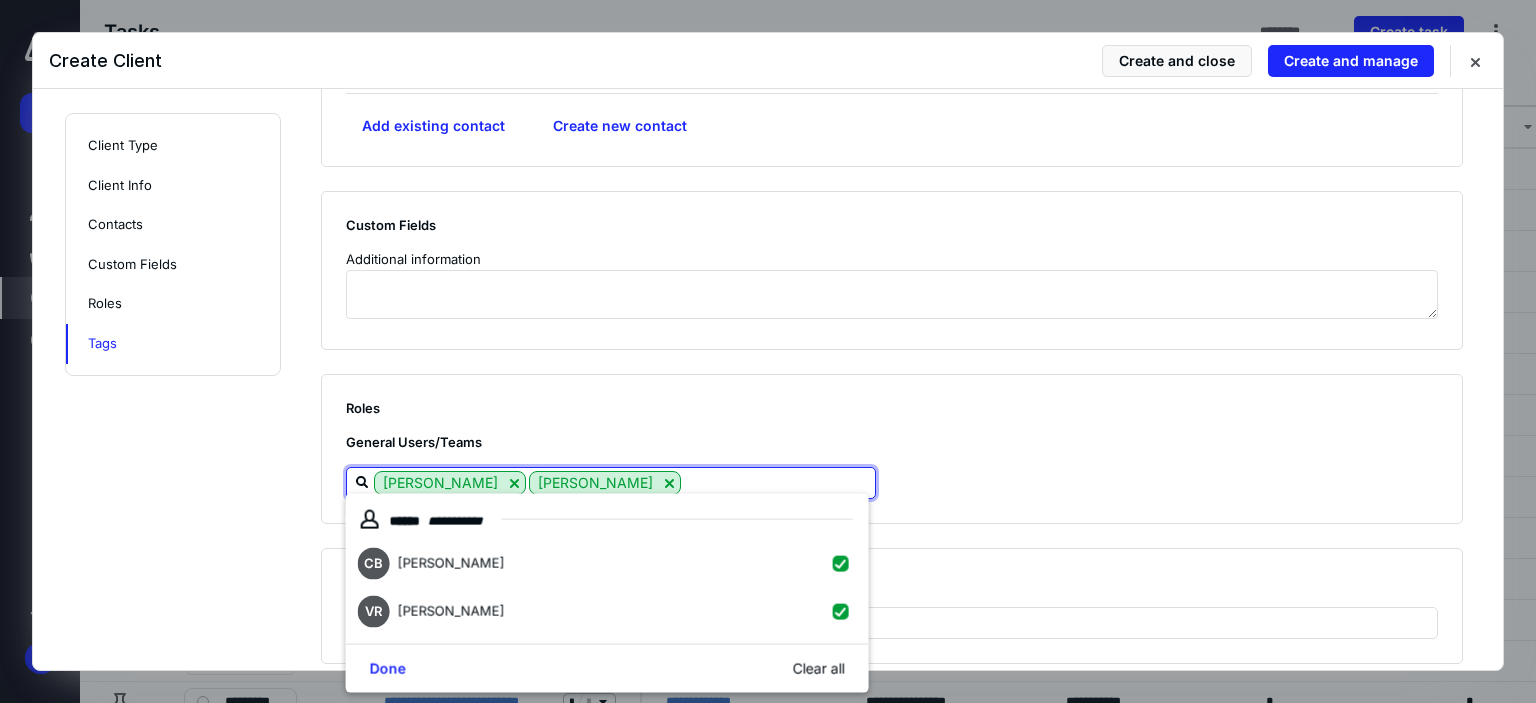 click on "General Users/Teams" at bounding box center (892, 442) 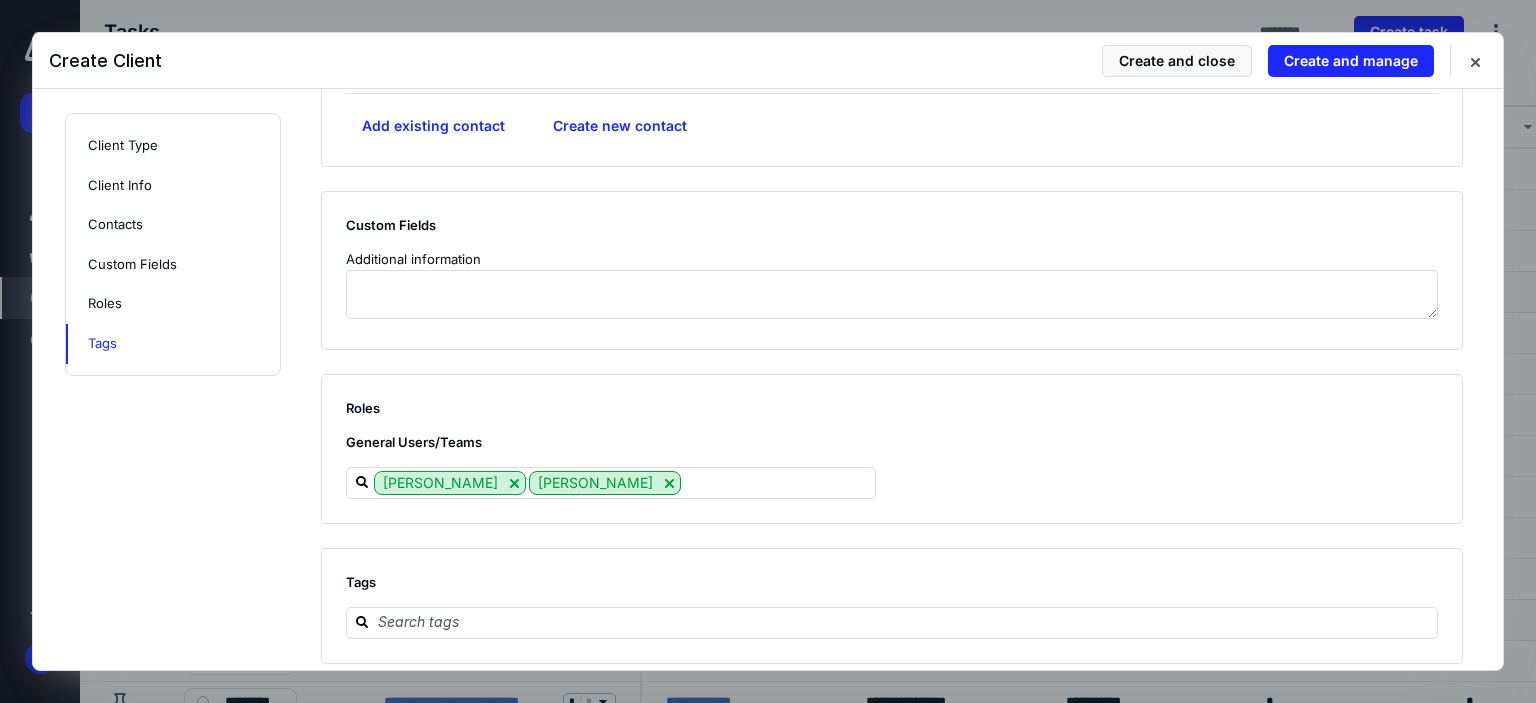 scroll, scrollTop: 1404, scrollLeft: 0, axis: vertical 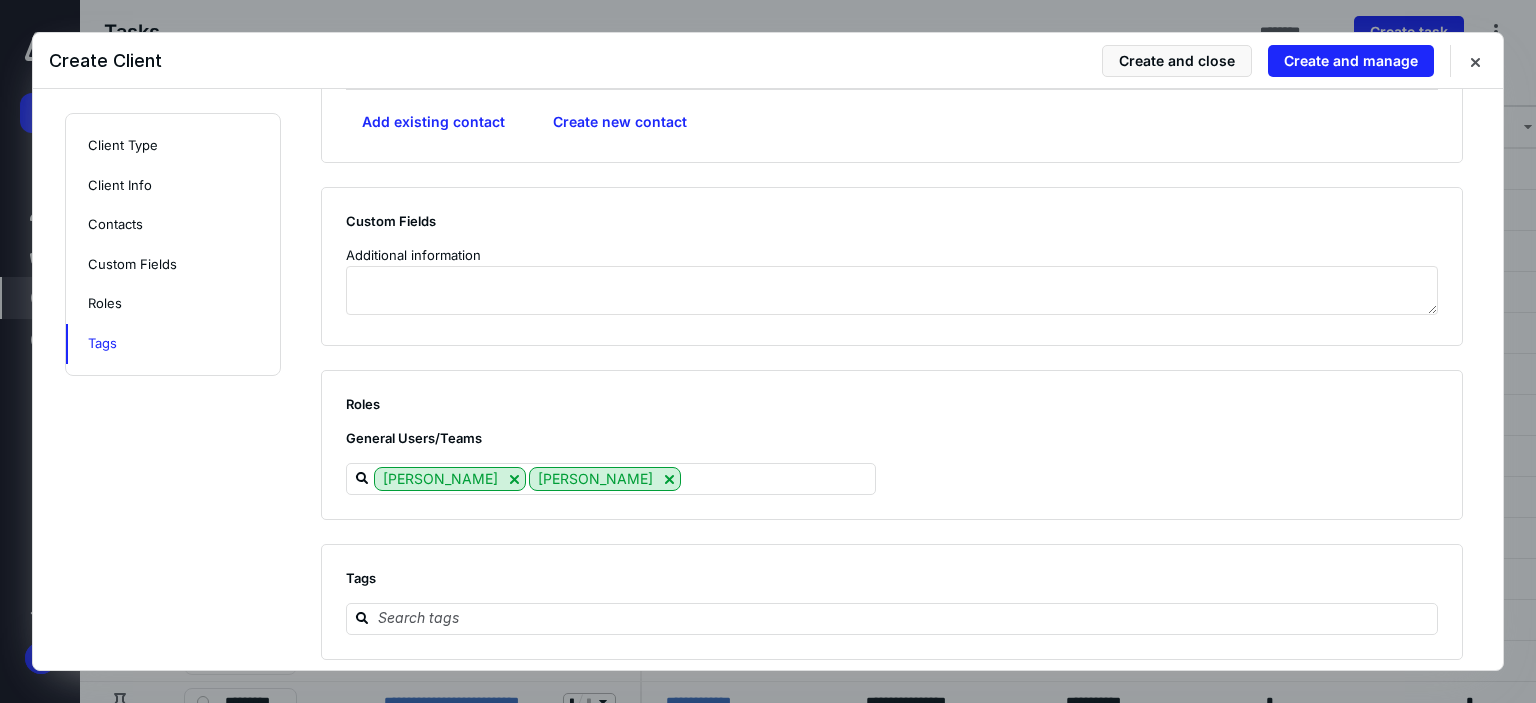 drag, startPoint x: 1385, startPoint y: 63, endPoint x: 1221, endPoint y: 350, distance: 330.55258 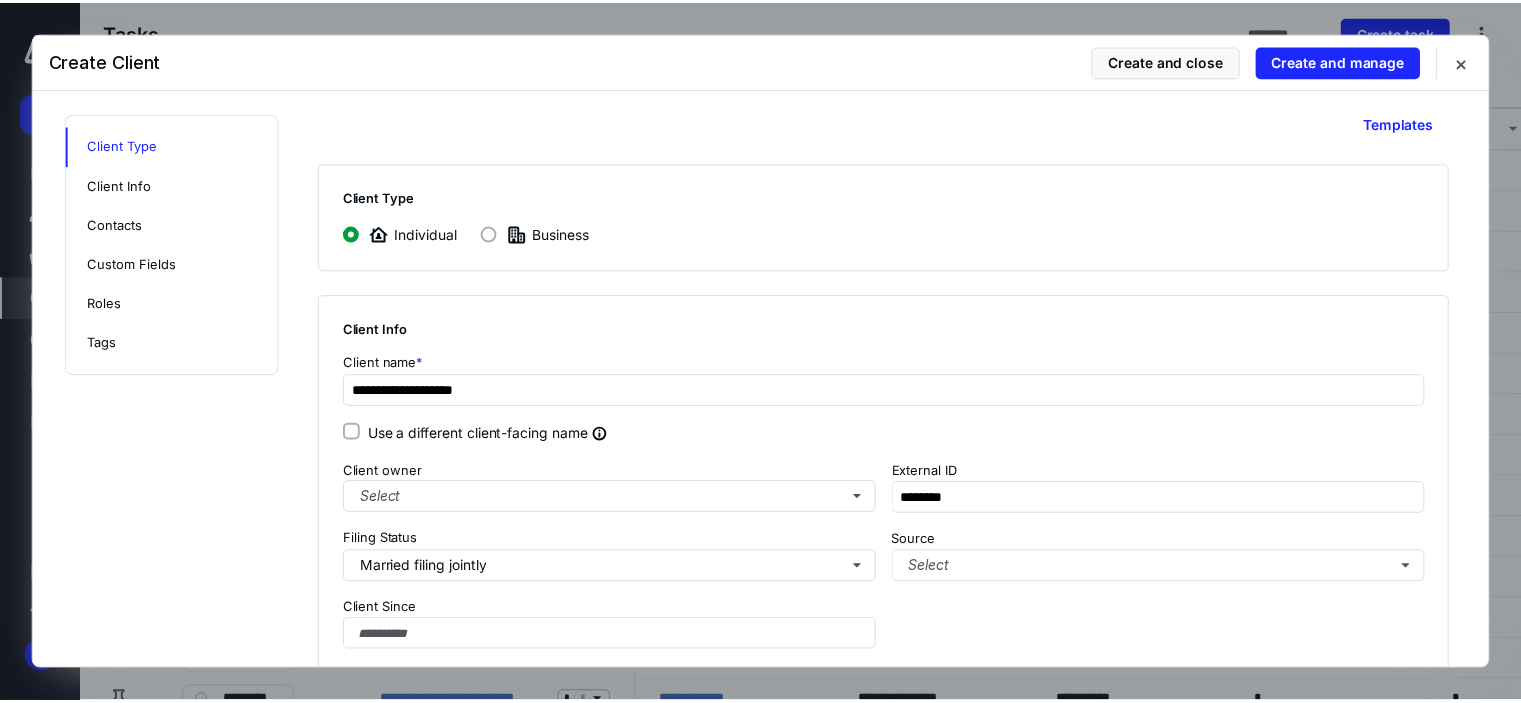 scroll, scrollTop: 4, scrollLeft: 0, axis: vertical 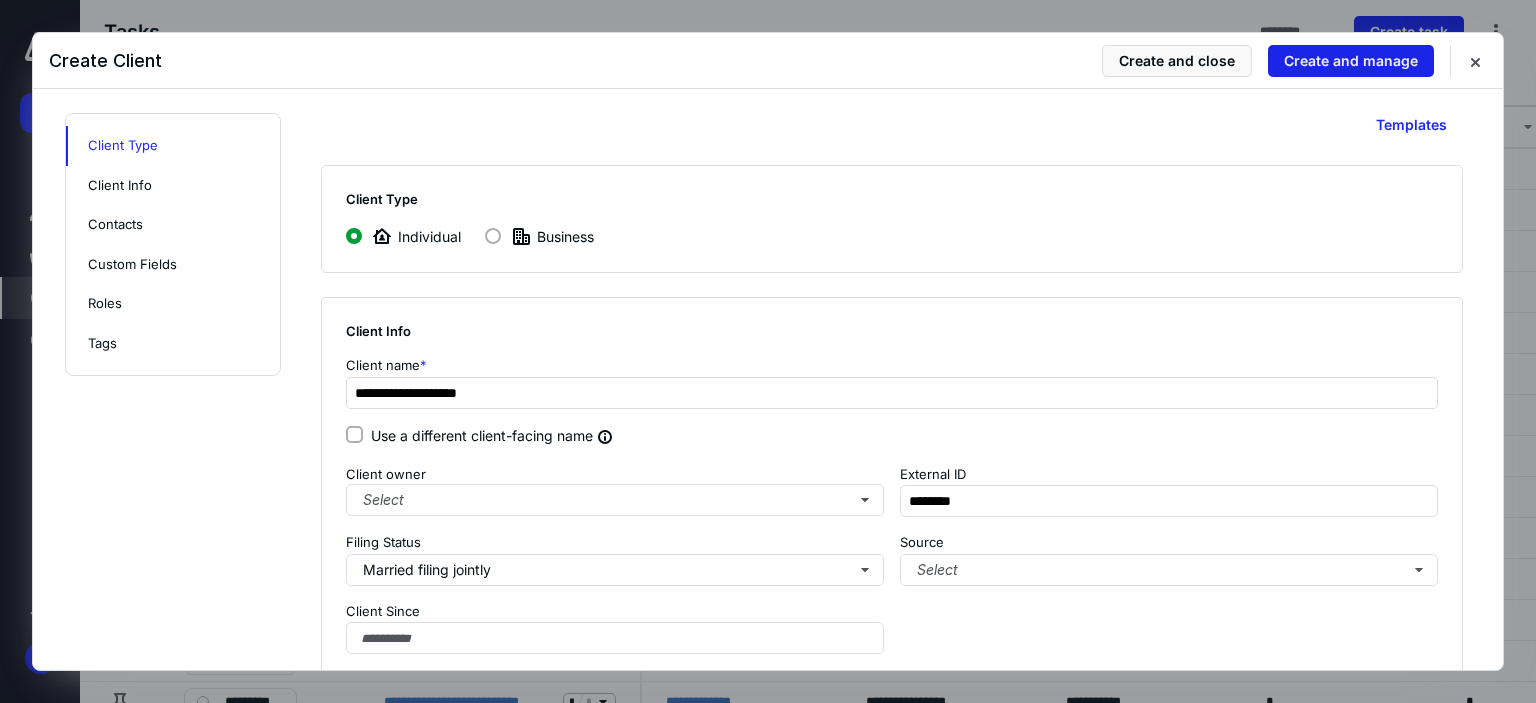 click on "Create and manage" at bounding box center (1351, 61) 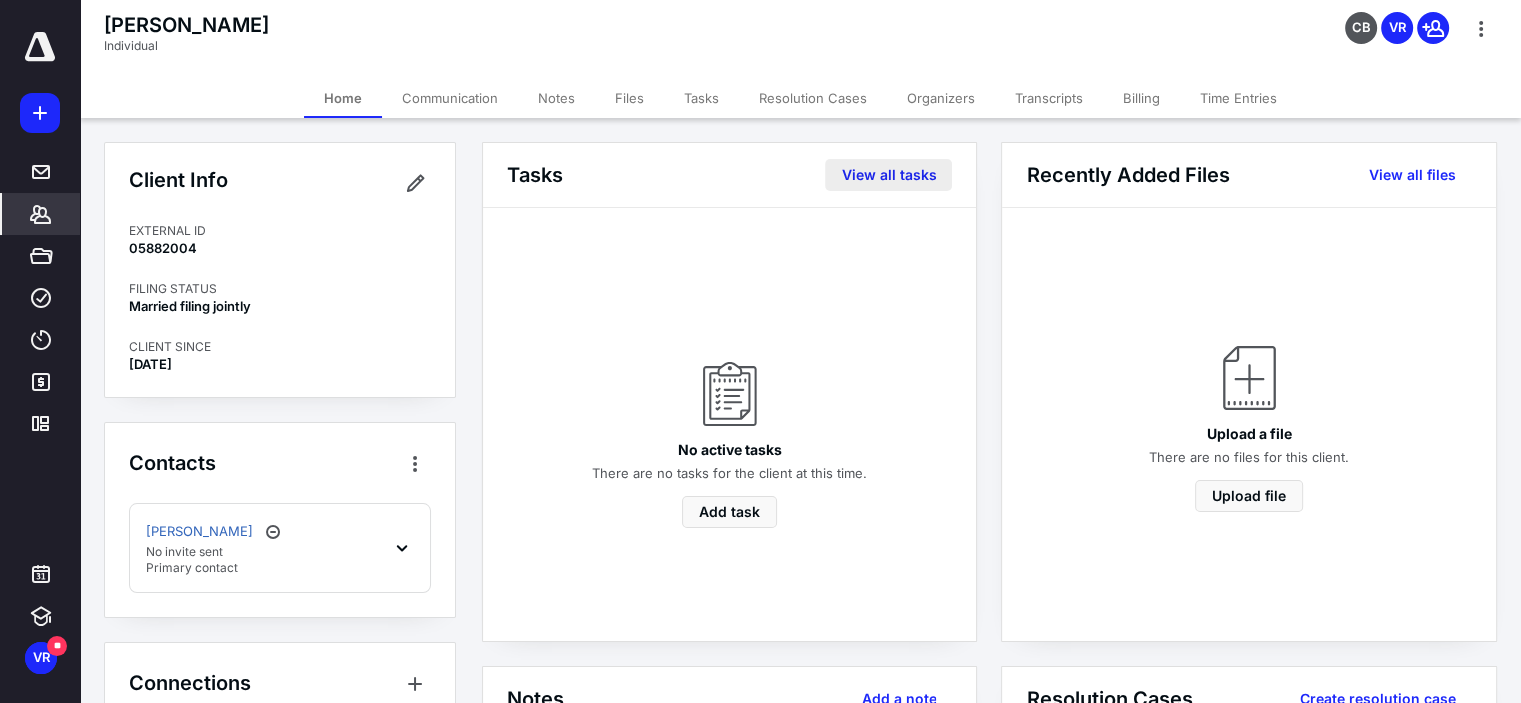 click on "View all tasks" at bounding box center (888, 175) 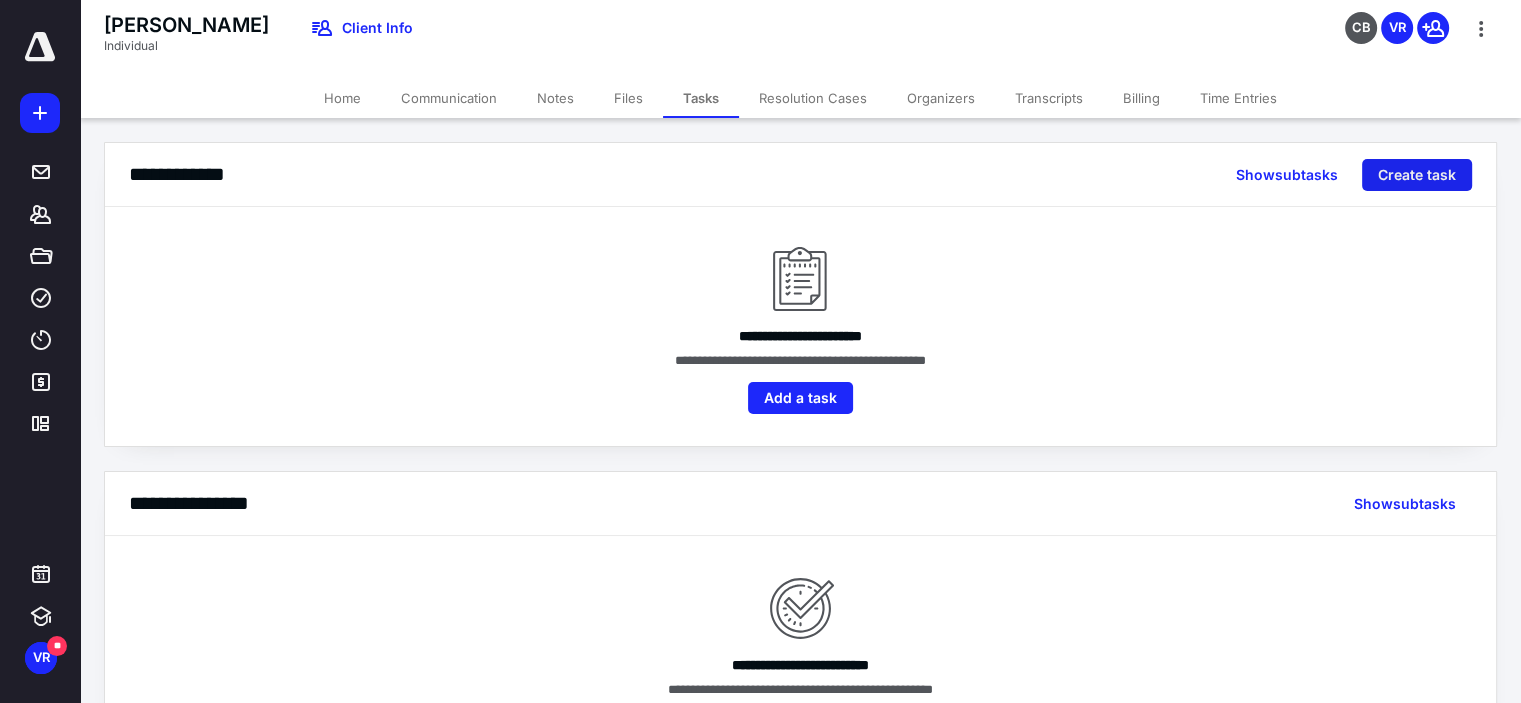 click on "Create task" at bounding box center [1417, 175] 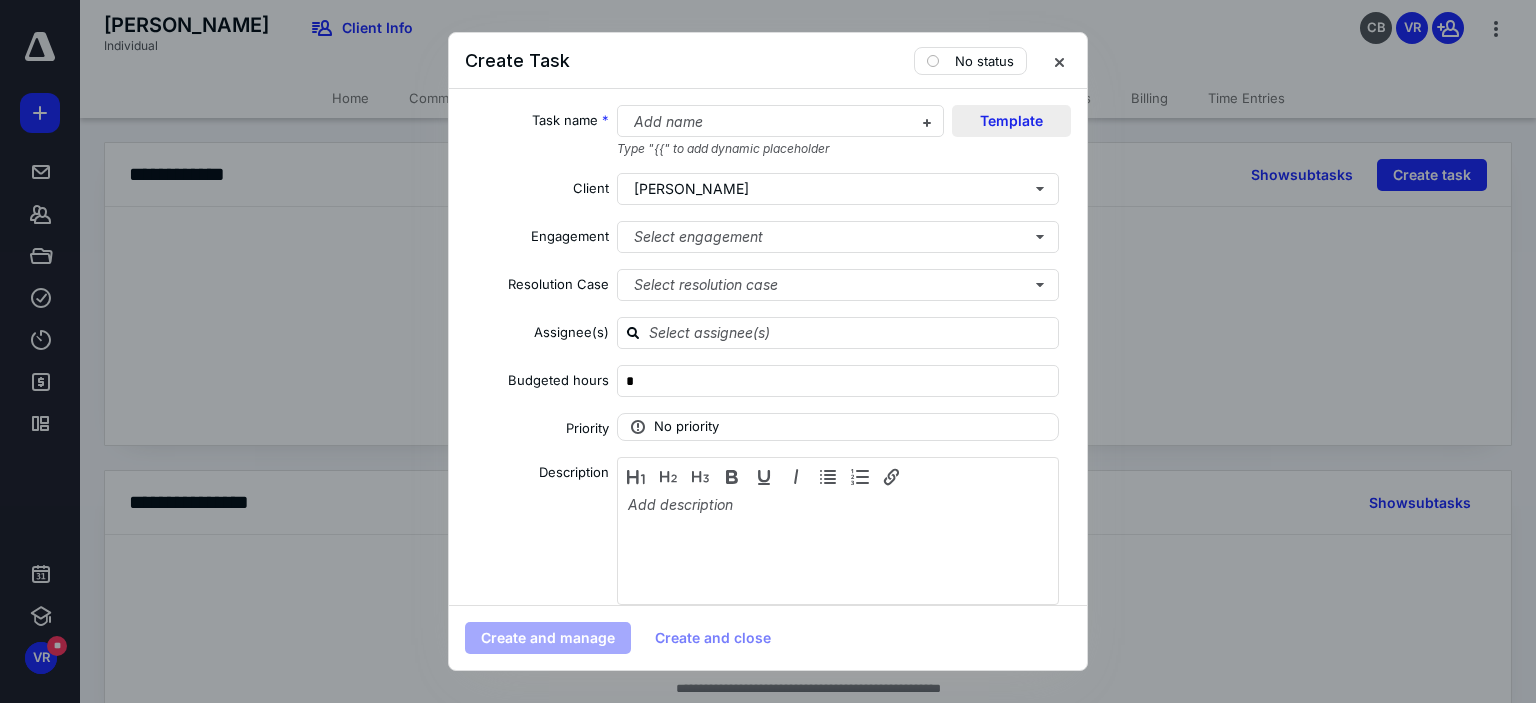 click on "Template" at bounding box center (1011, 121) 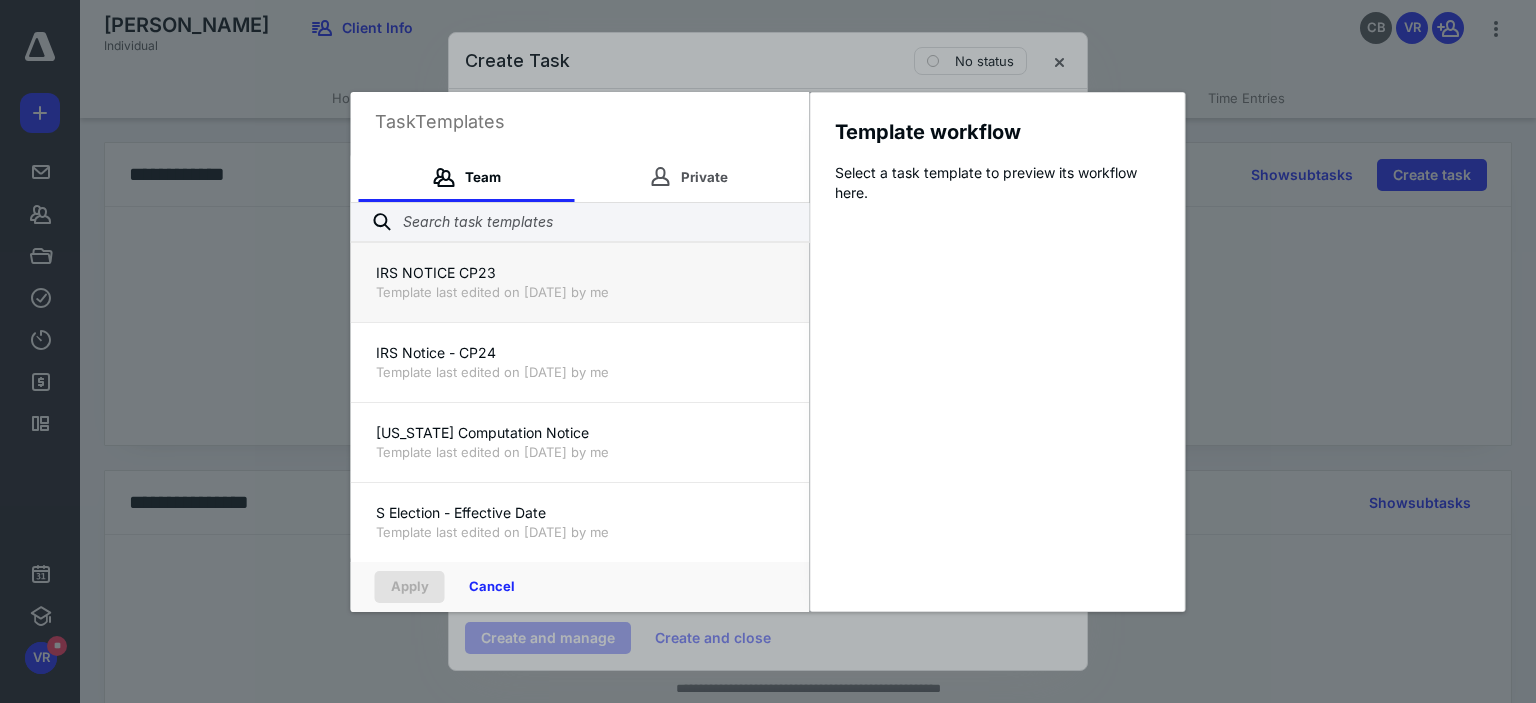 click on "IRS NOTICE CP23" at bounding box center (580, 273) 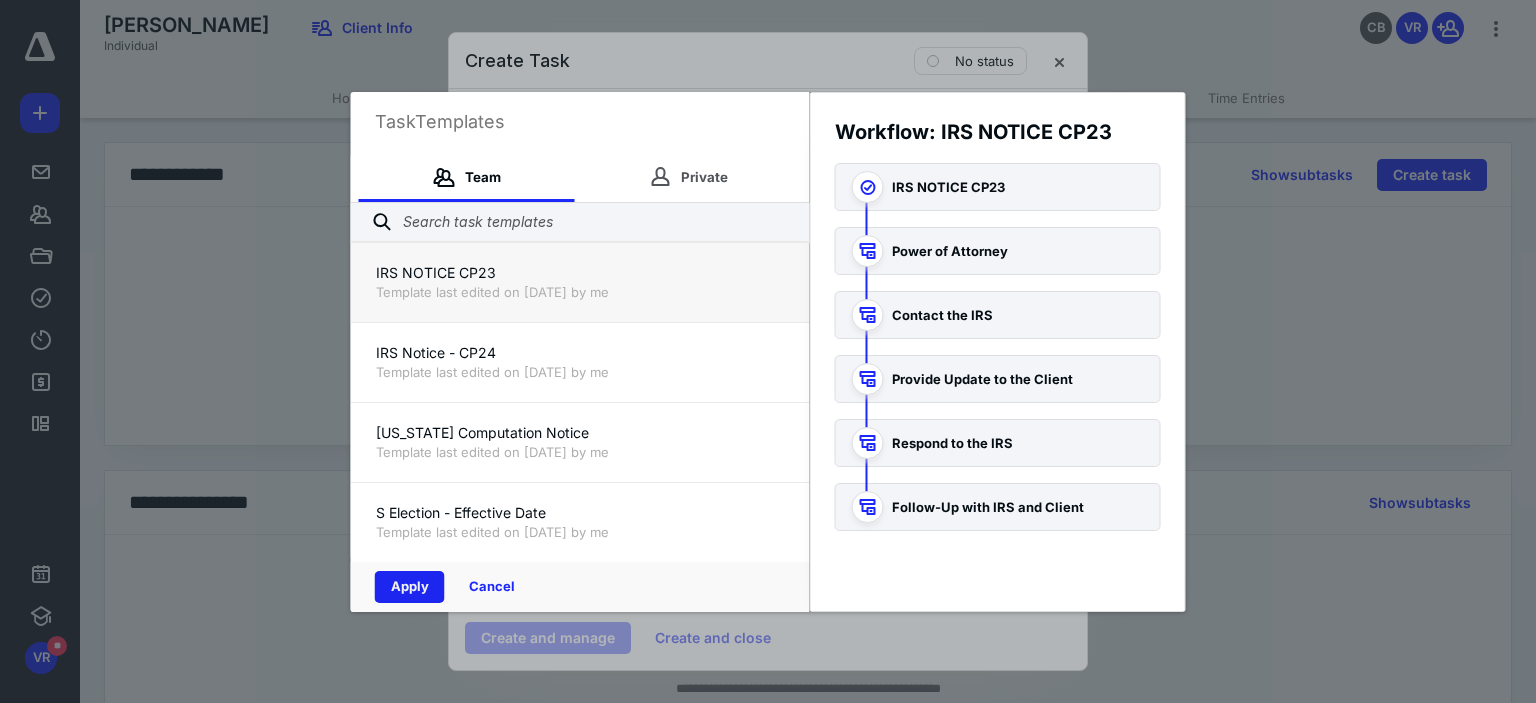 click on "Apply" at bounding box center [410, 587] 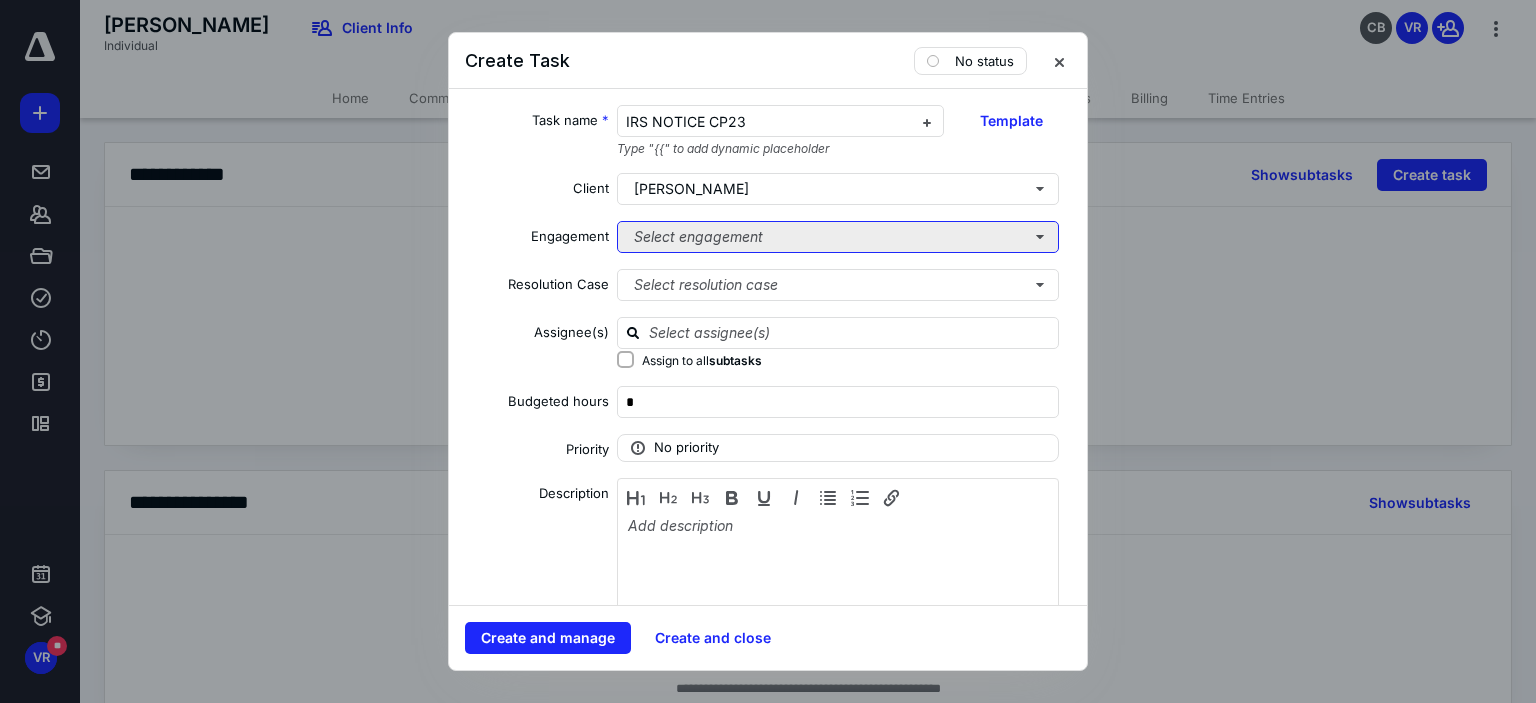 click on "Select engagement" at bounding box center [838, 237] 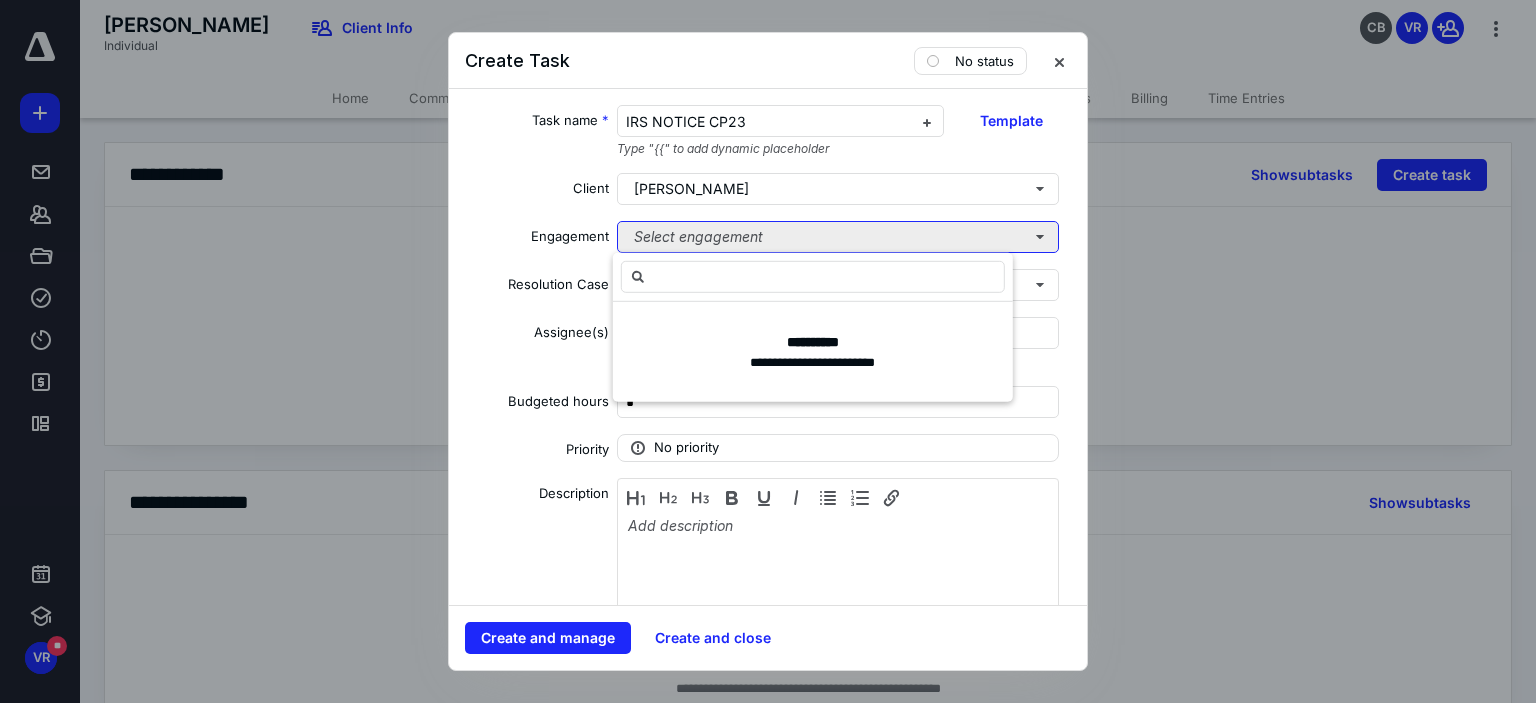 click on "Select engagement" at bounding box center [838, 237] 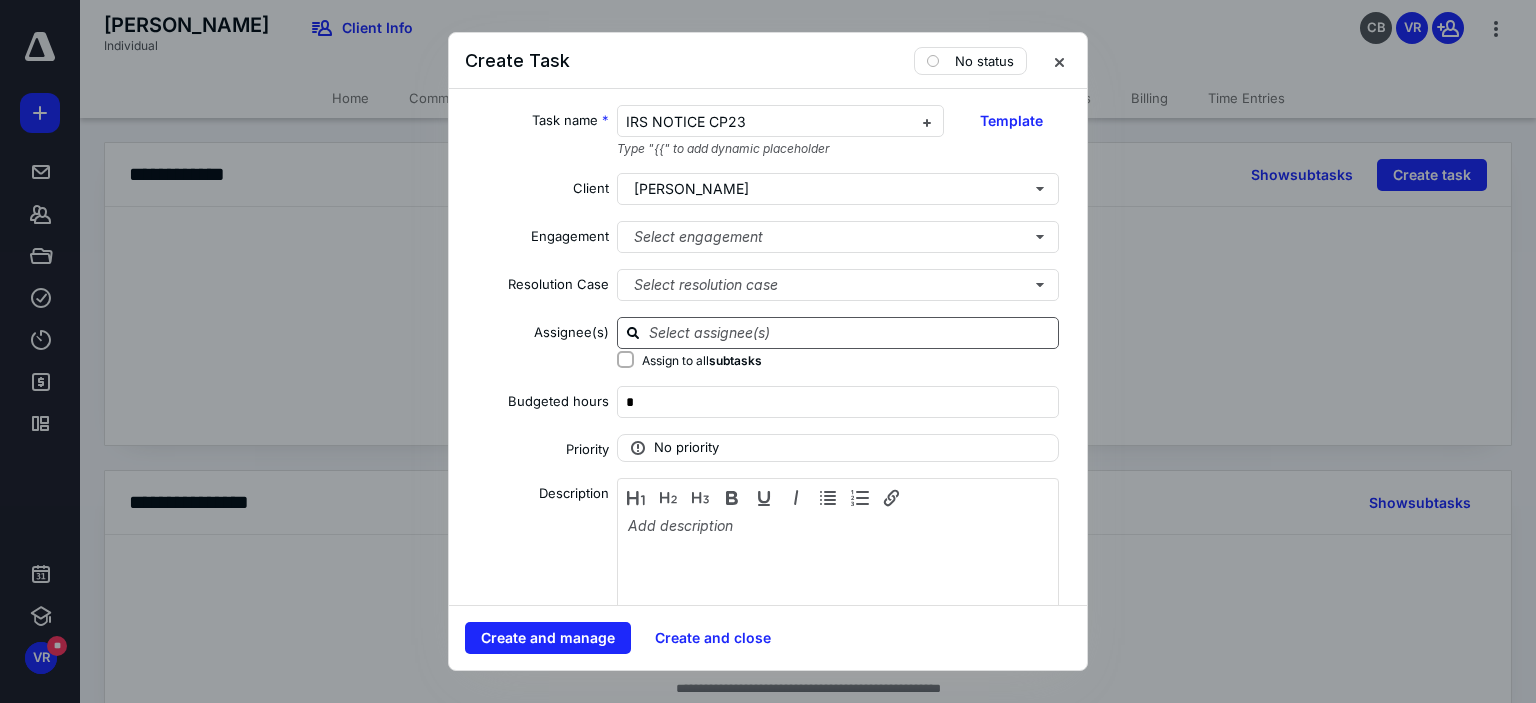 click at bounding box center [850, 332] 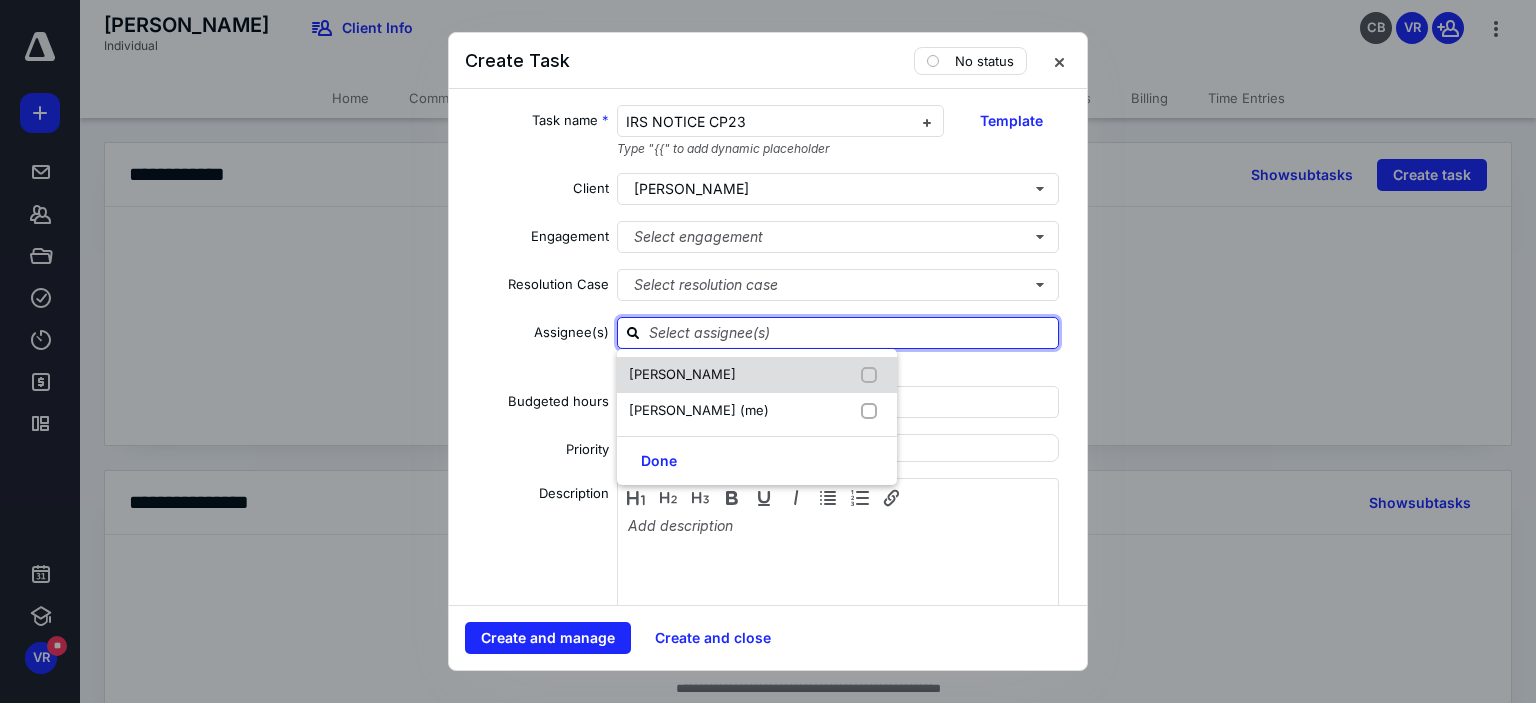 click at bounding box center [873, 375] 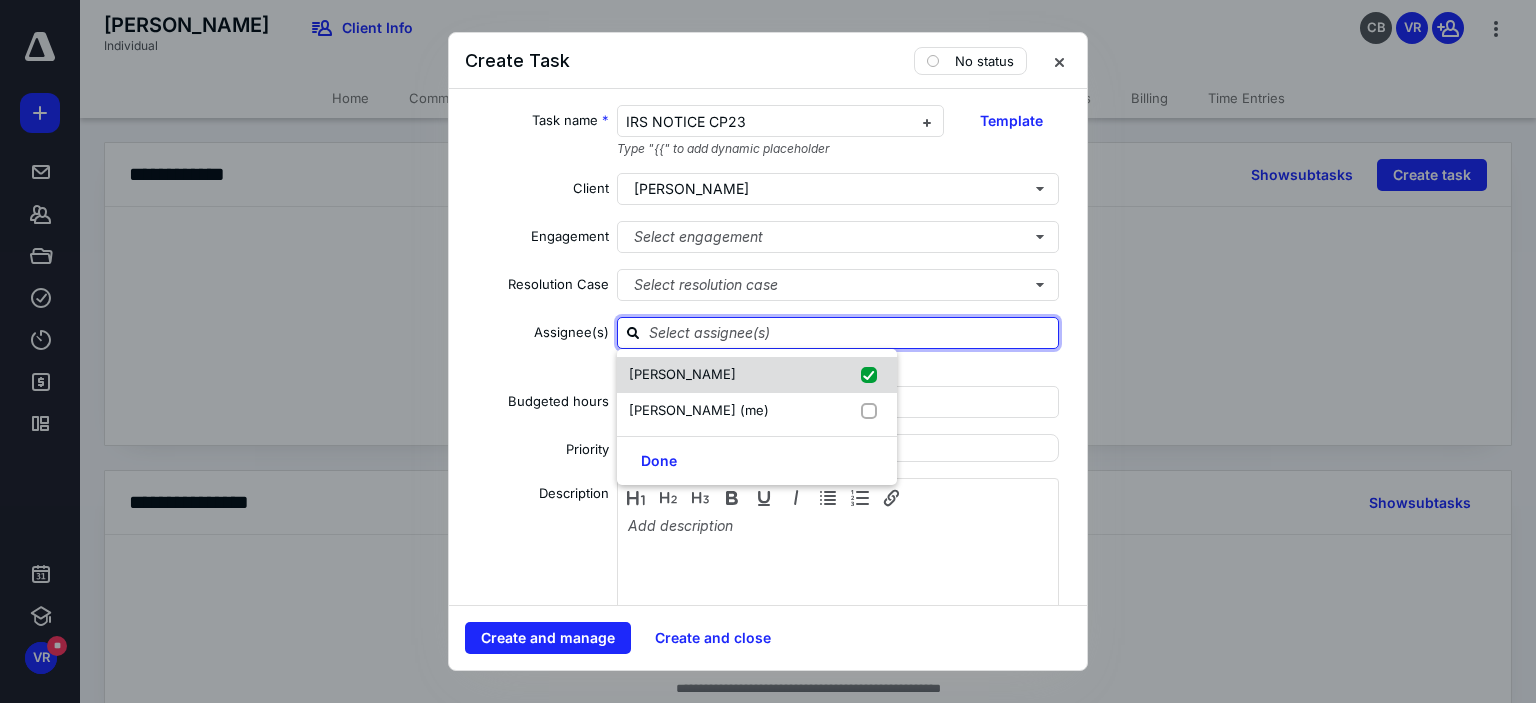 checkbox on "true" 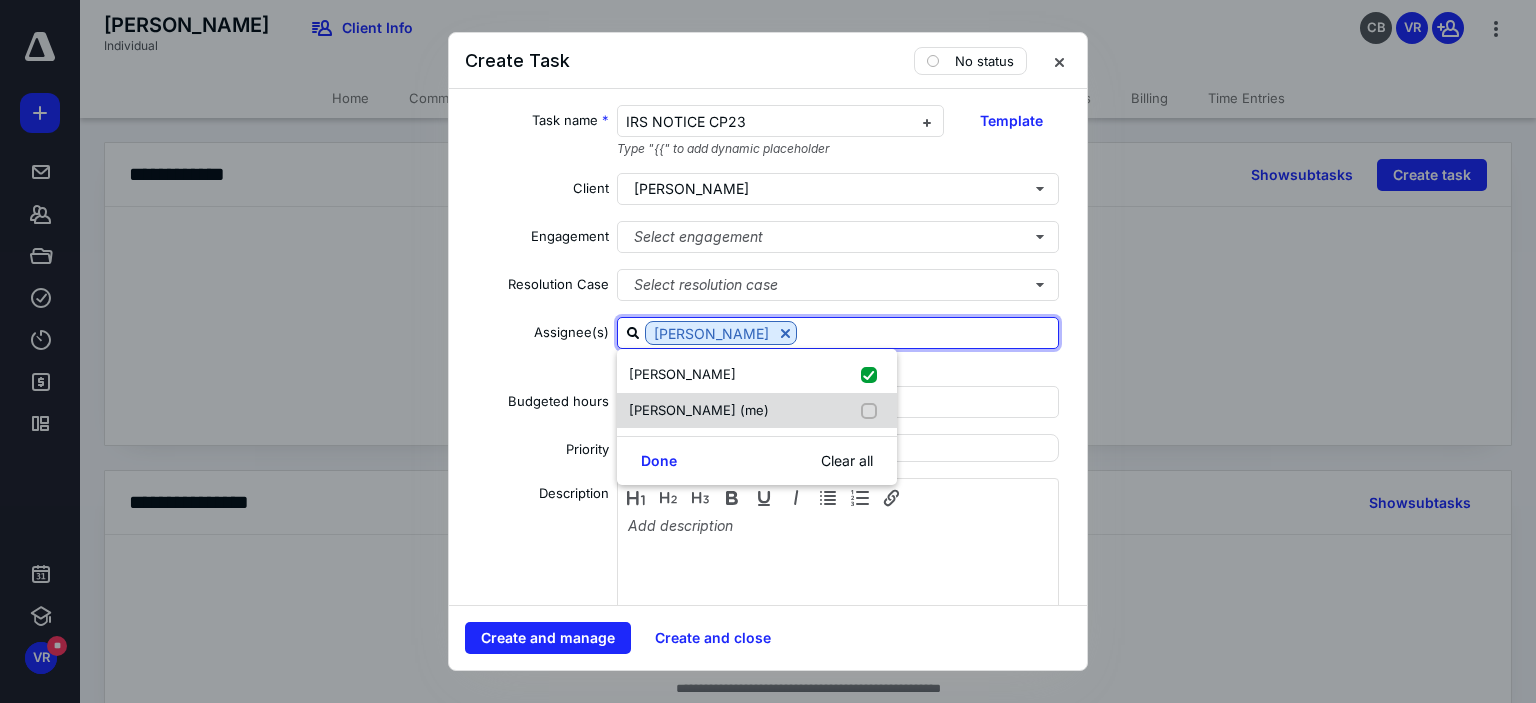click at bounding box center [873, 411] 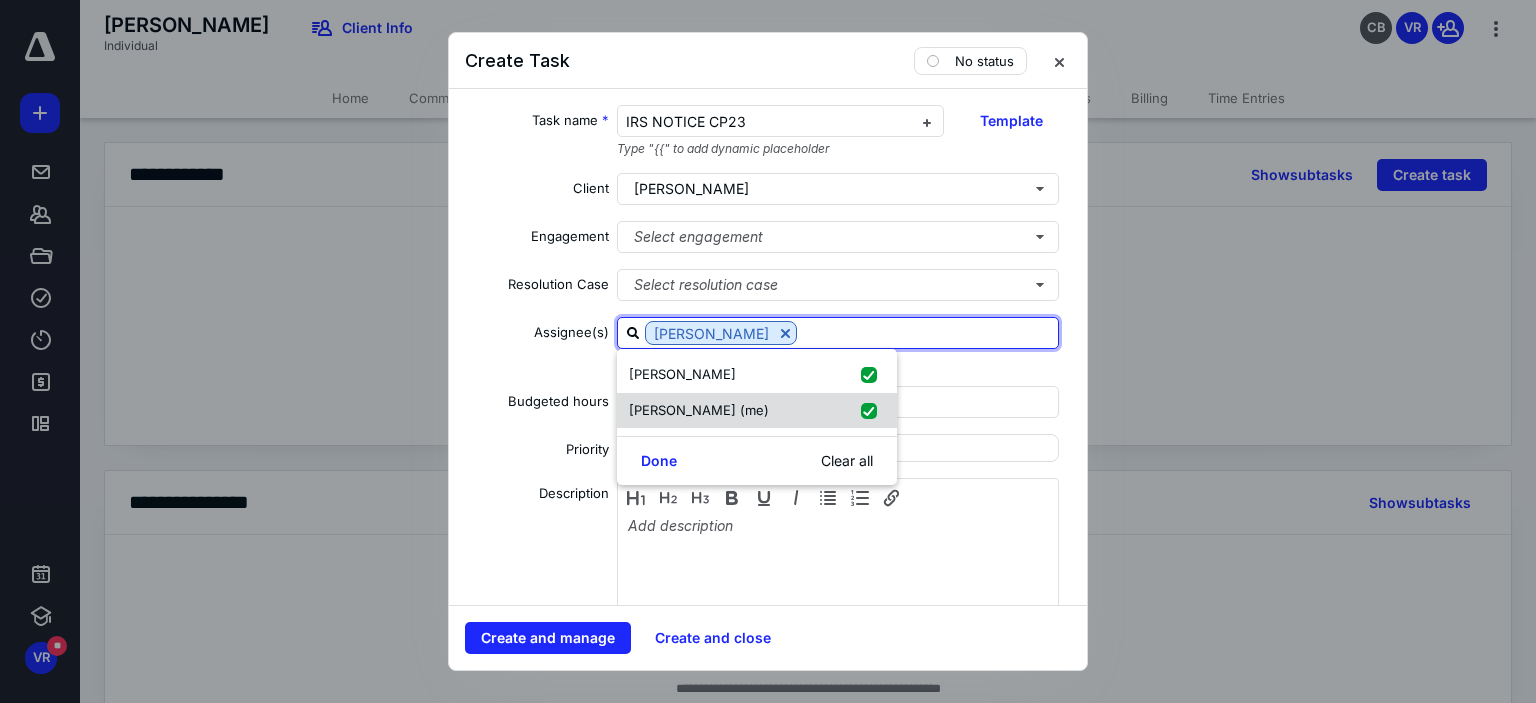 checkbox on "true" 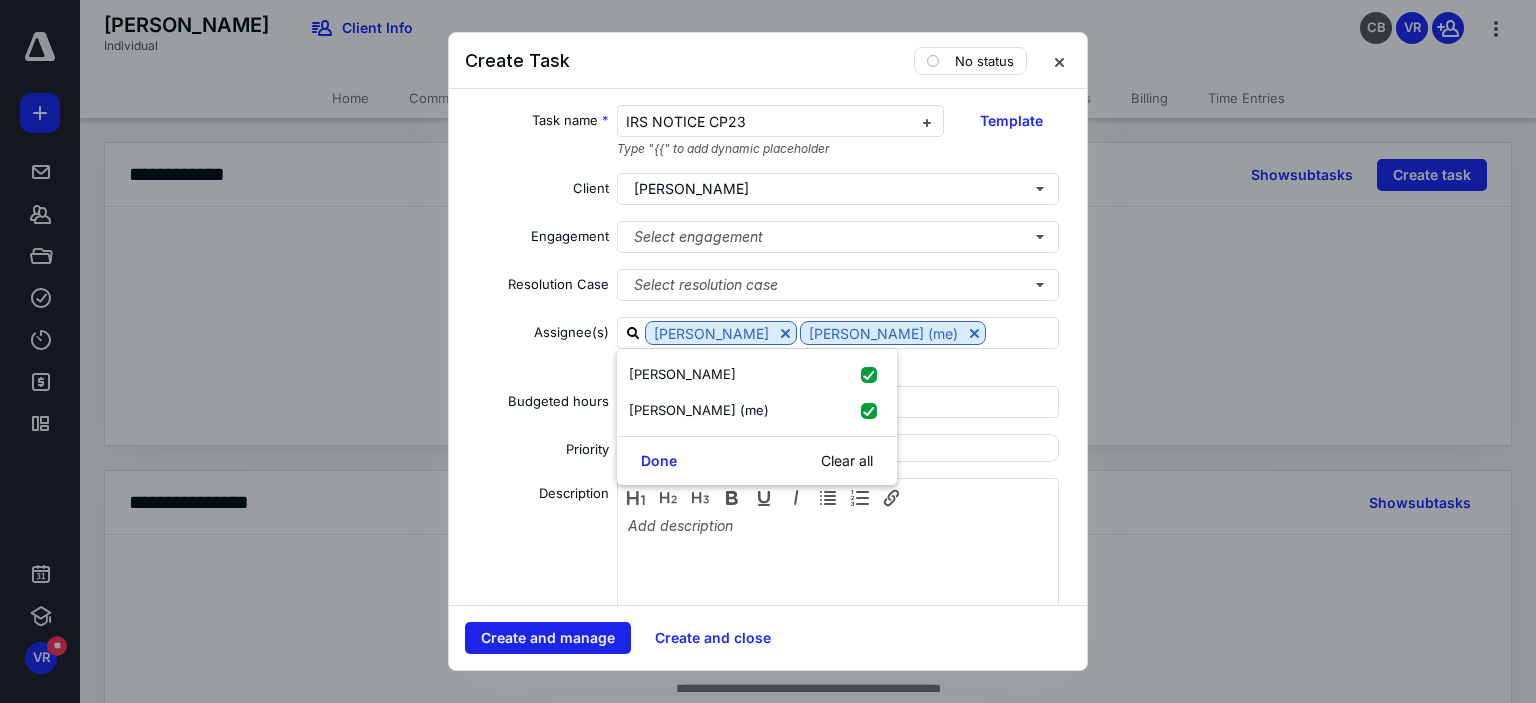 click on "Create and manage" at bounding box center [548, 638] 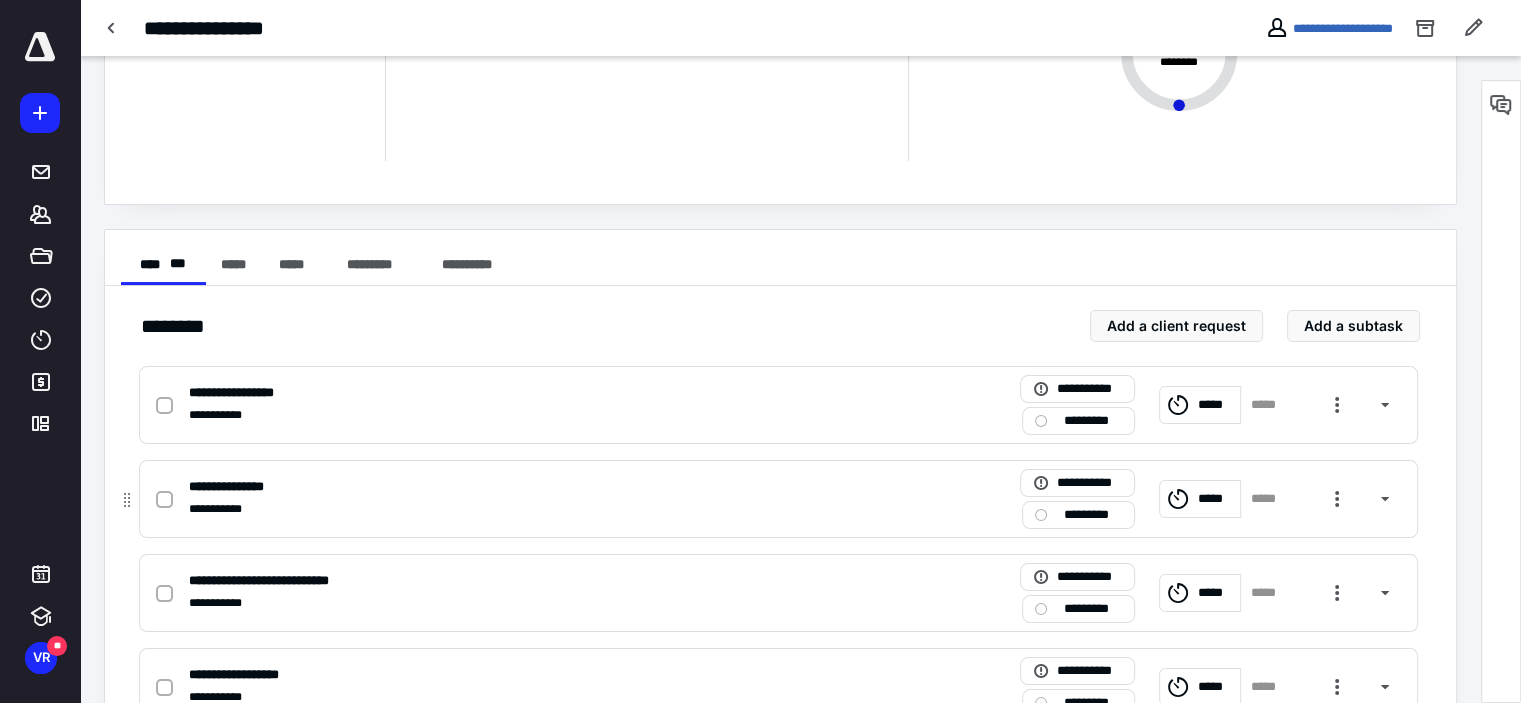 scroll, scrollTop: 300, scrollLeft: 0, axis: vertical 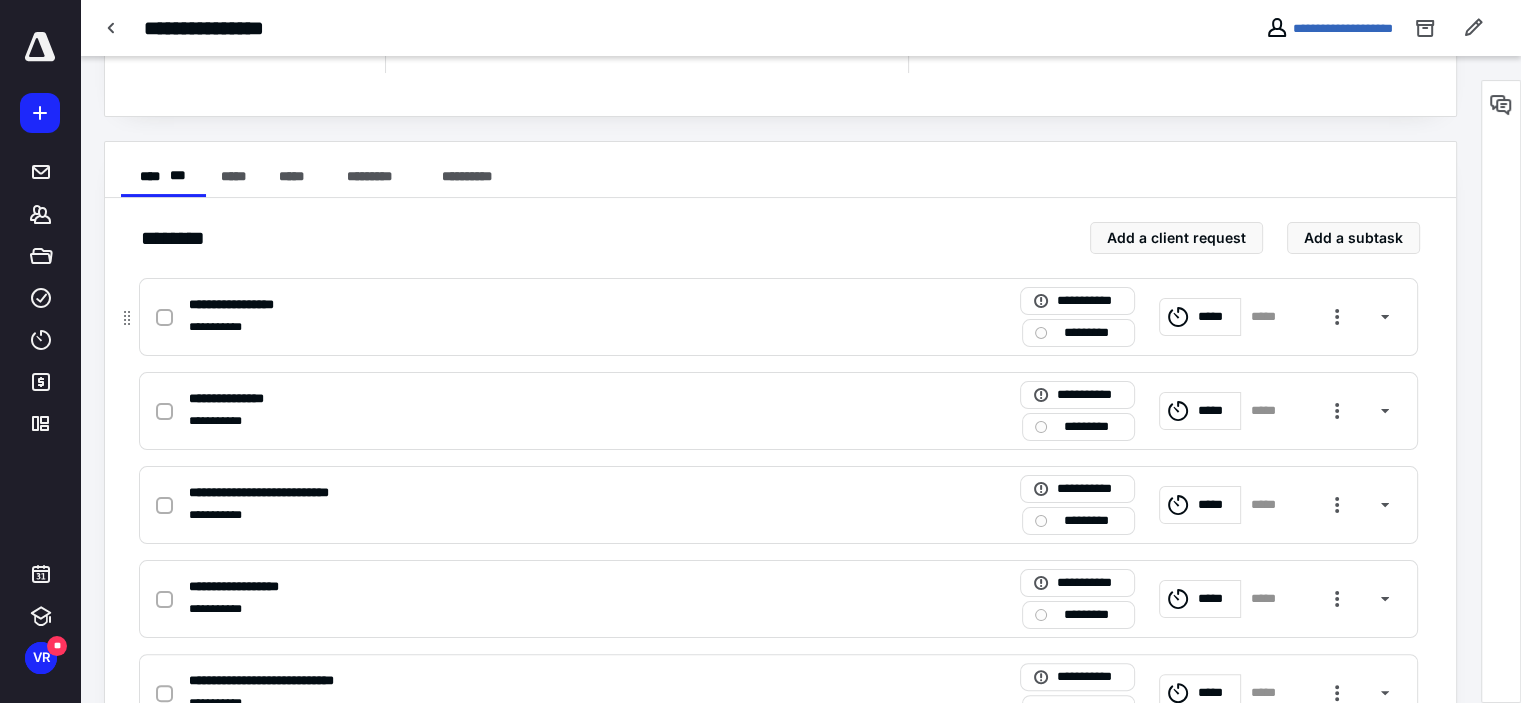 click on "**********" at bounding box center [516, 305] 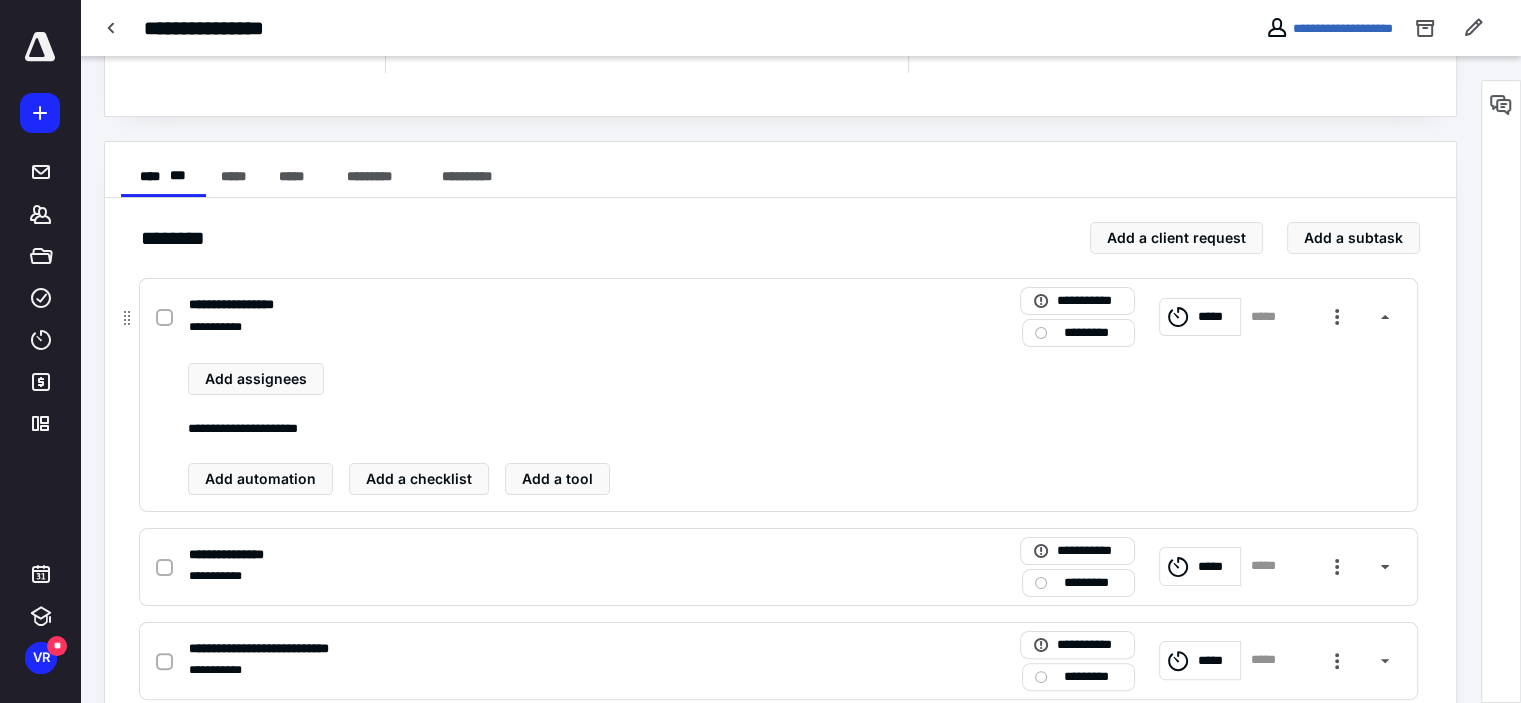 click at bounding box center [164, 318] 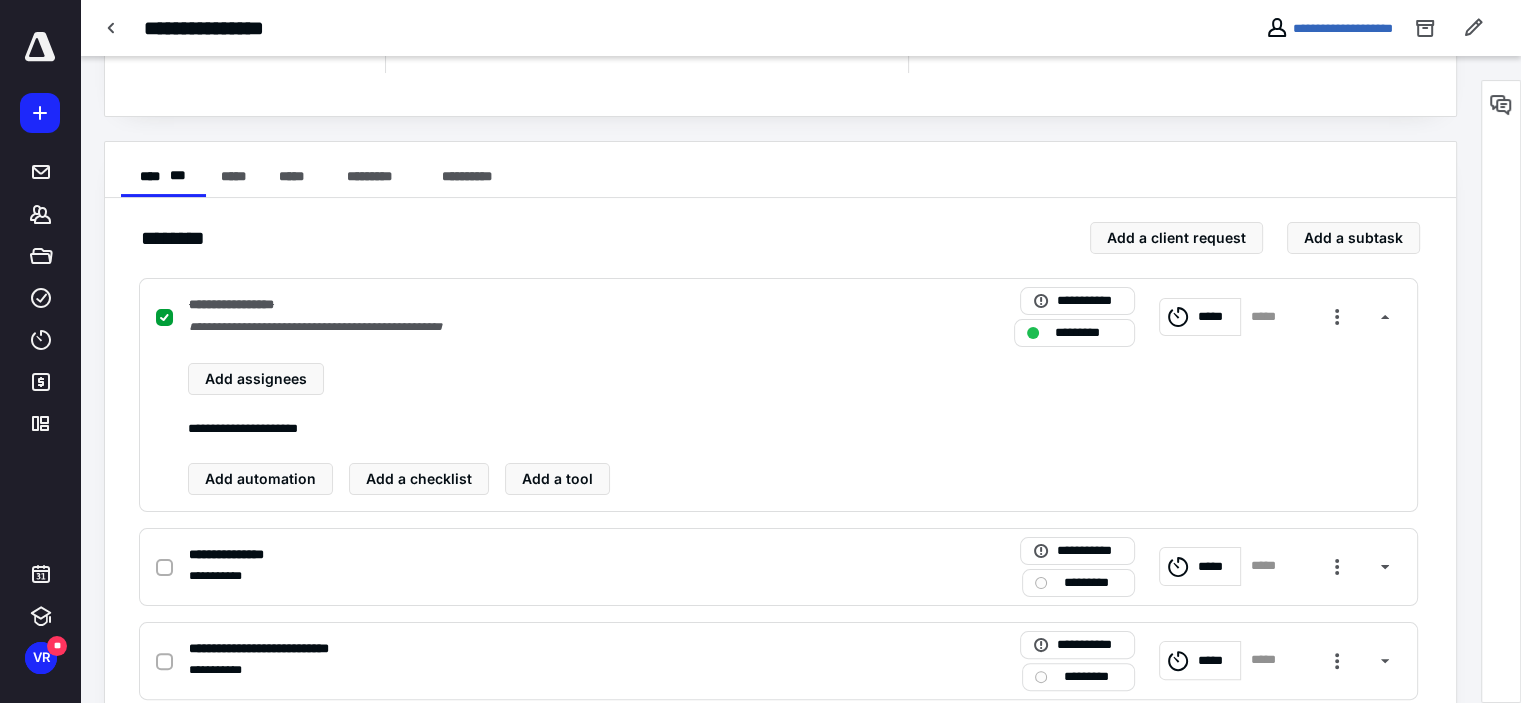 click on "******** Add a client request Add a subtask" at bounding box center [780, 238] 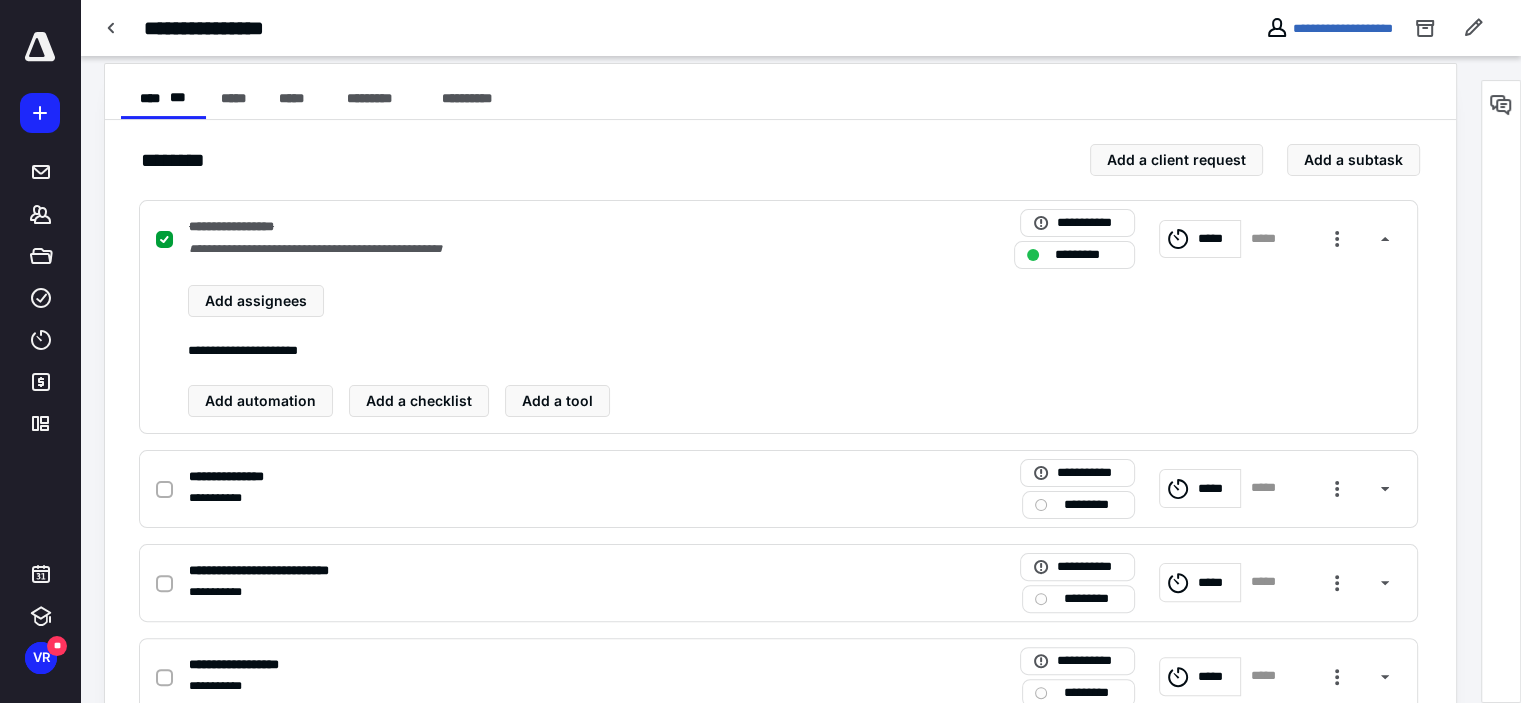 scroll, scrollTop: 500, scrollLeft: 0, axis: vertical 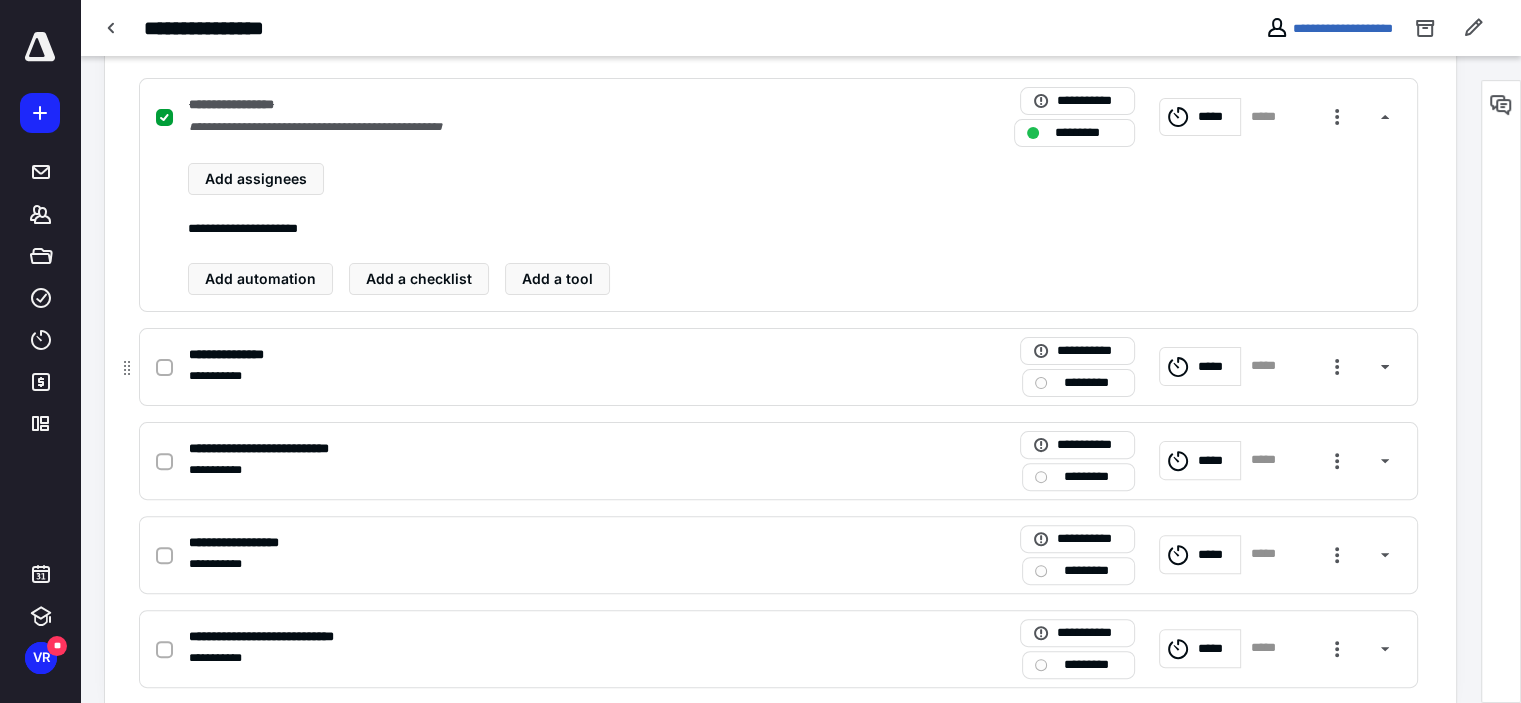 click on "**********" at bounding box center (516, 376) 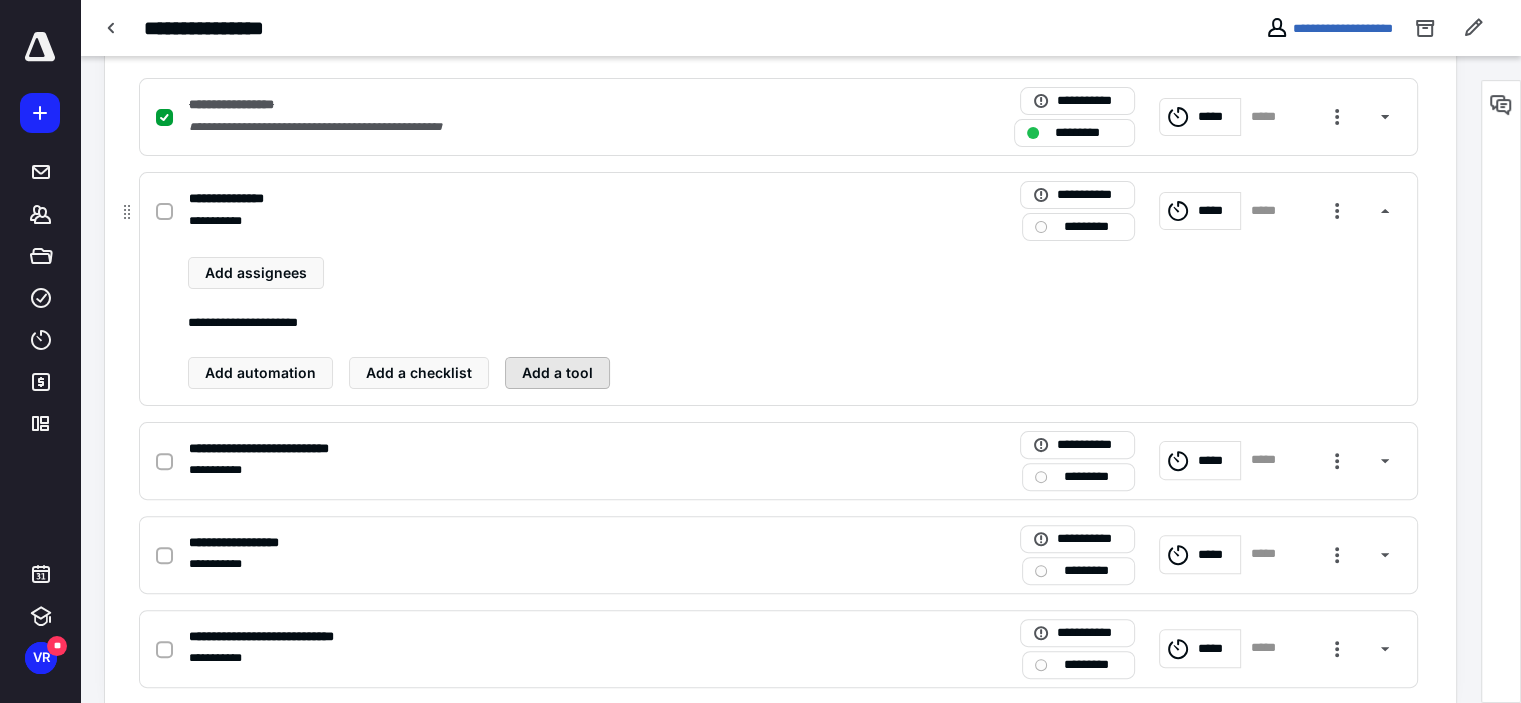click on "Add a tool" at bounding box center (557, 373) 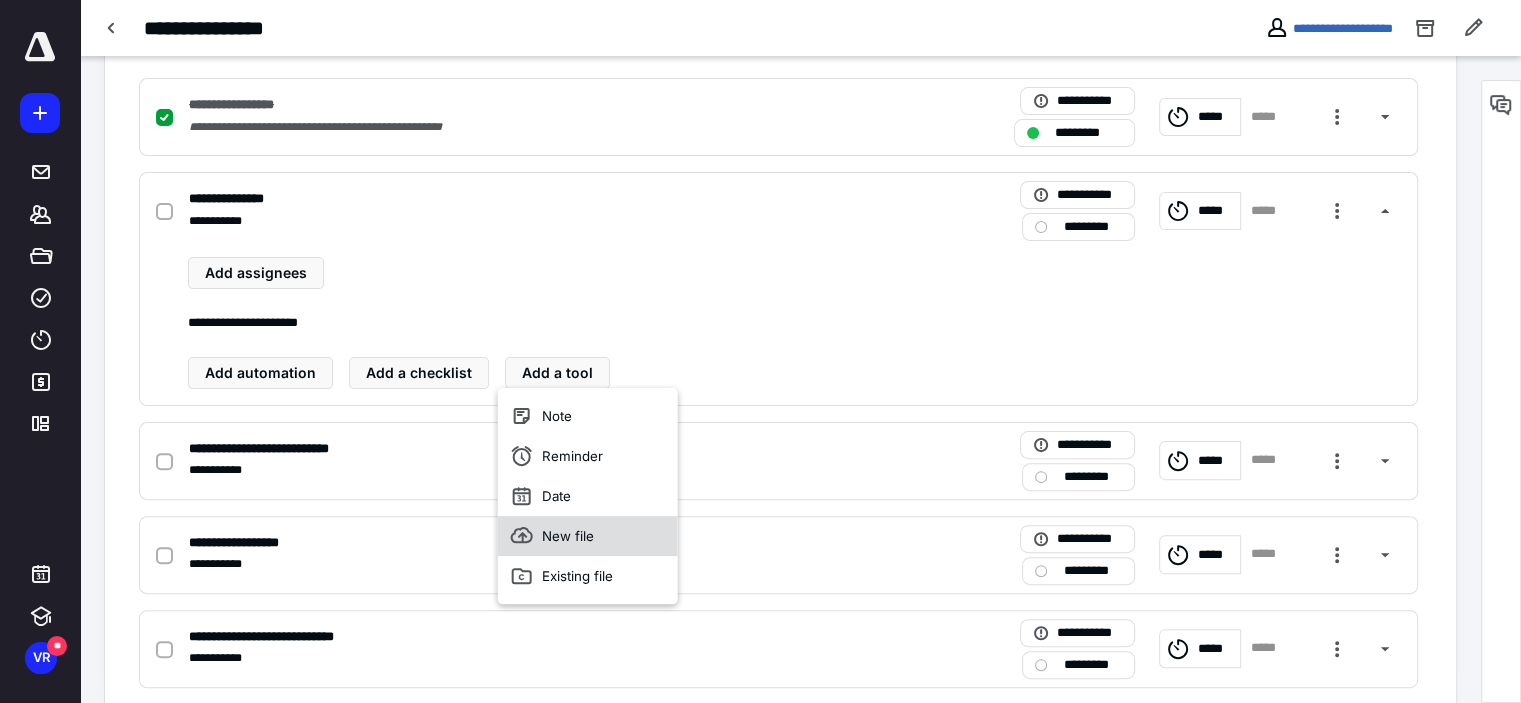 click on "New file" at bounding box center [588, 536] 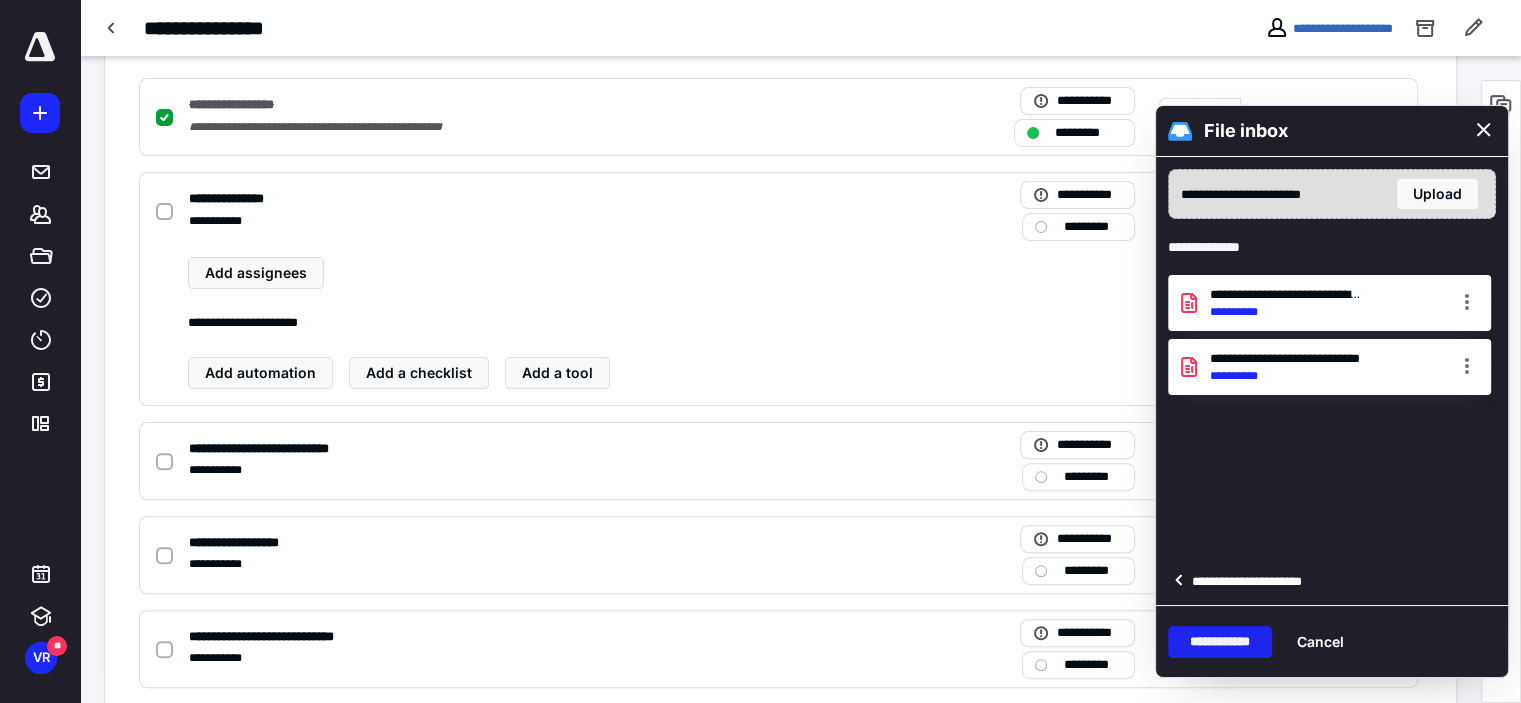 click on "**********" at bounding box center (1220, 642) 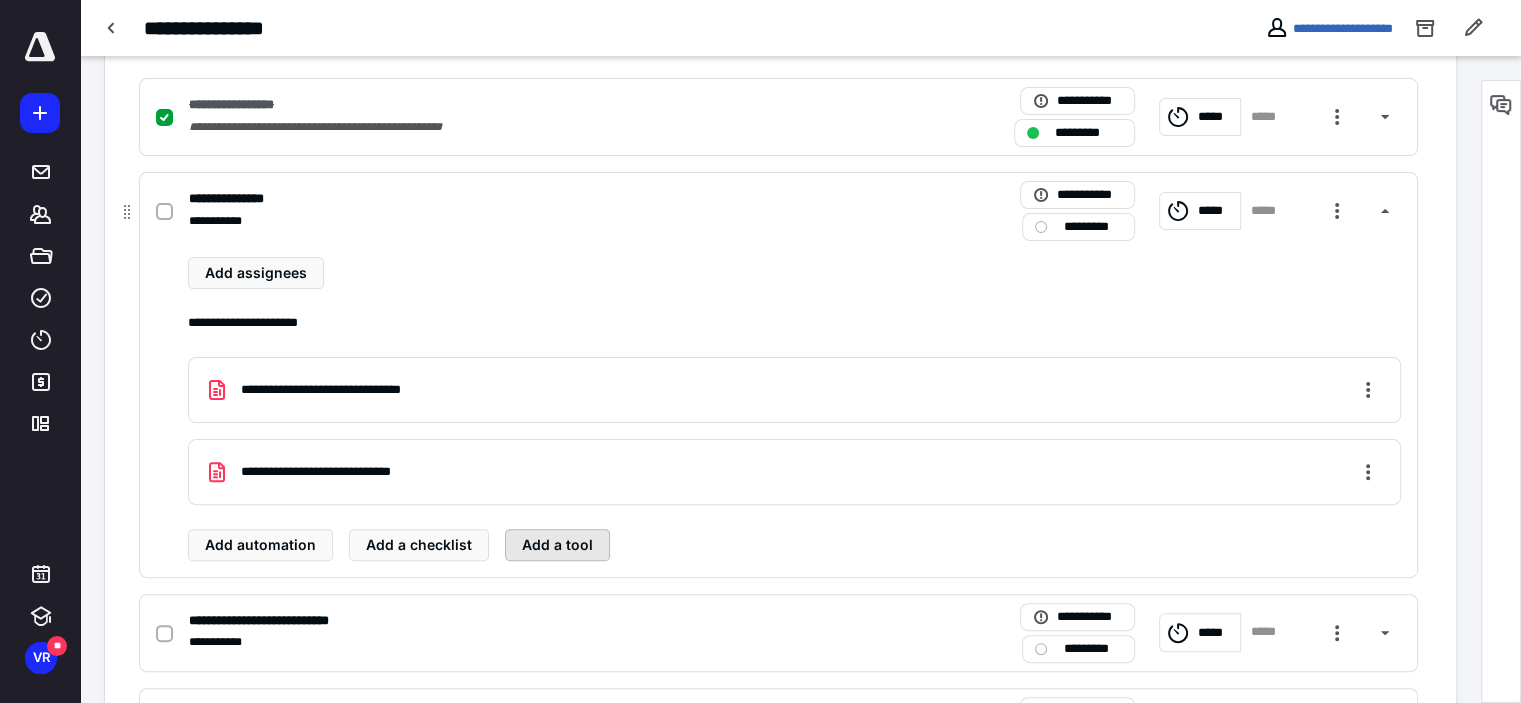click on "Add a tool" at bounding box center (557, 545) 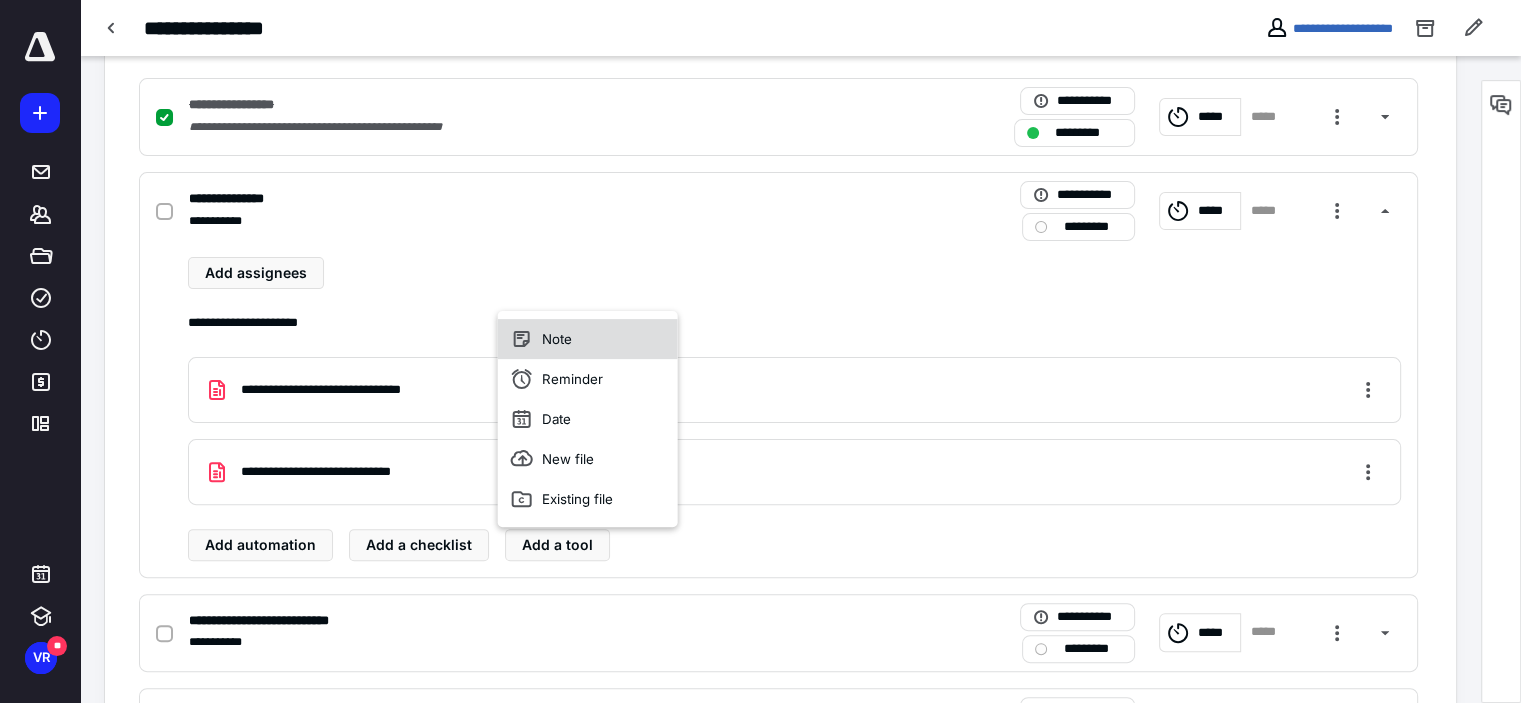 click on "Note" at bounding box center (588, 339) 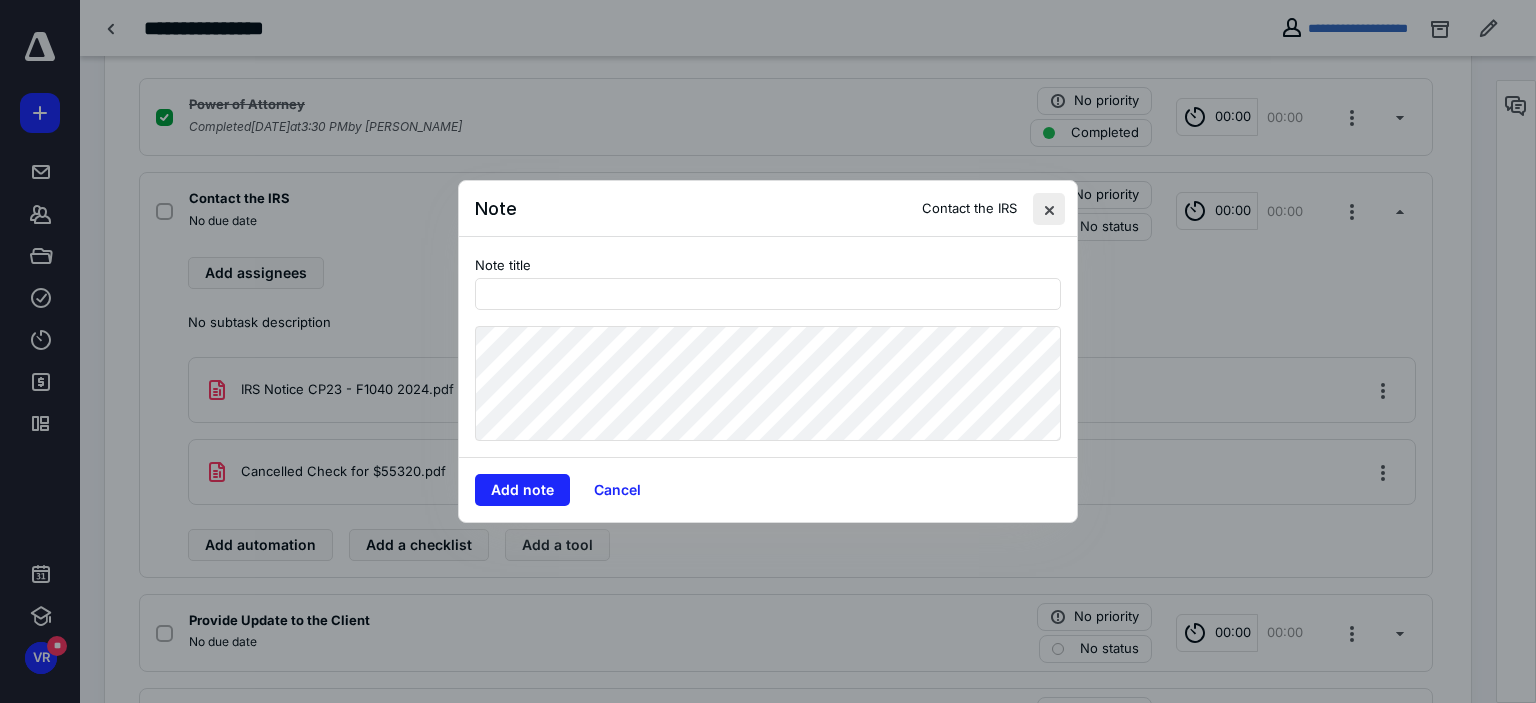 click at bounding box center (1049, 209) 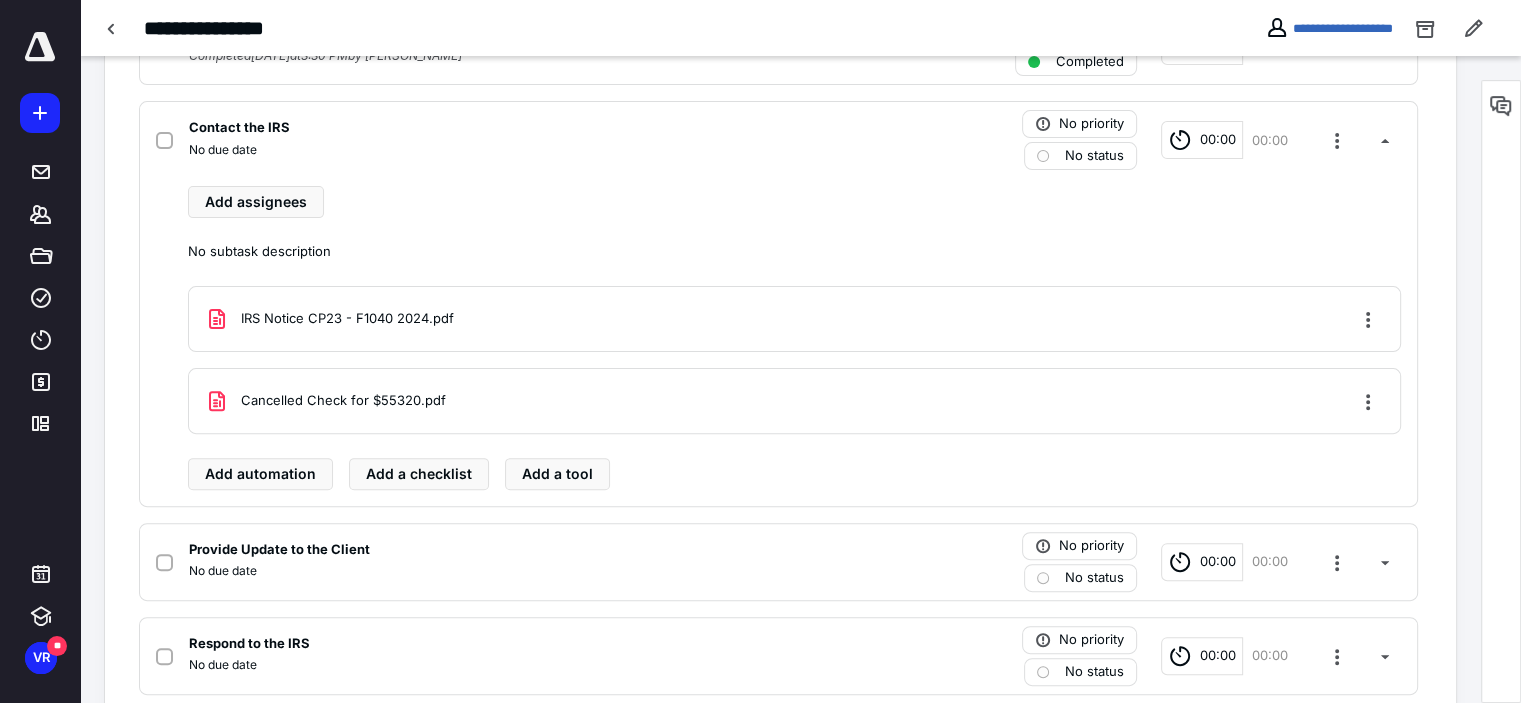 scroll, scrollTop: 604, scrollLeft: 0, axis: vertical 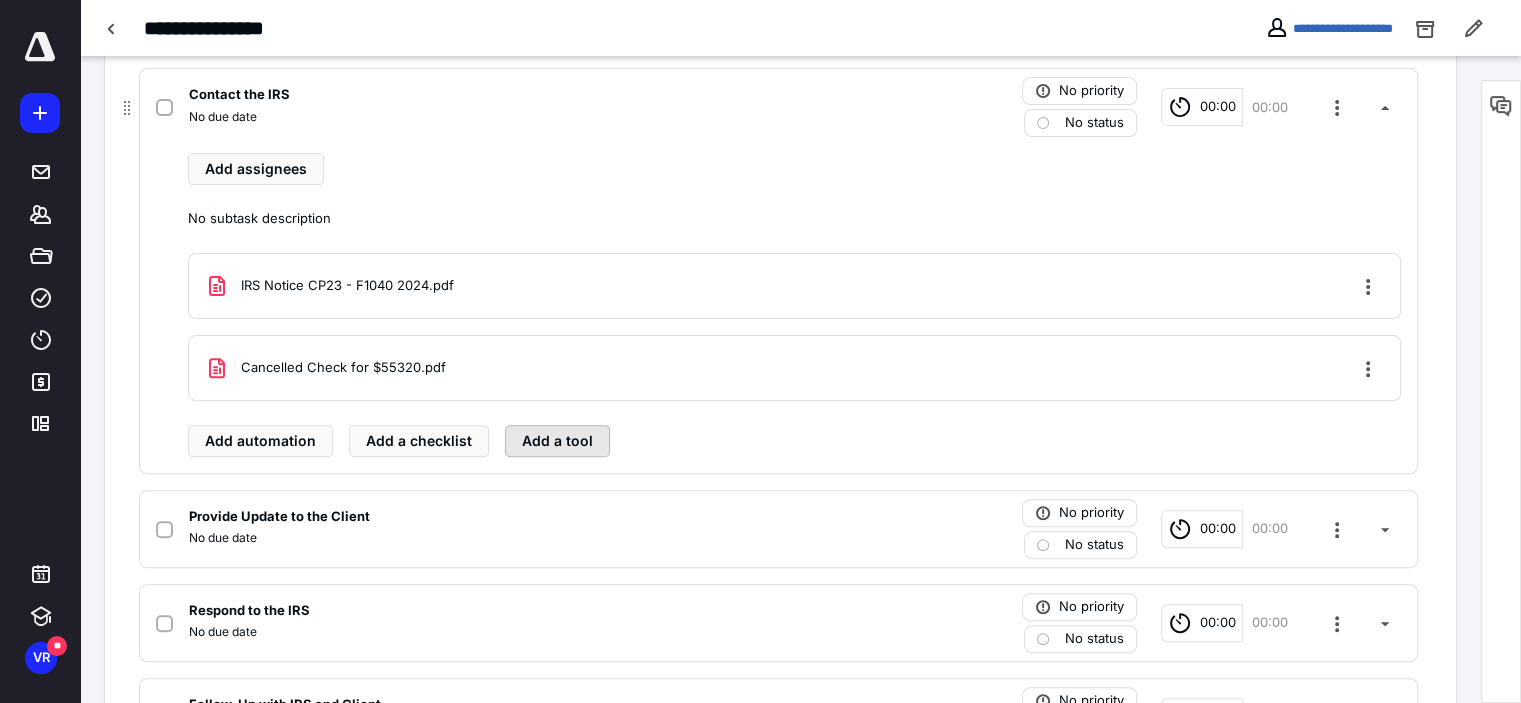click on "Add a tool" at bounding box center (557, 441) 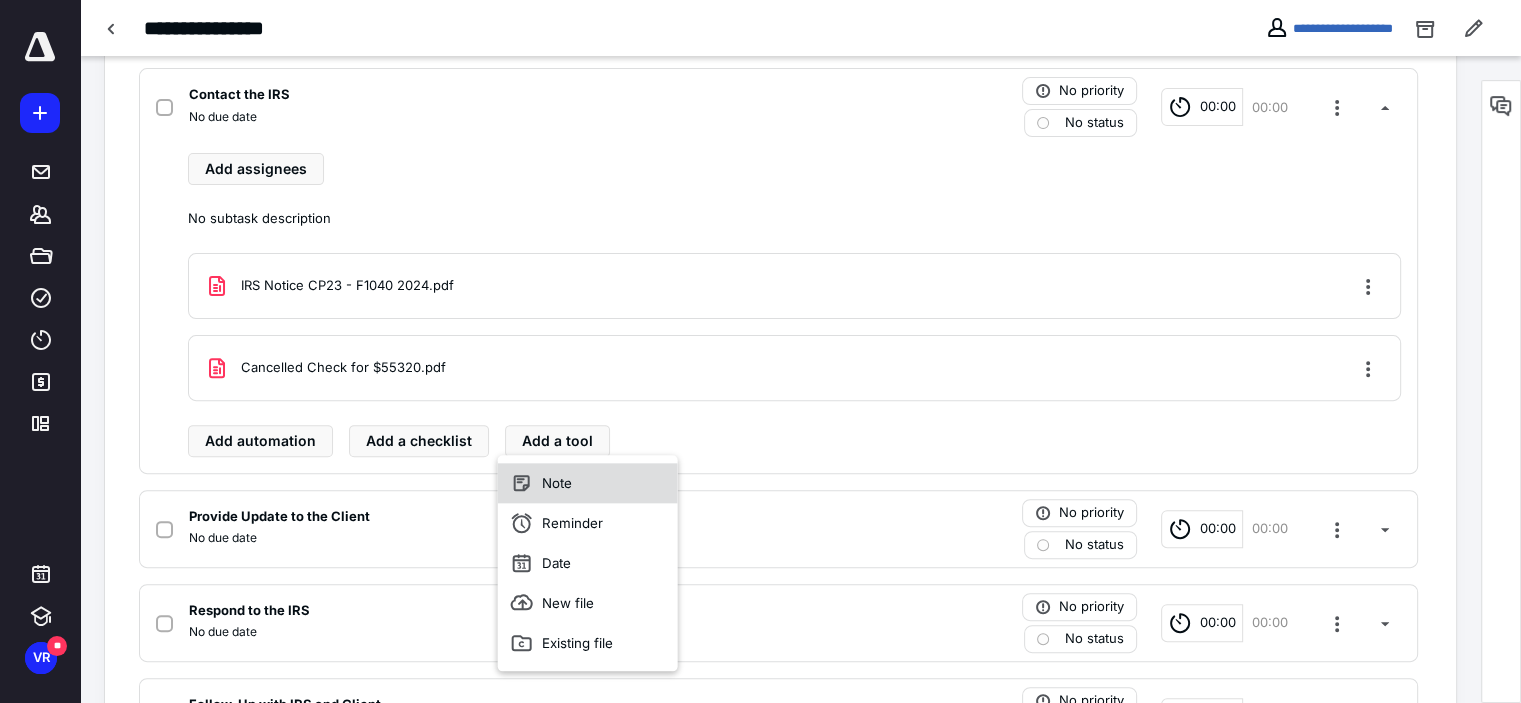 click on "Note" at bounding box center [588, 483] 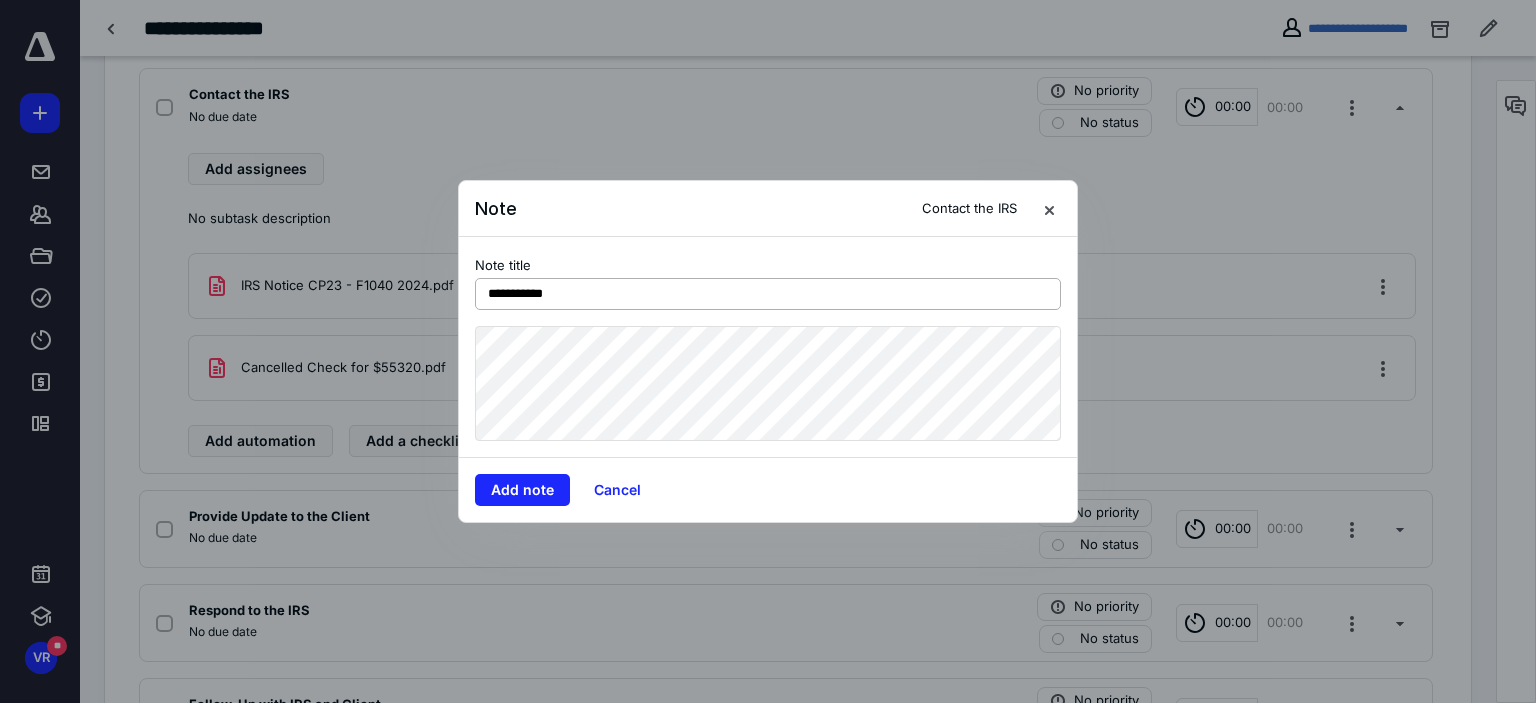 type on "**********" 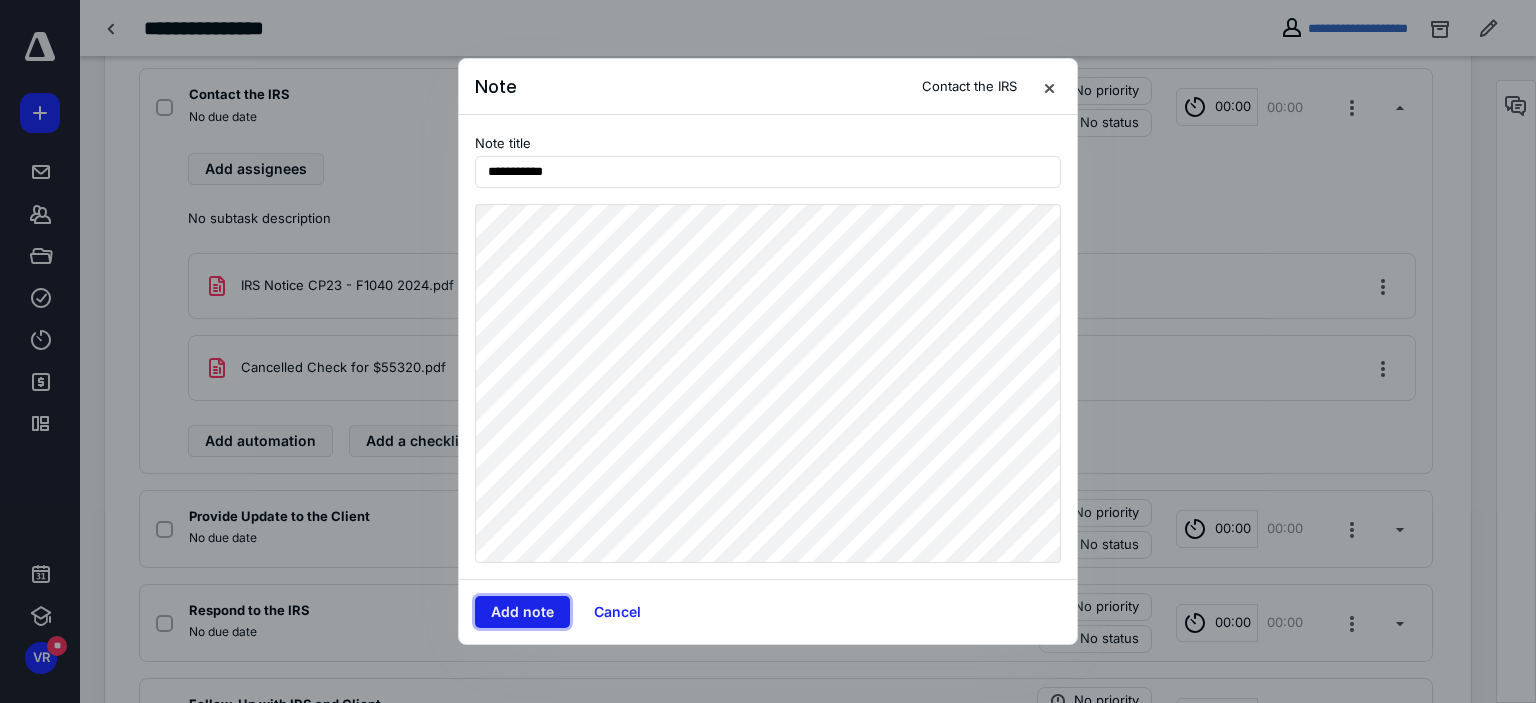 click on "Add note" at bounding box center [522, 612] 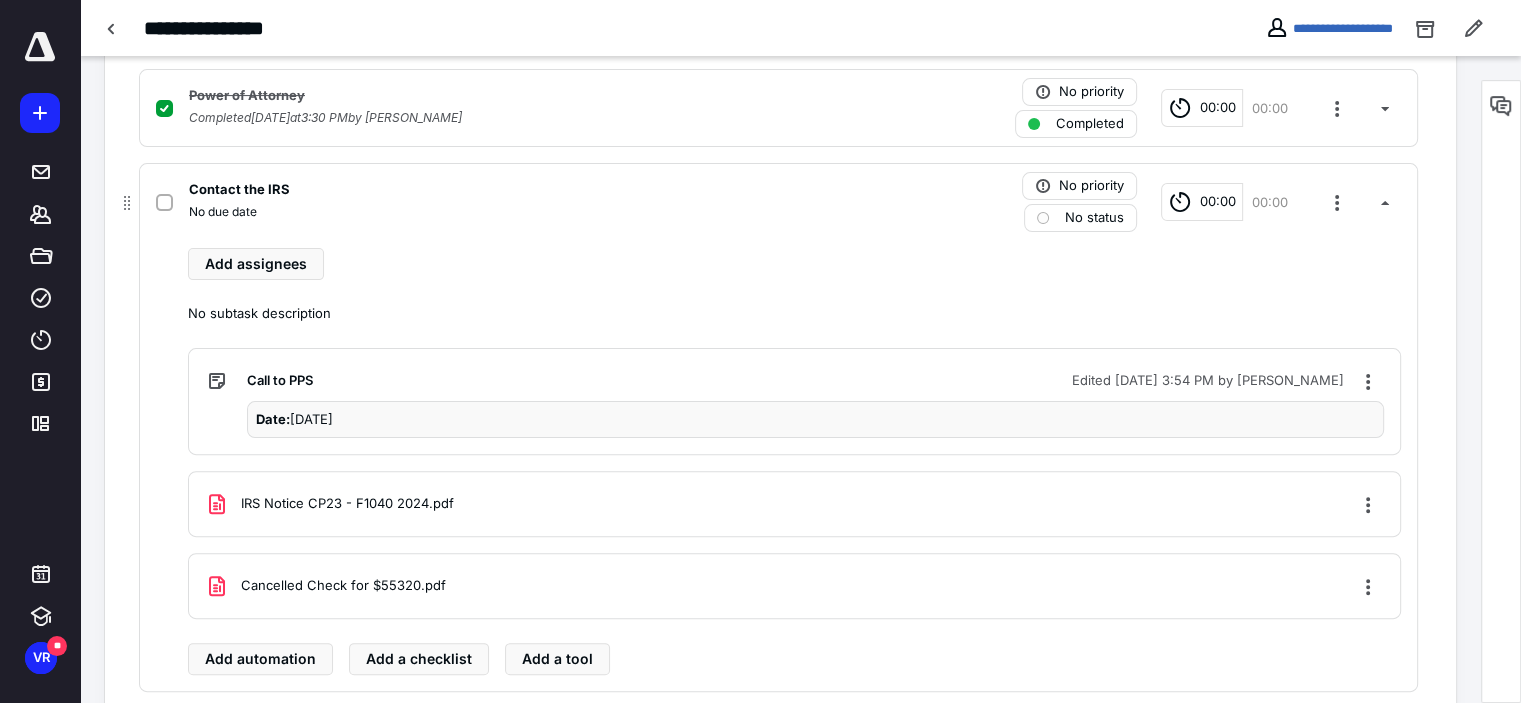 scroll, scrollTop: 604, scrollLeft: 0, axis: vertical 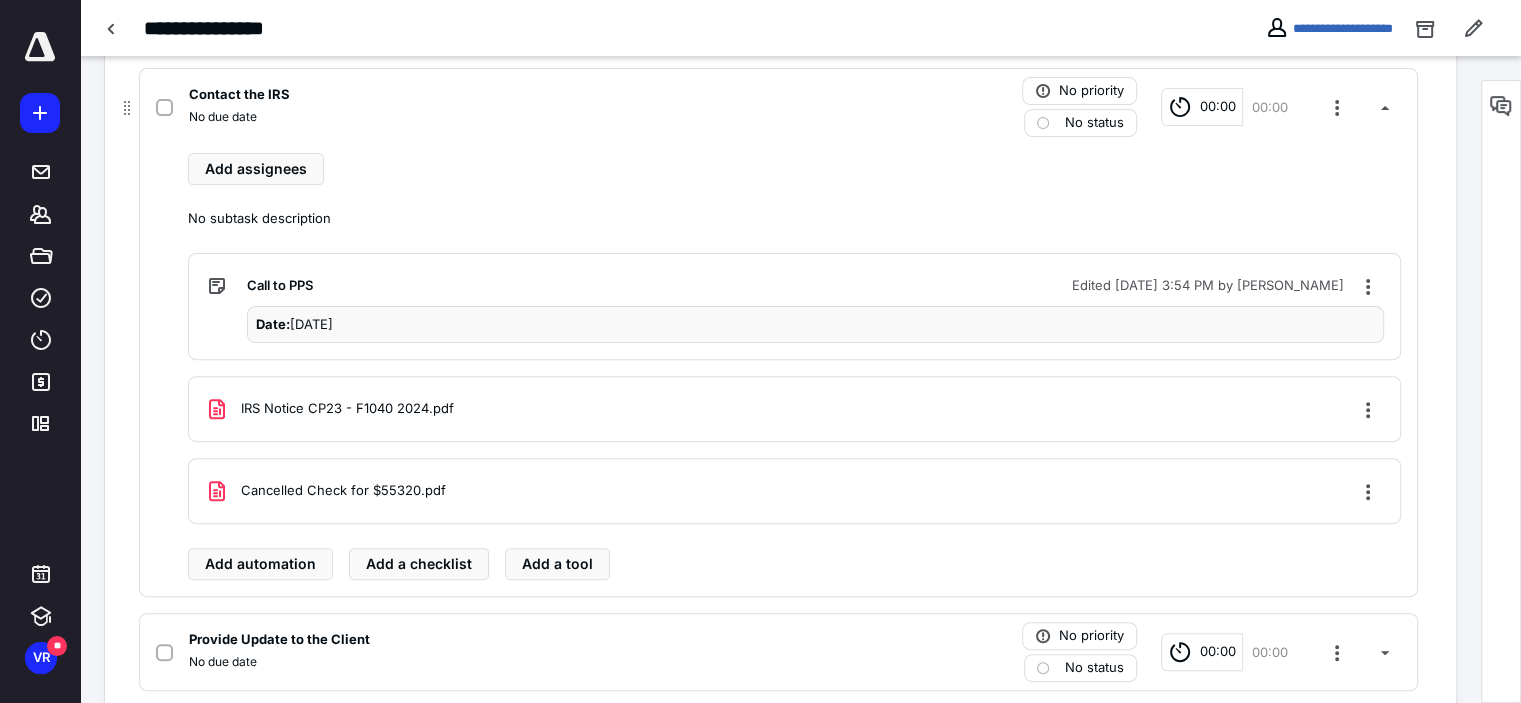drag, startPoint x: 499, startPoint y: 278, endPoint x: 495, endPoint y: 288, distance: 10.770329 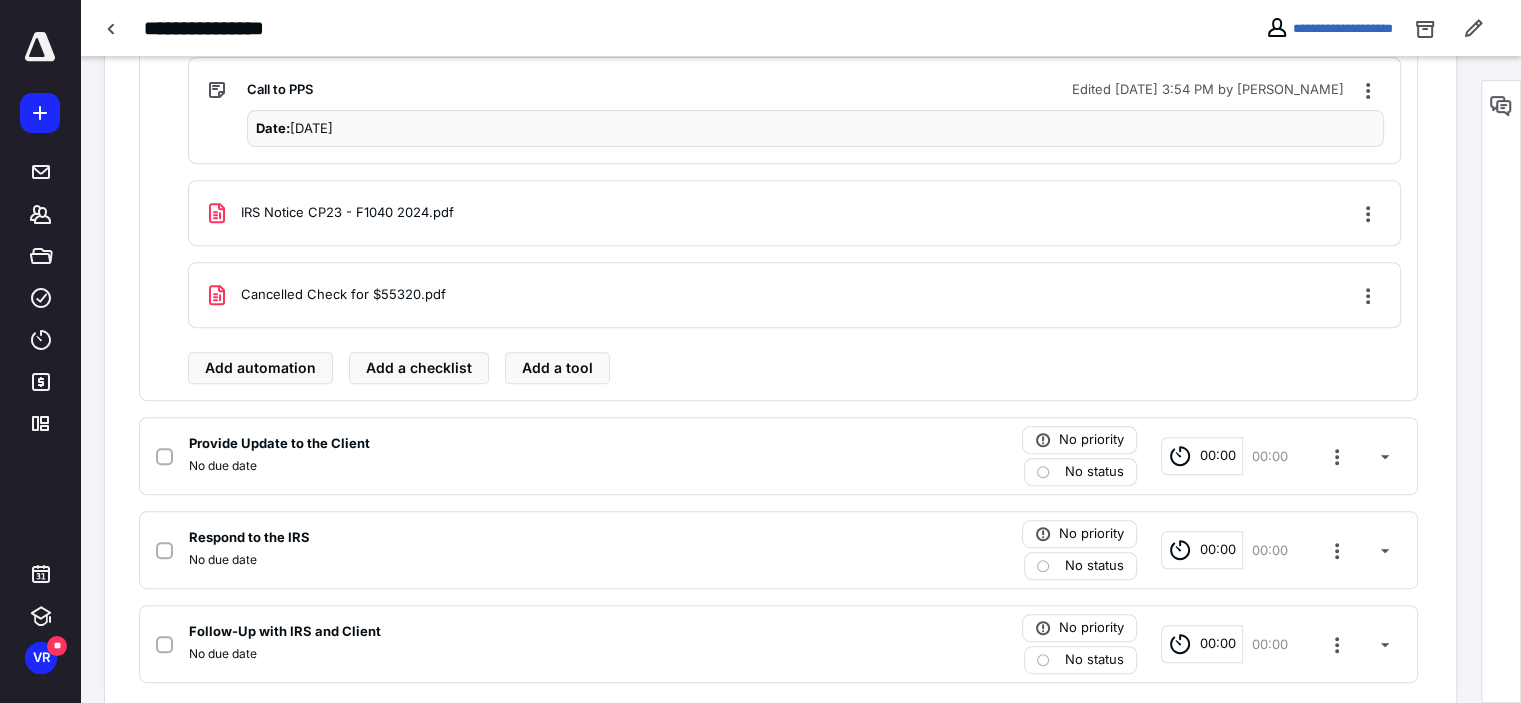 scroll, scrollTop: 804, scrollLeft: 0, axis: vertical 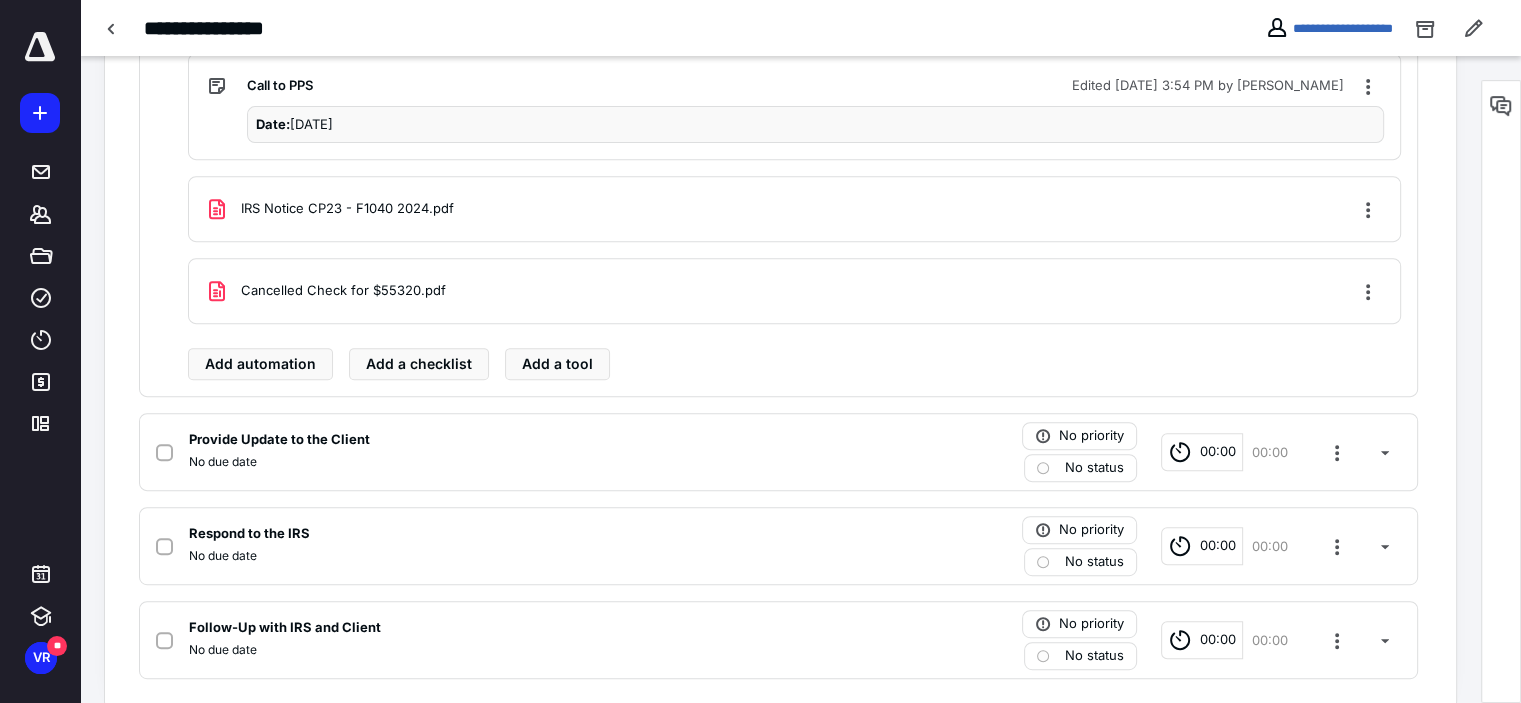 click on "Date:  [DATE]" at bounding box center (815, 125) 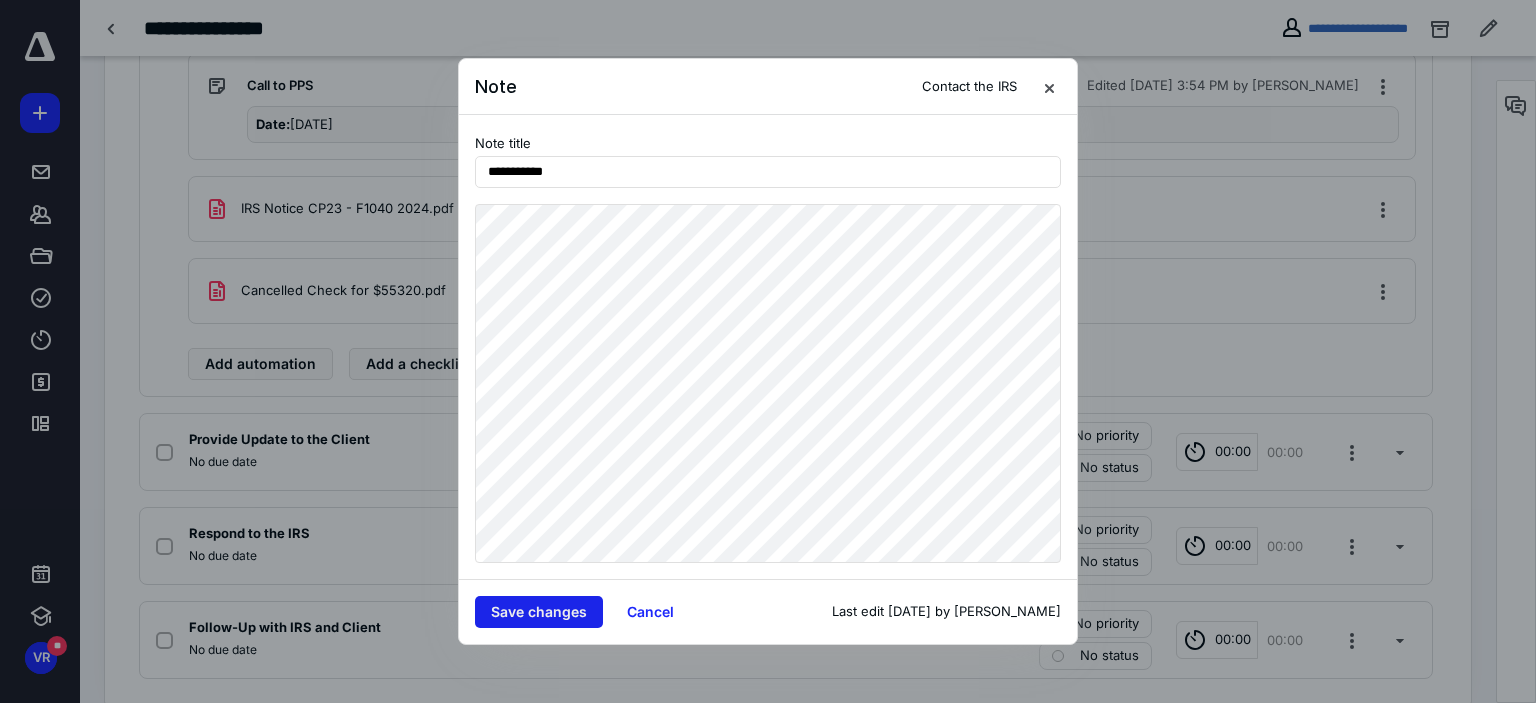 click on "Save changes" at bounding box center [539, 612] 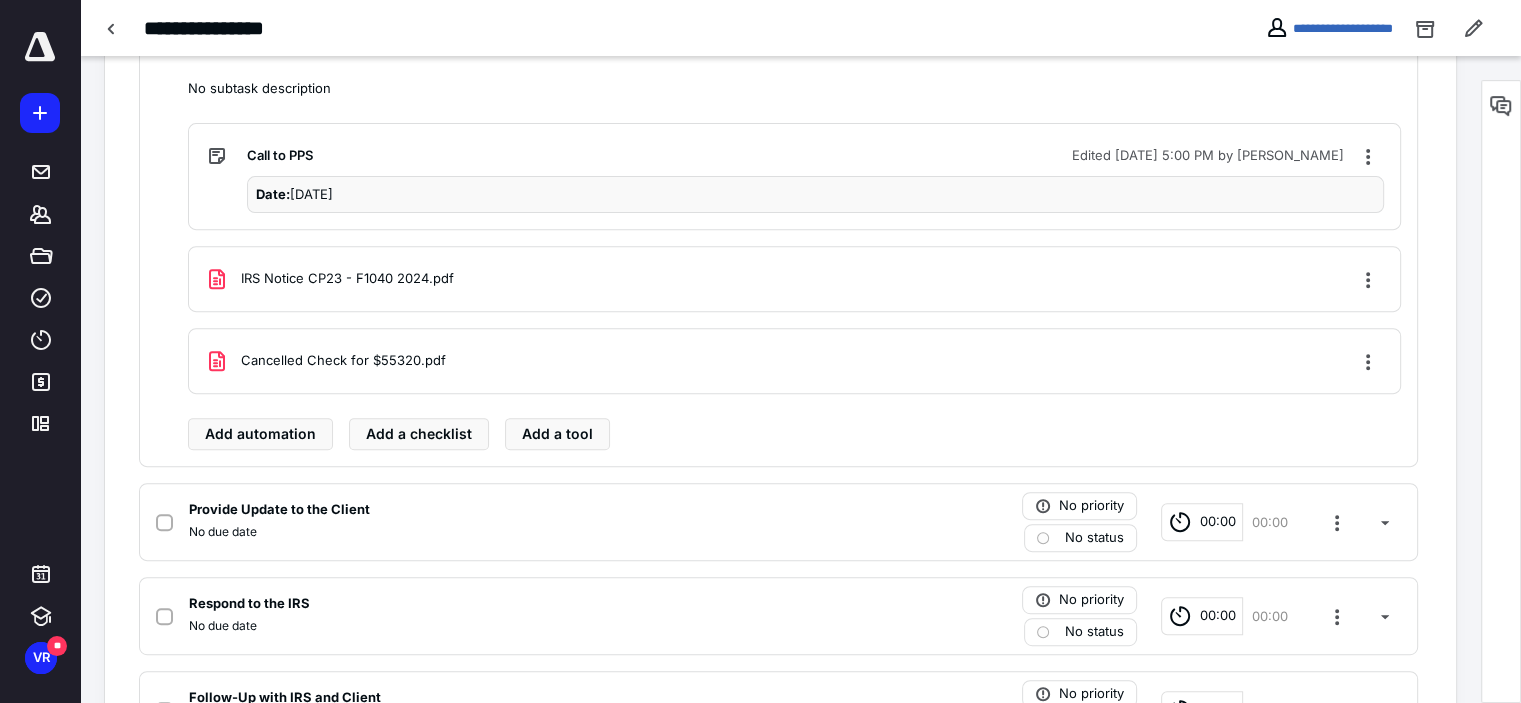 scroll, scrollTop: 704, scrollLeft: 0, axis: vertical 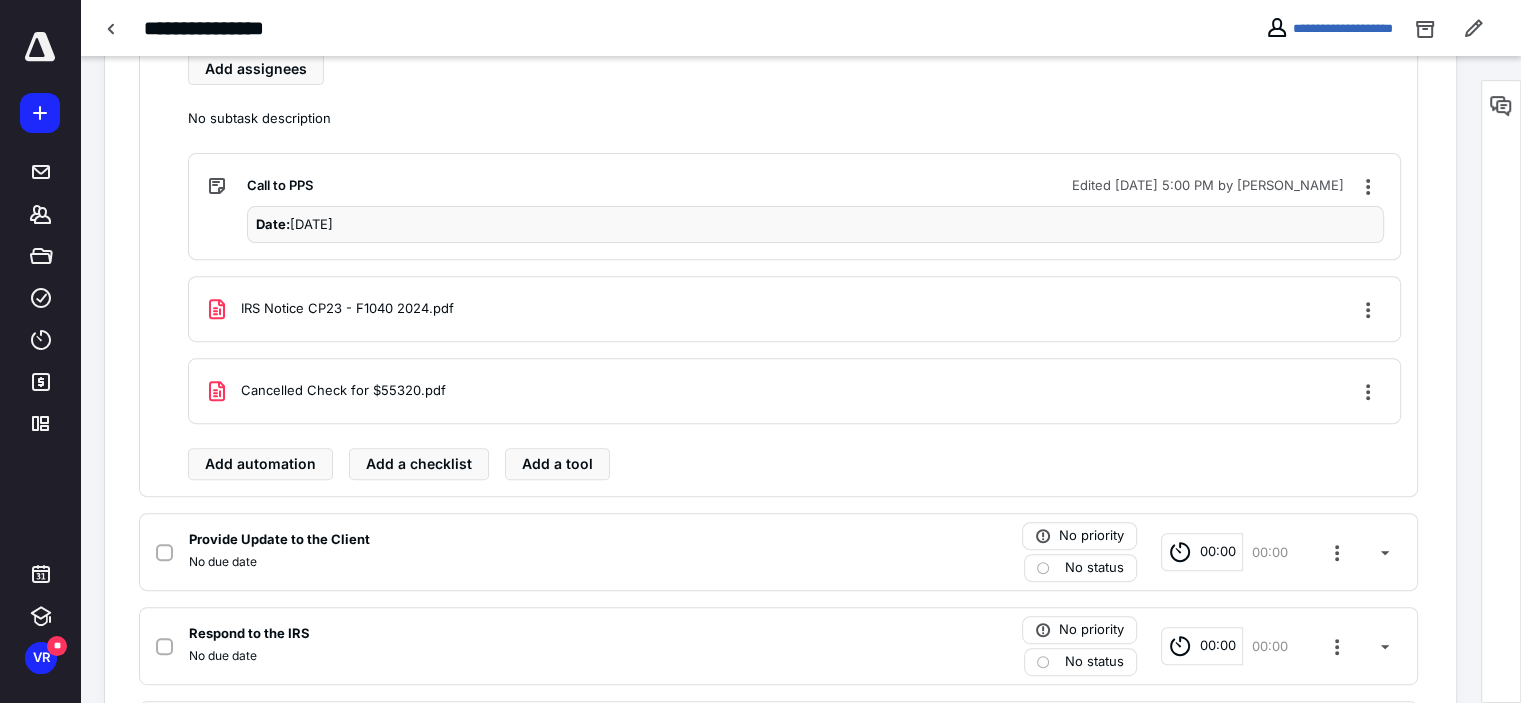 click on "Date:  [DATE]" at bounding box center (815, 225) 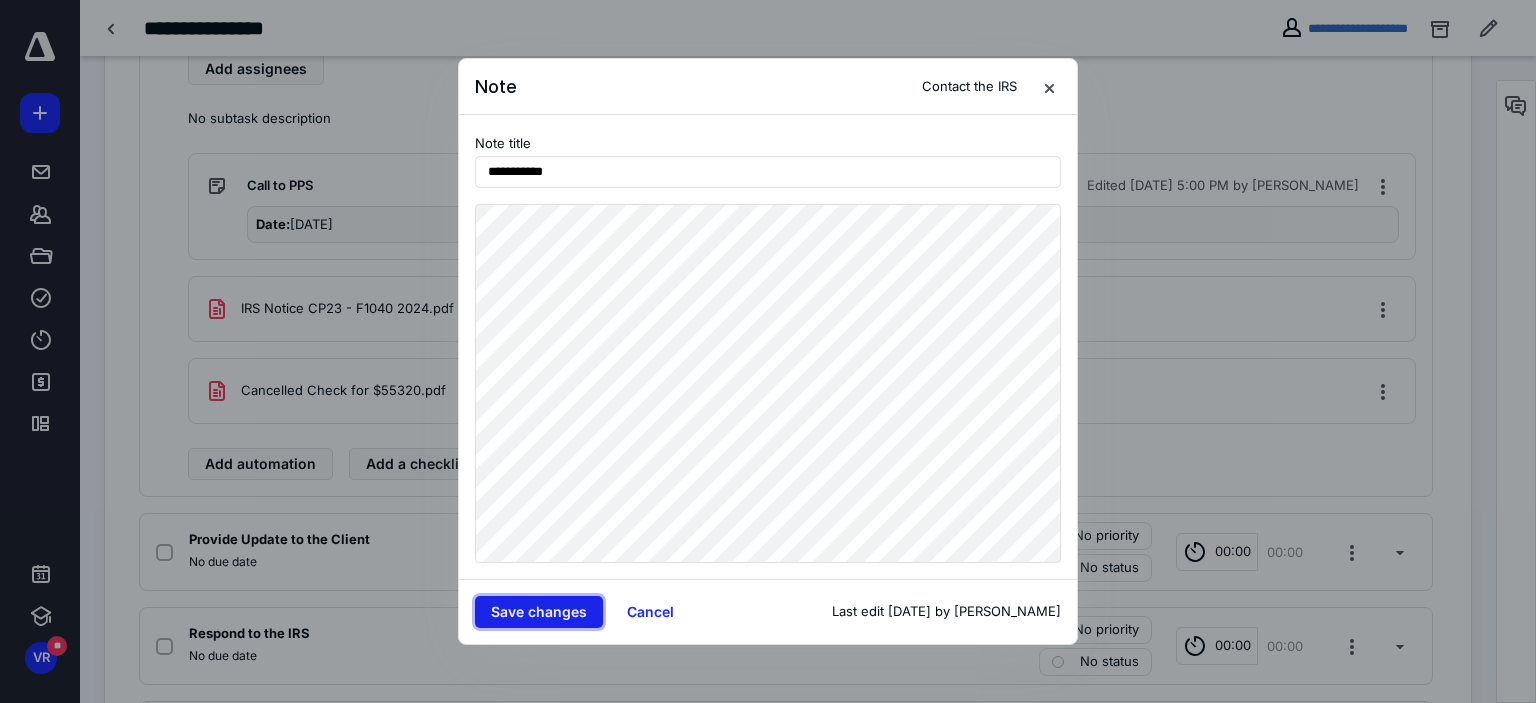 click on "Save changes" at bounding box center (539, 612) 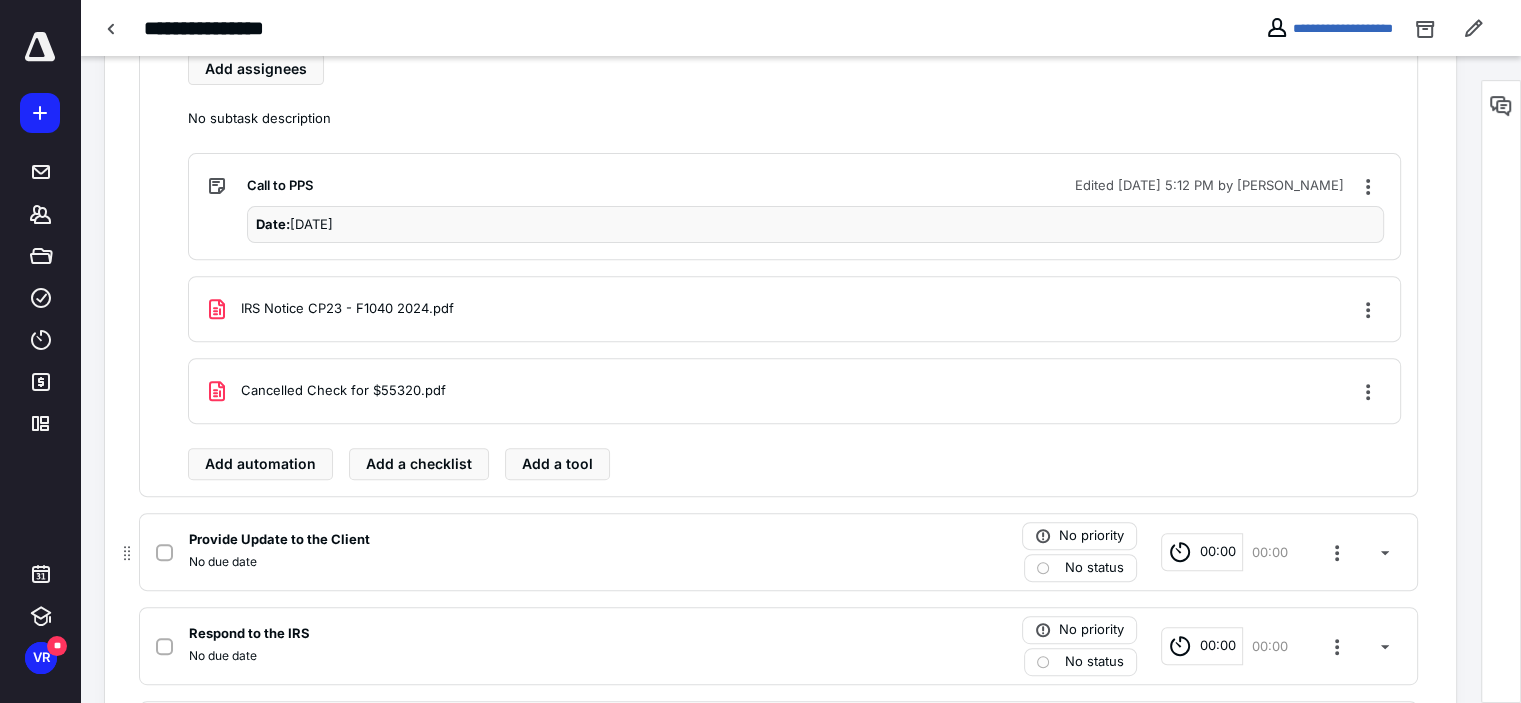 click on "Provide Update to the Client No due date No priority No status 00:00 00:00" at bounding box center (778, 552) 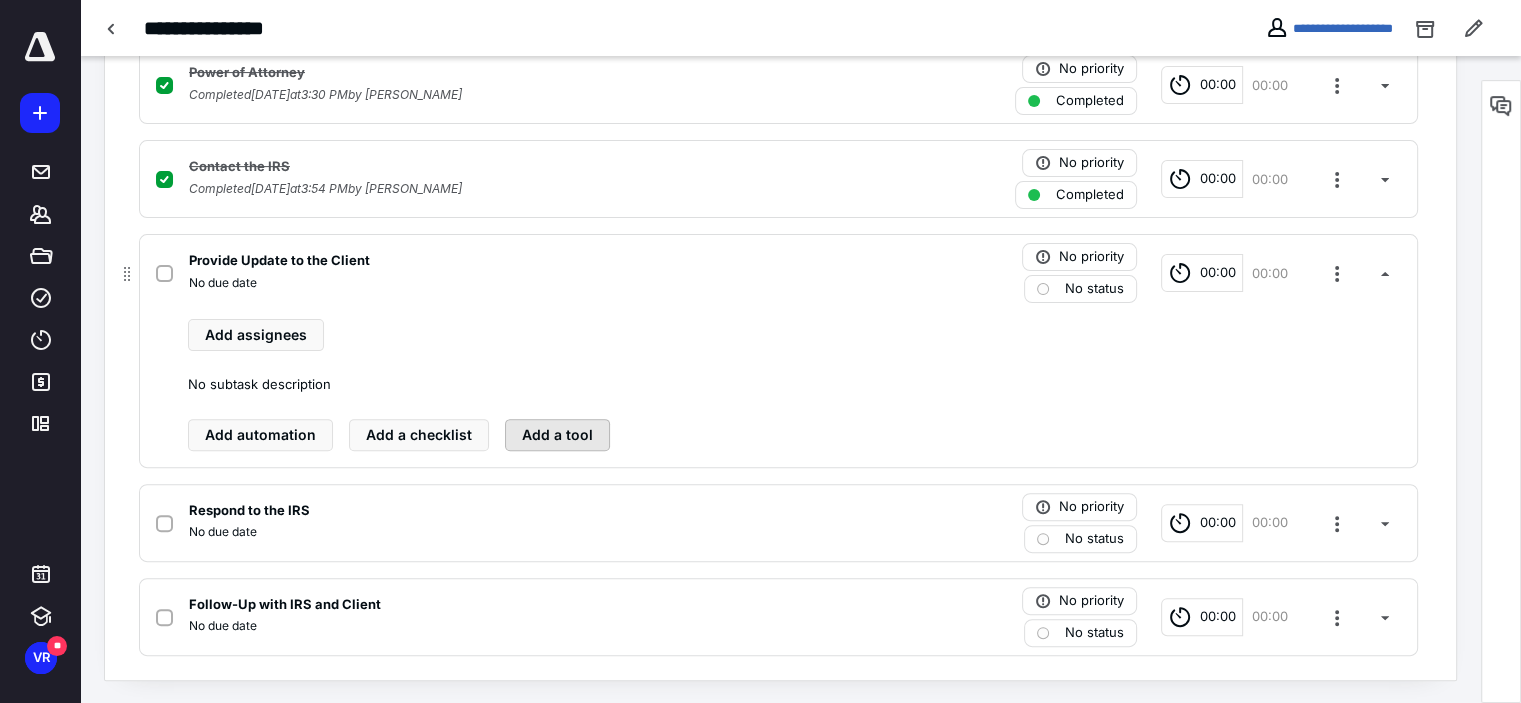 click on "Add a tool" at bounding box center (557, 435) 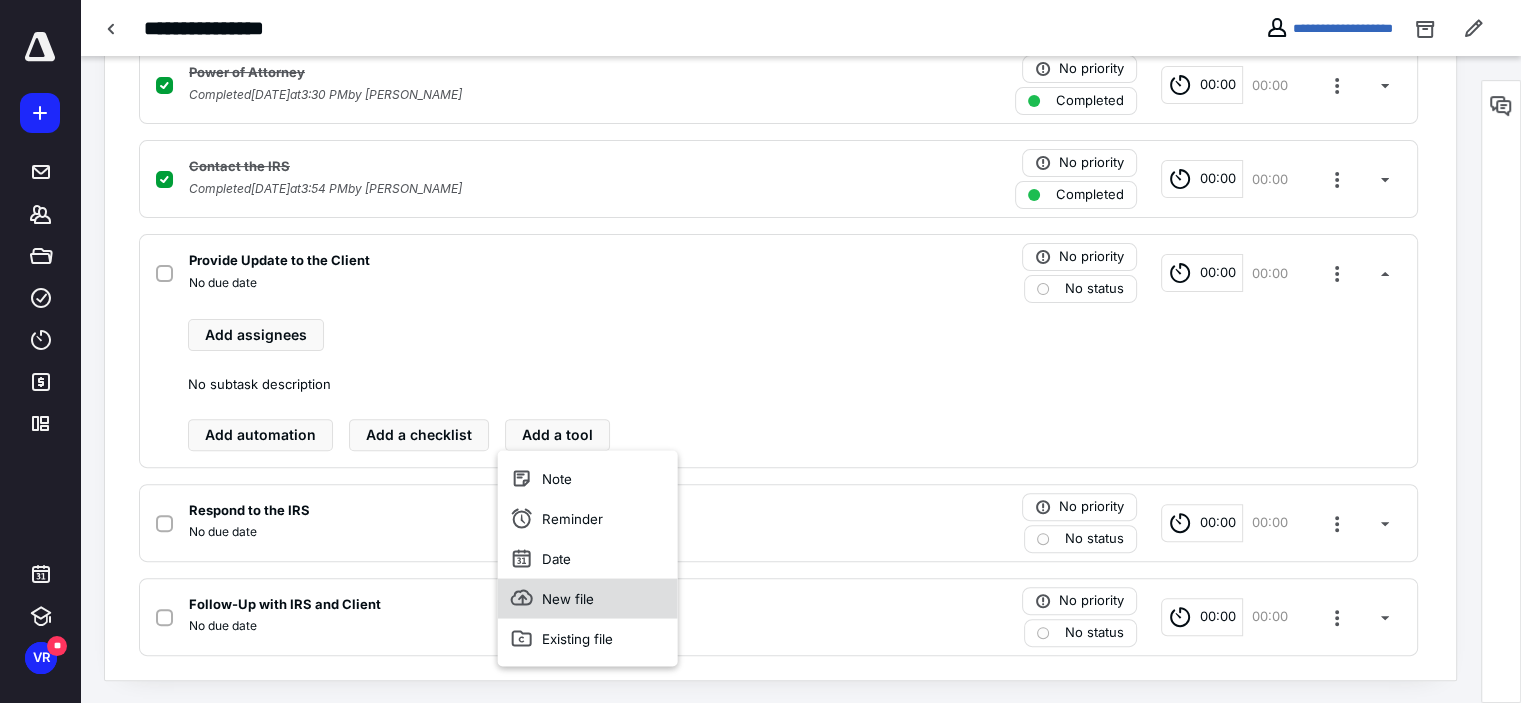 click on "New file" at bounding box center (588, 598) 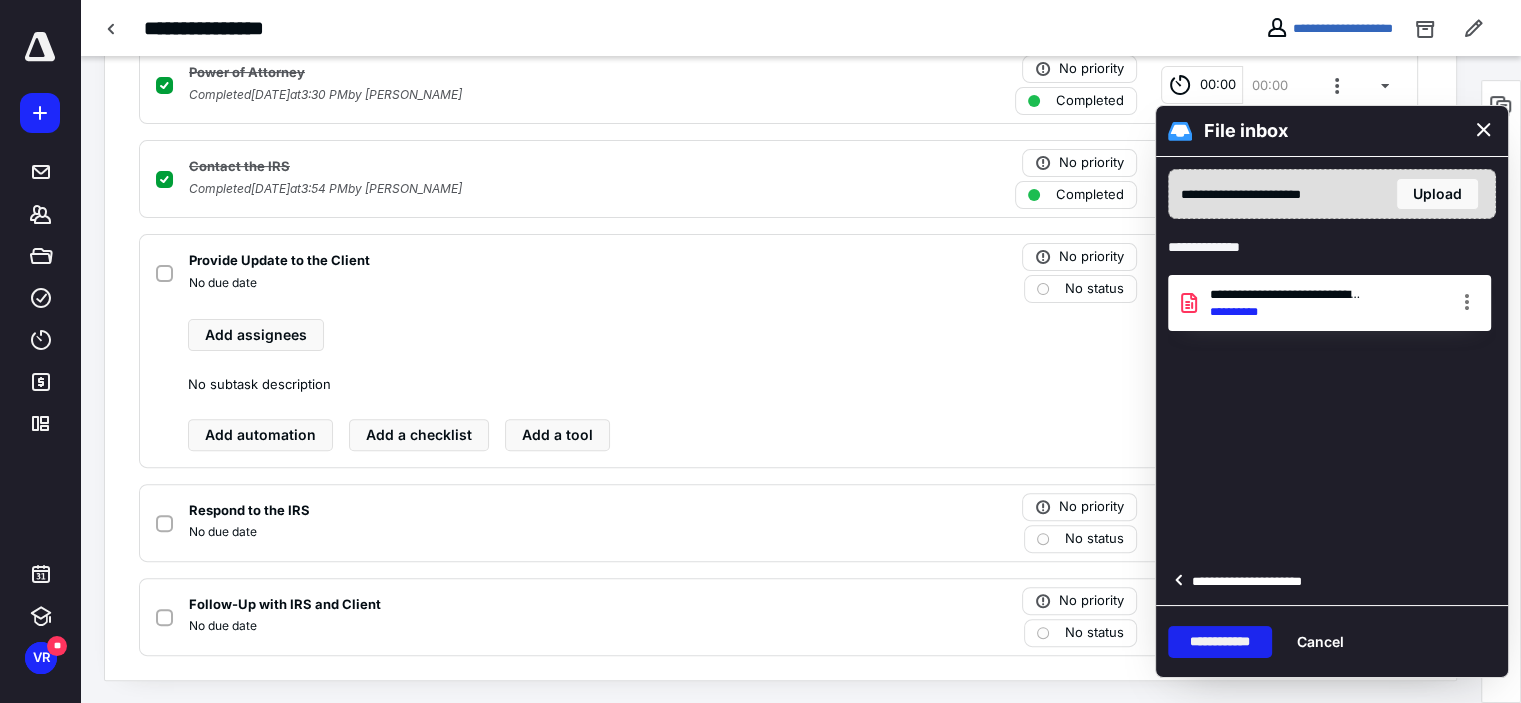 click on "**********" at bounding box center (1220, 642) 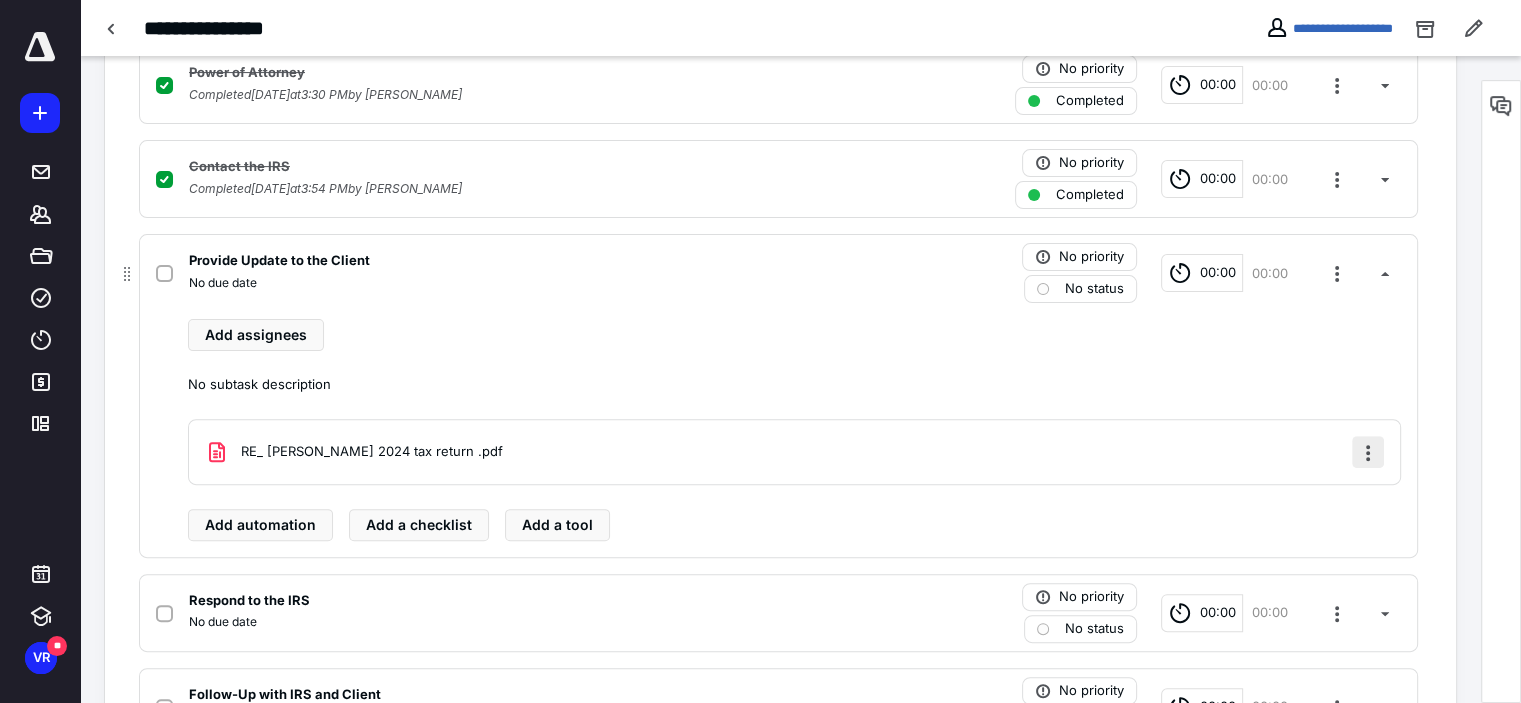 click at bounding box center [1368, 452] 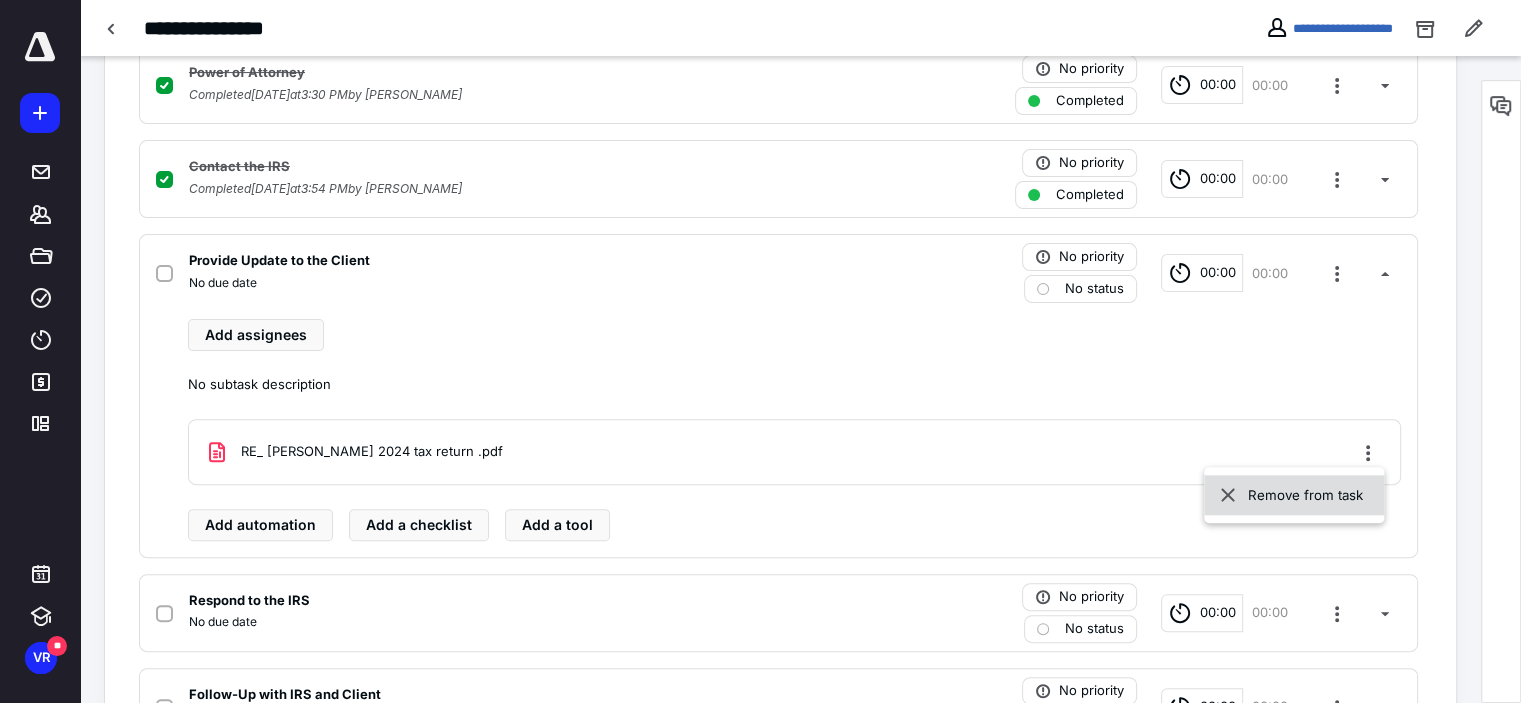 click on "Remove from task" at bounding box center [1294, 495] 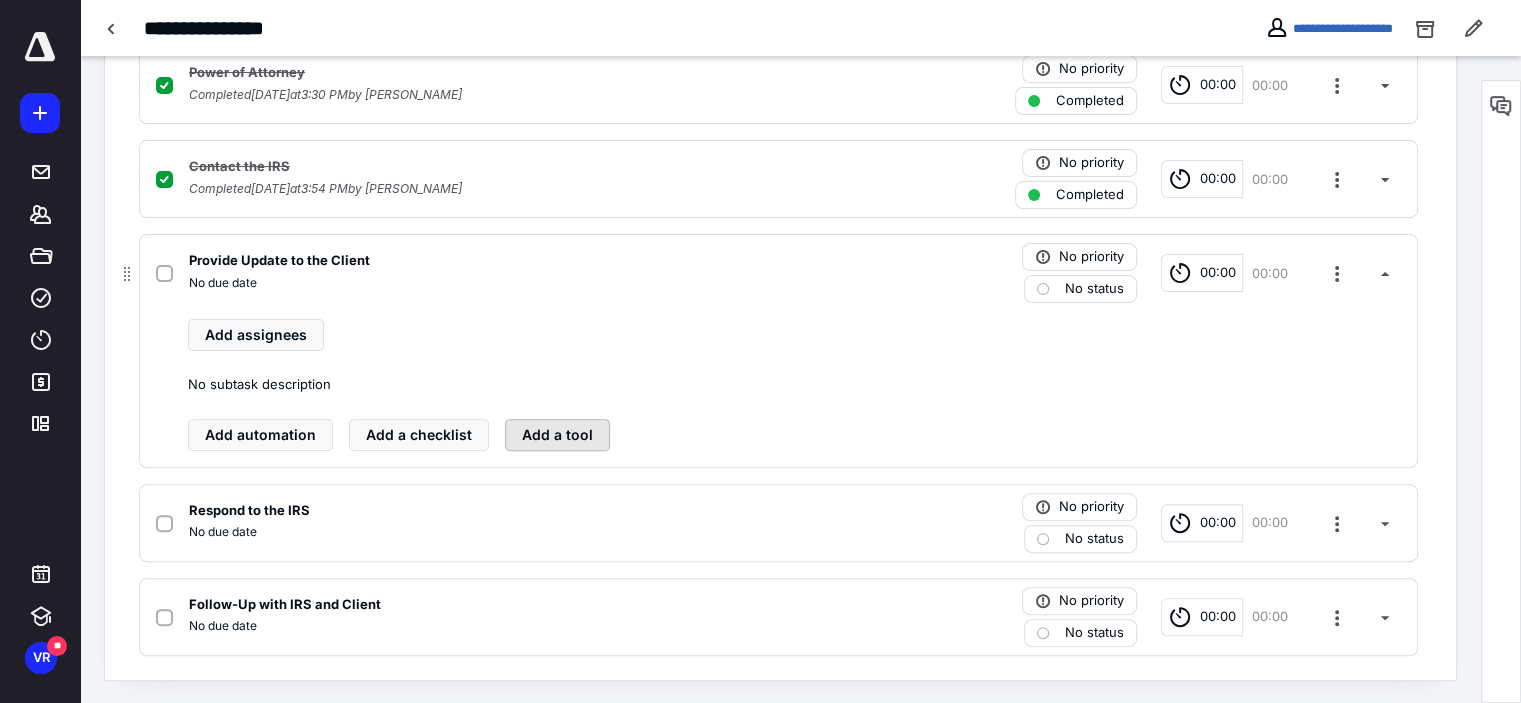 click on "Add a tool" at bounding box center (557, 435) 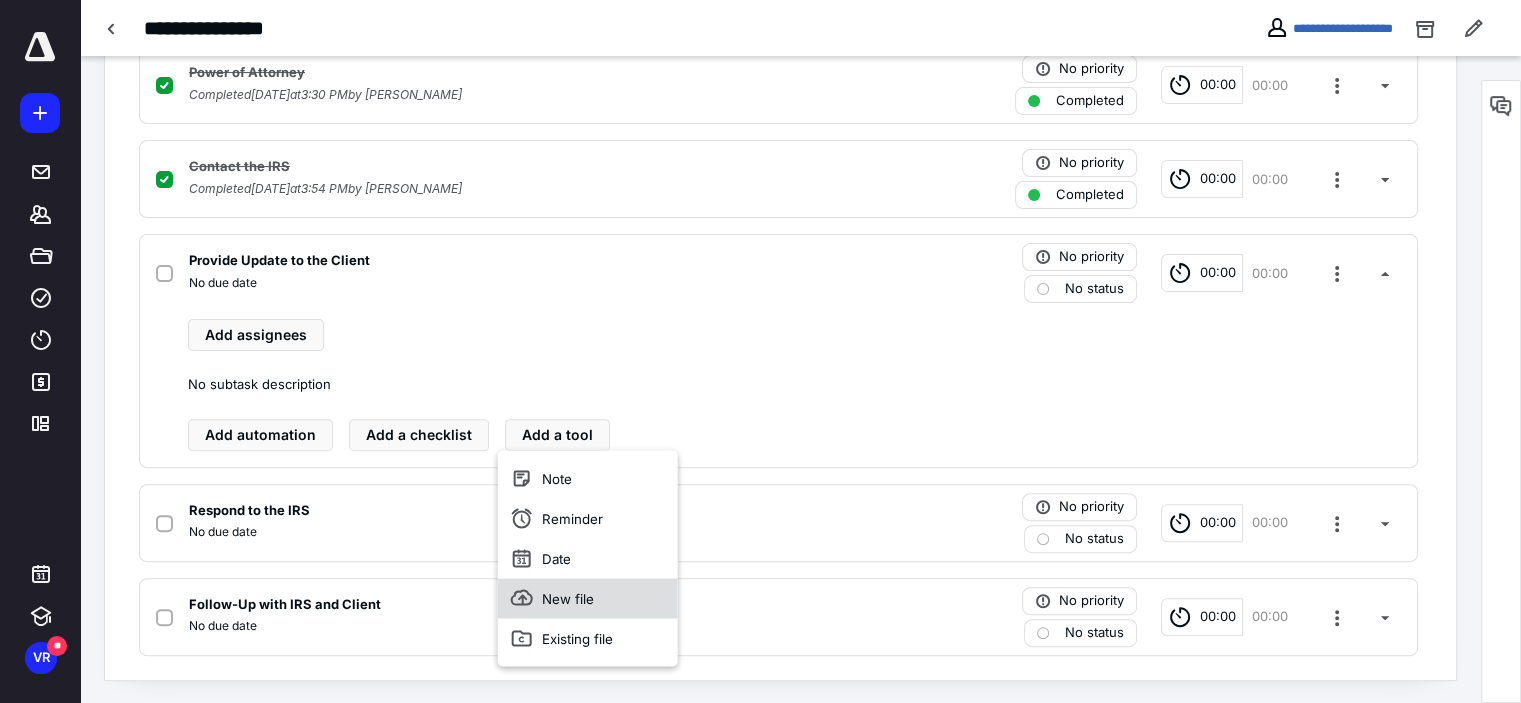 drag, startPoint x: 583, startPoint y: 628, endPoint x: 584, endPoint y: 604, distance: 24.020824 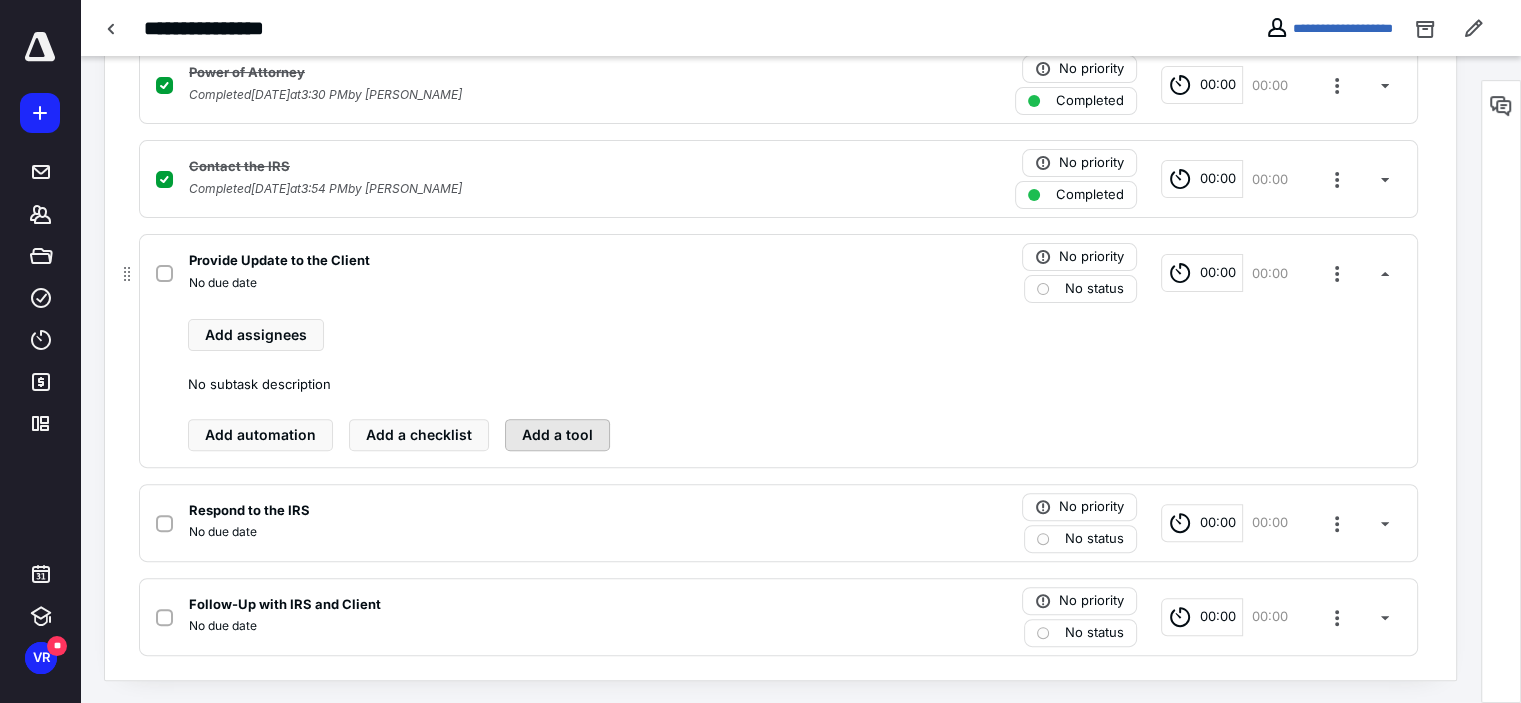 click on "Add a tool" at bounding box center (557, 435) 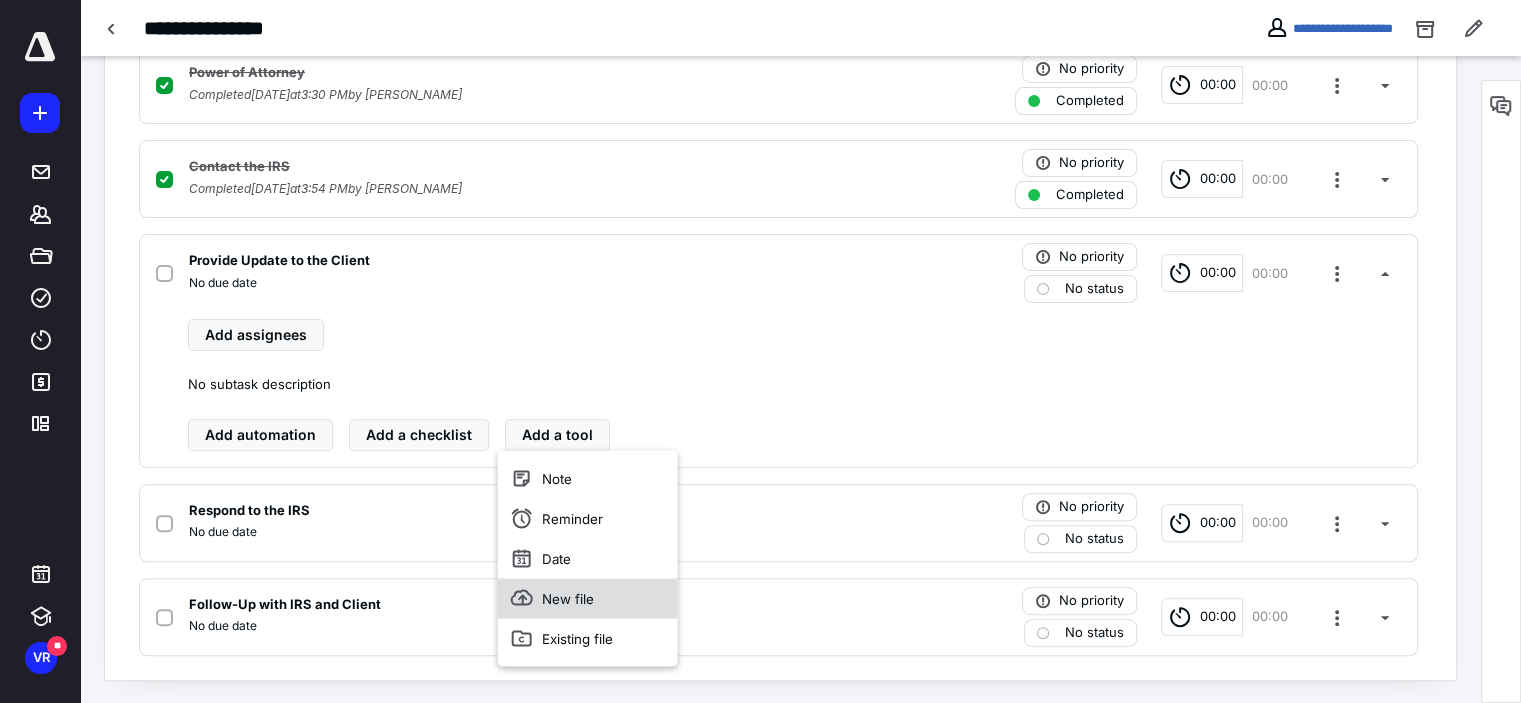 click on "New file" at bounding box center [588, 598] 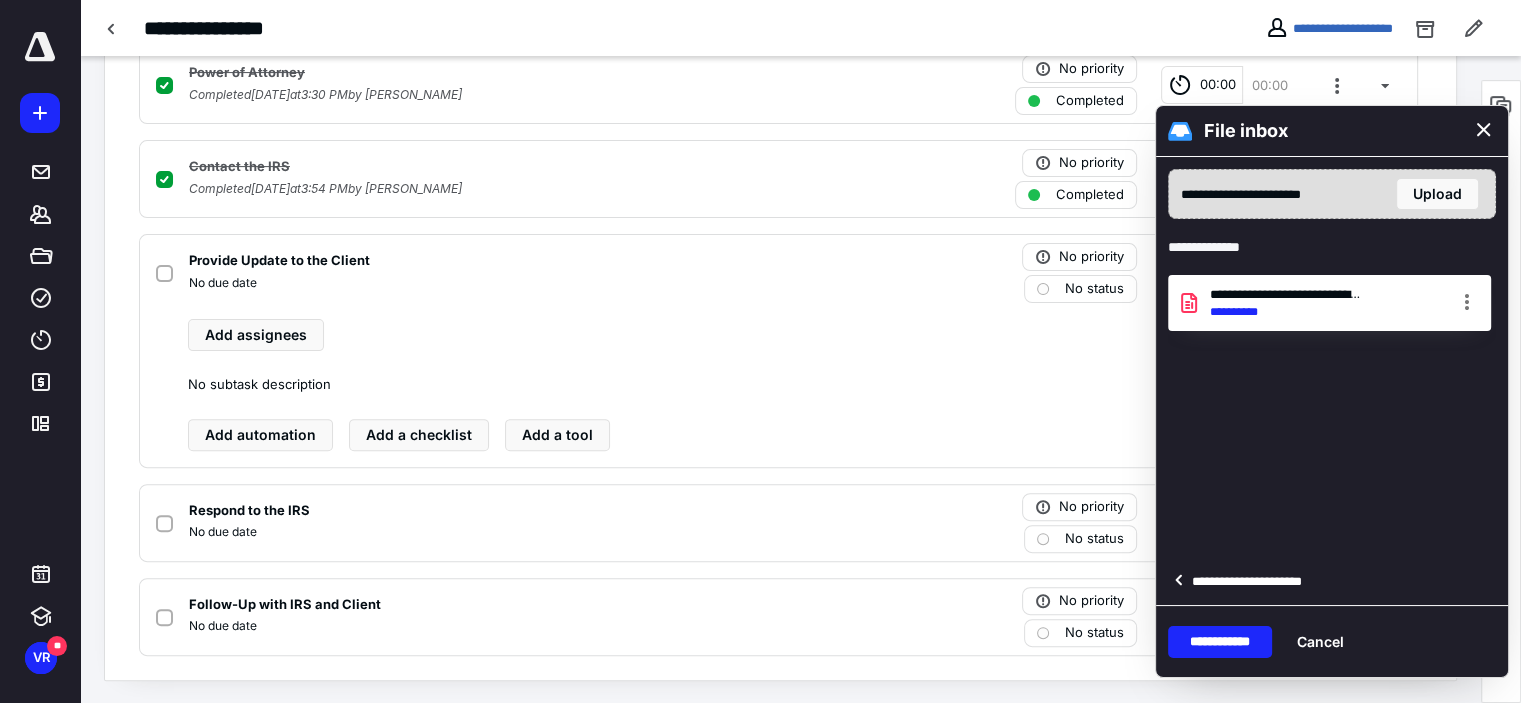 click at bounding box center (1467, 304) 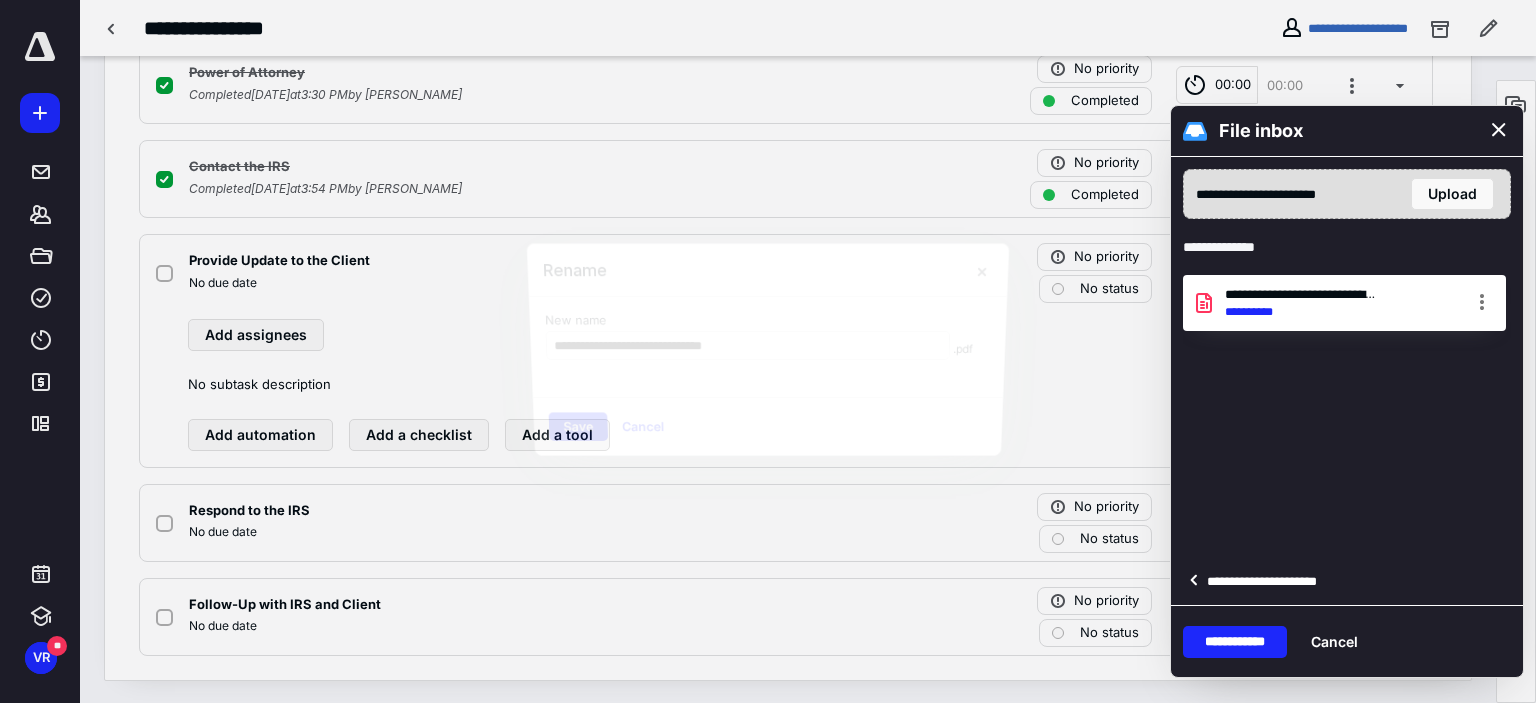 click on "**********" at bounding box center [1347, 371] 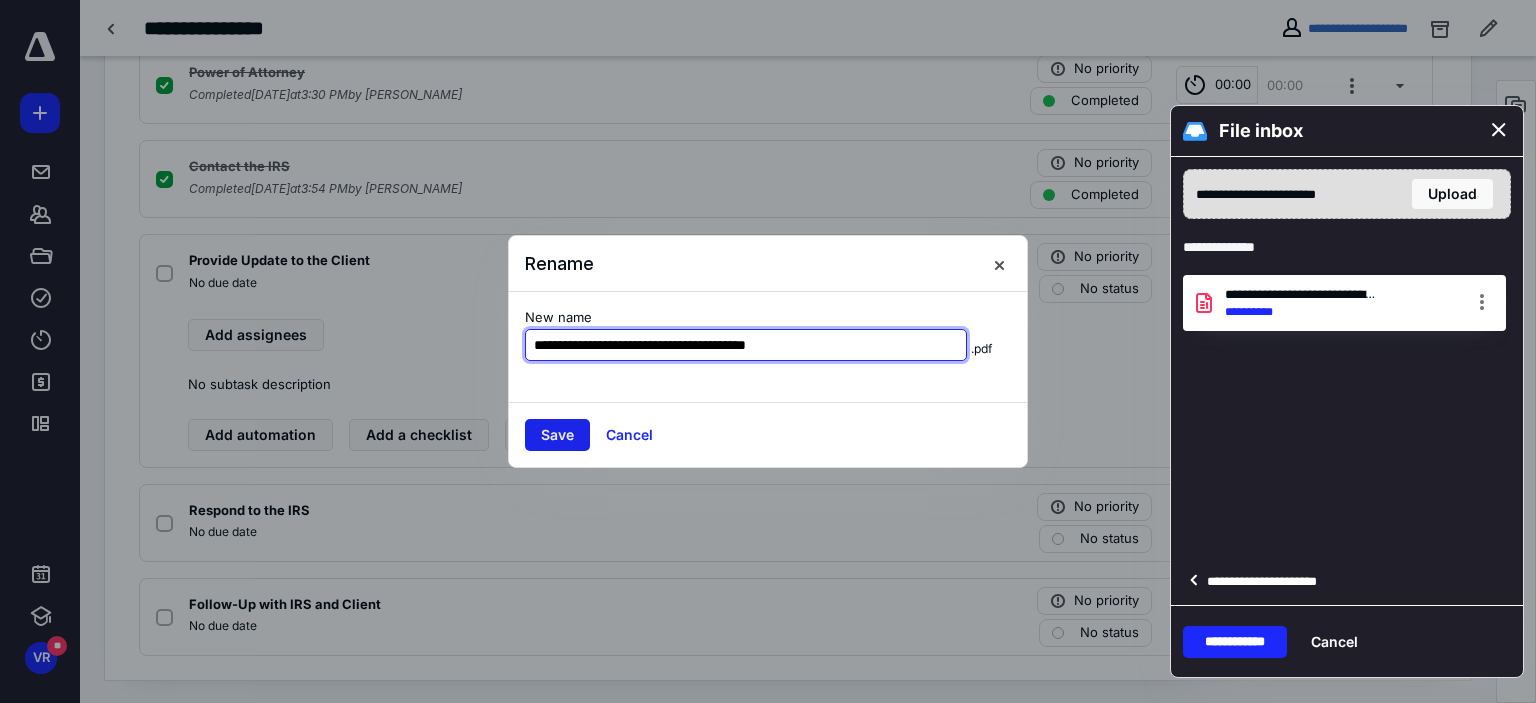 type on "**********" 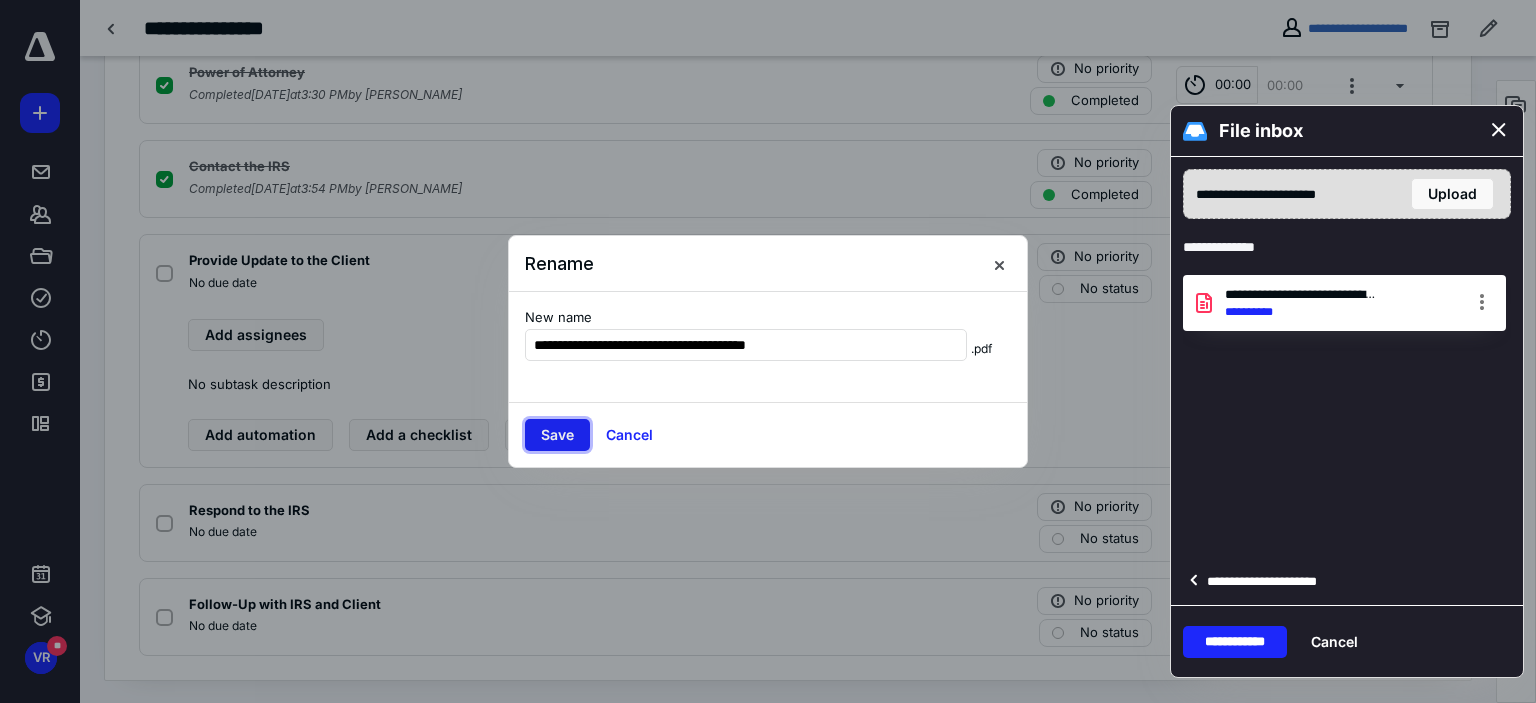 click on "Save" at bounding box center (557, 435) 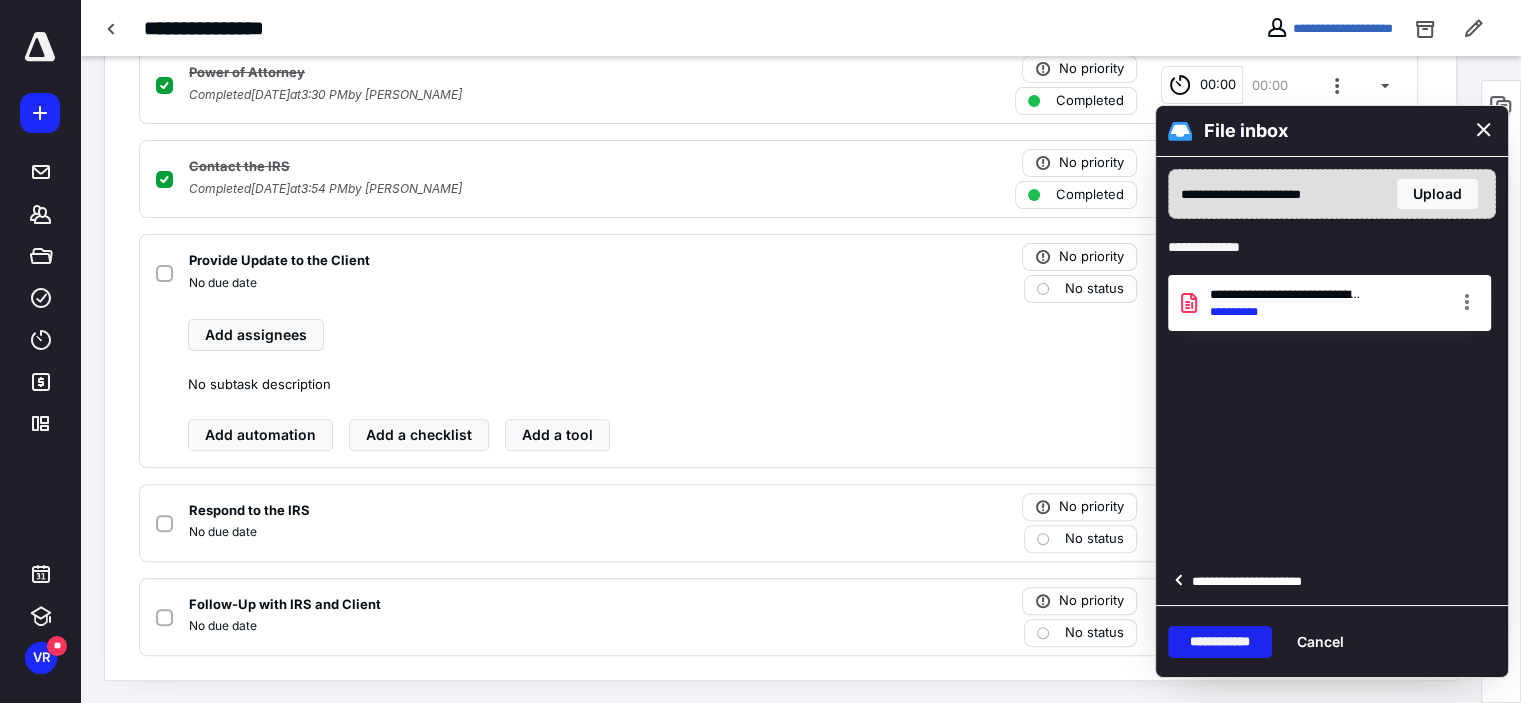 click on "**********" at bounding box center (1220, 642) 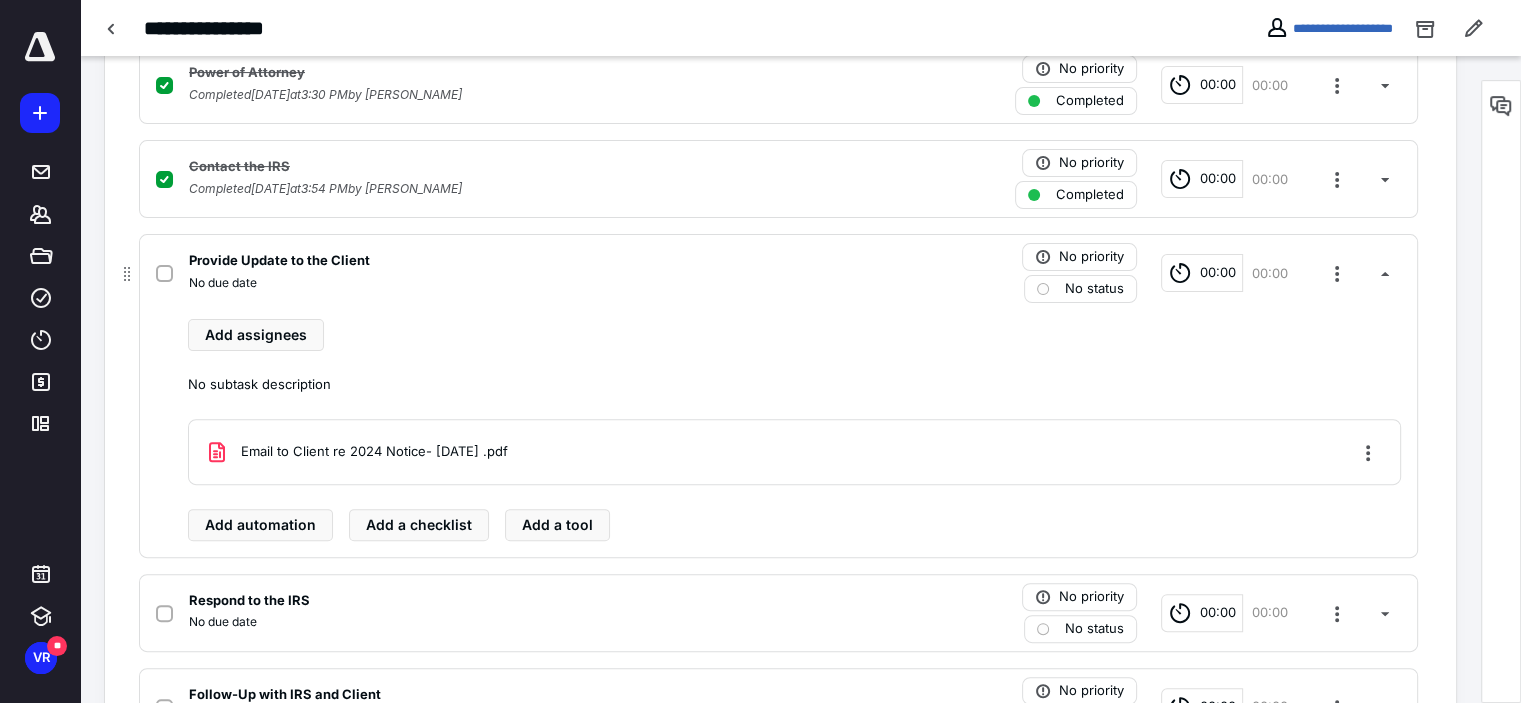 click 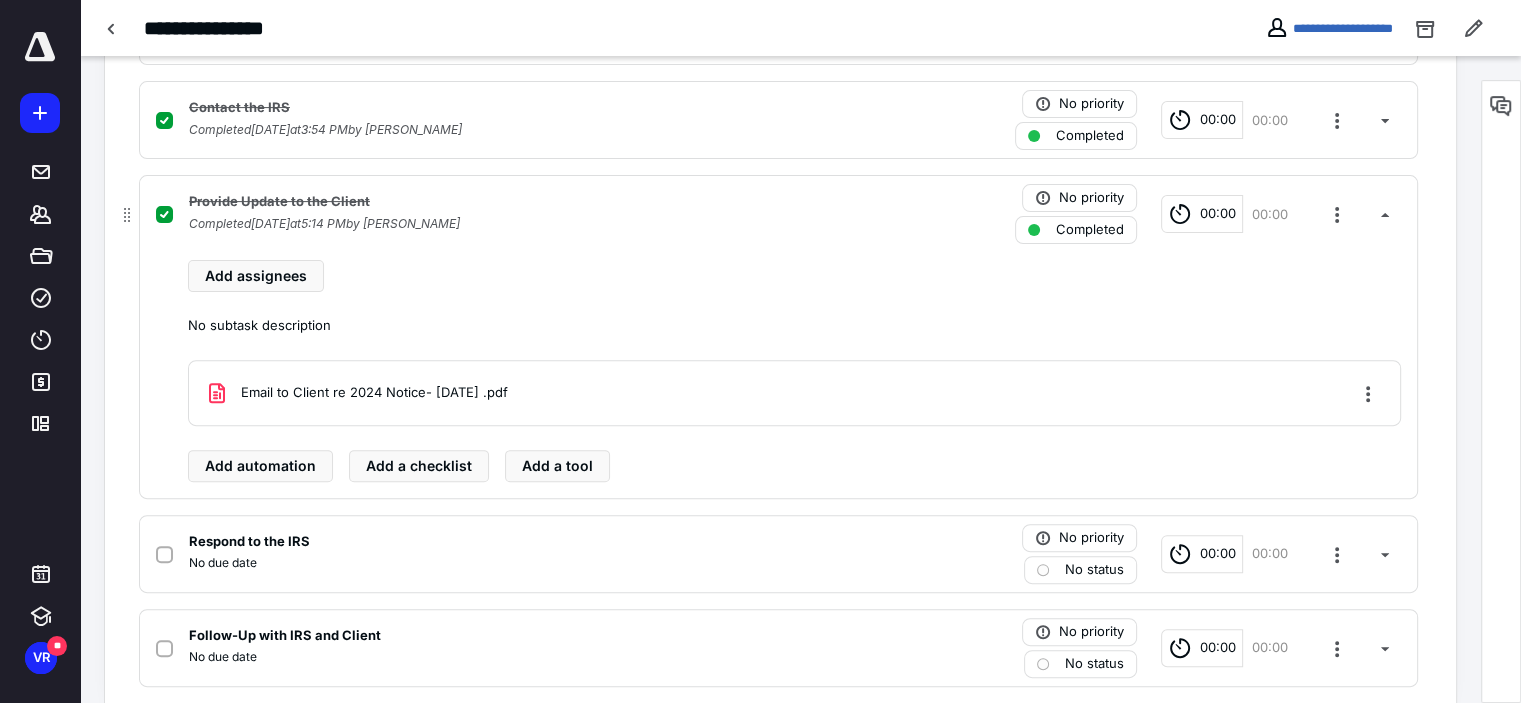 scroll, scrollTop: 622, scrollLeft: 0, axis: vertical 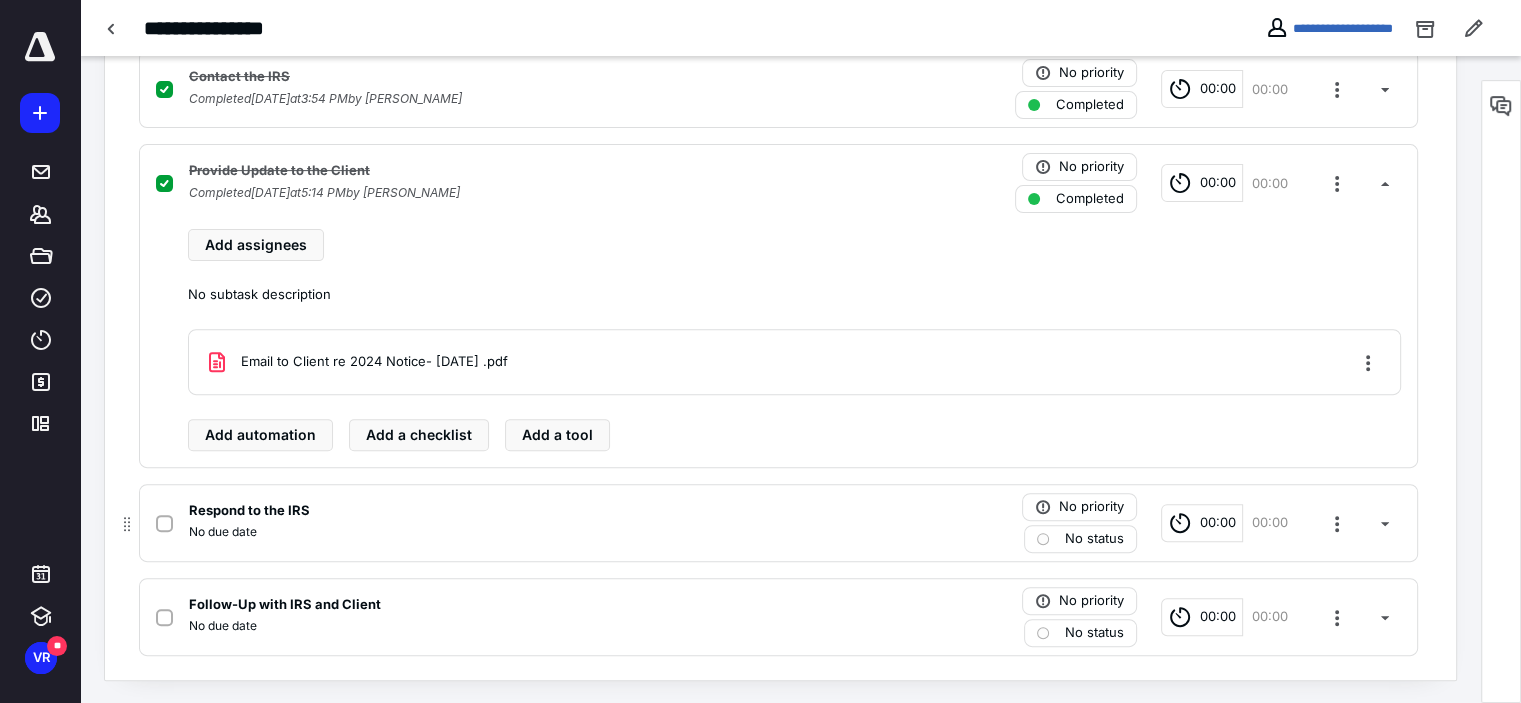 click 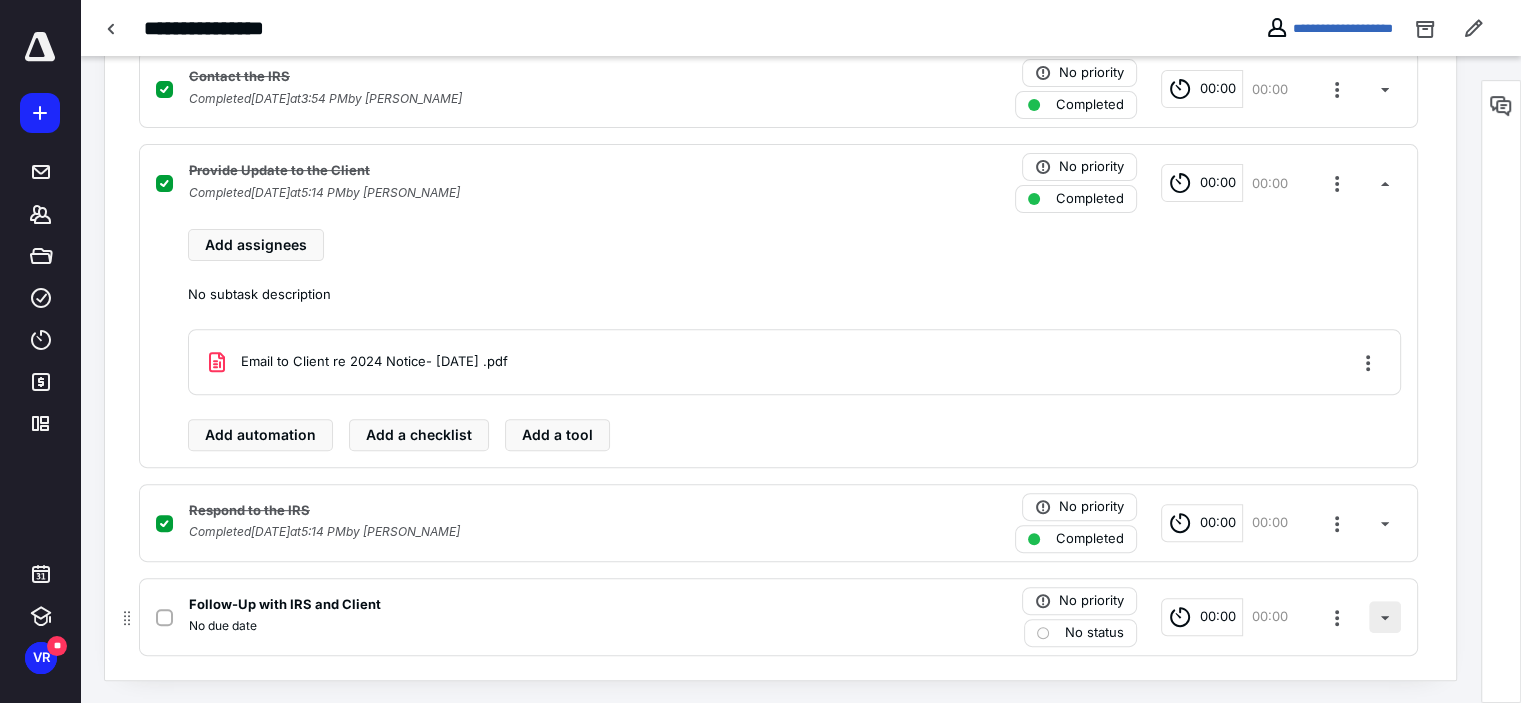 click at bounding box center [1385, 617] 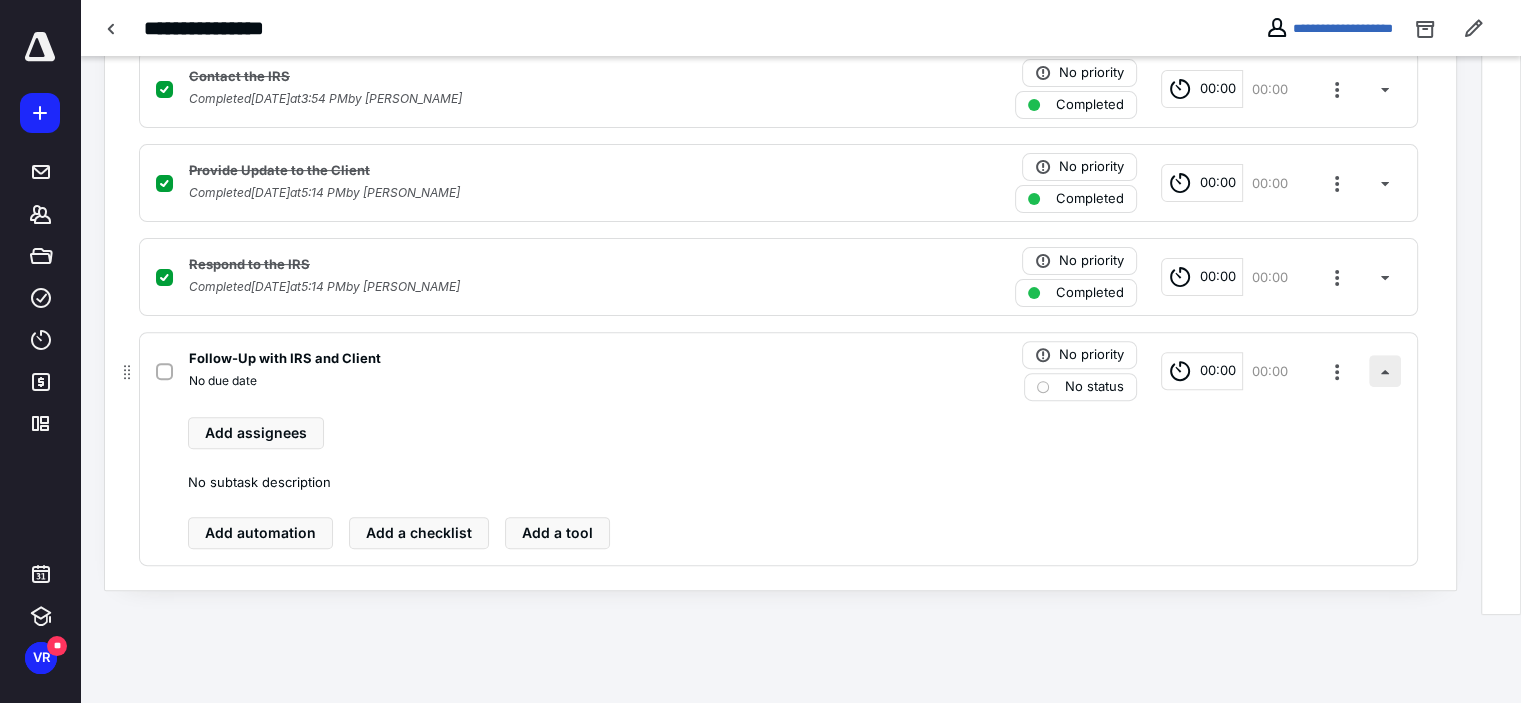 scroll, scrollTop: 532, scrollLeft: 0, axis: vertical 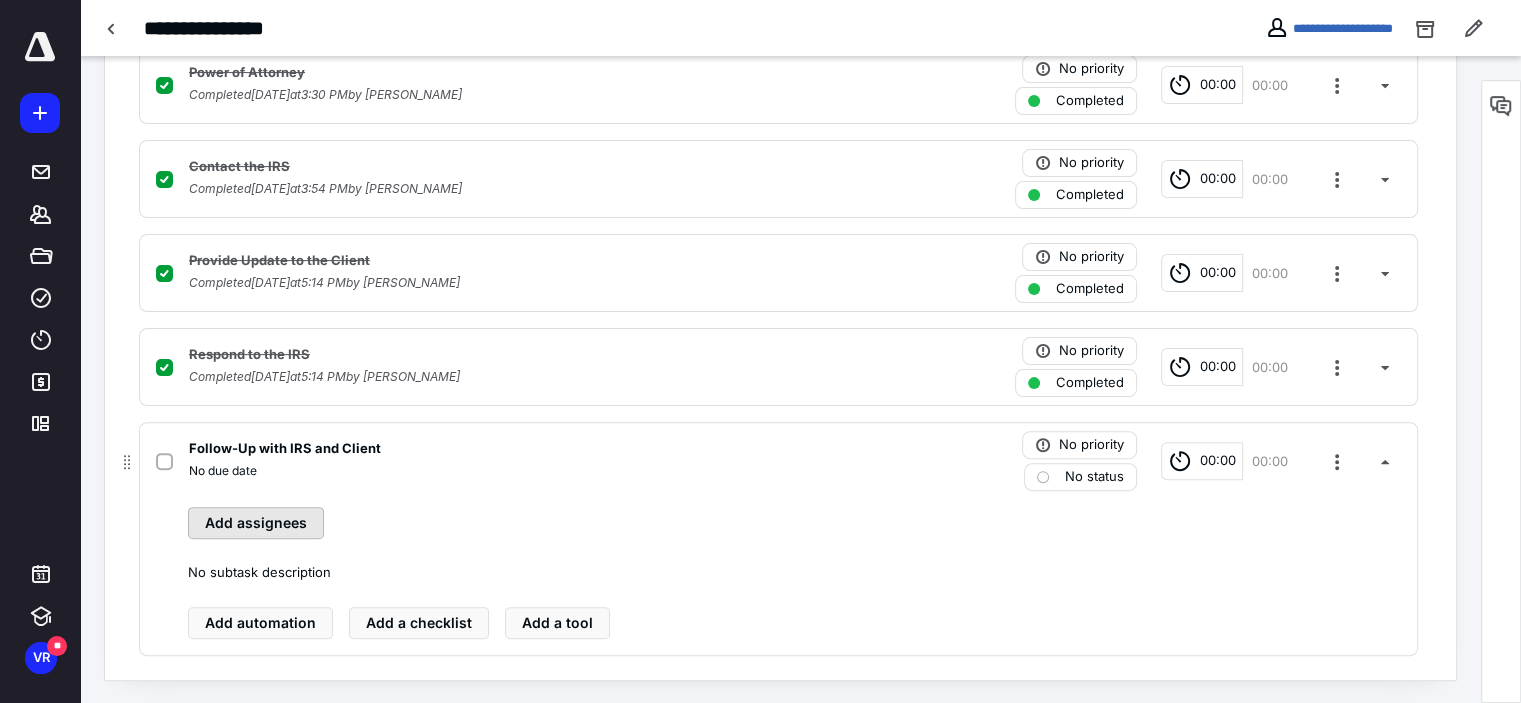 click on "Add assignees" at bounding box center (256, 523) 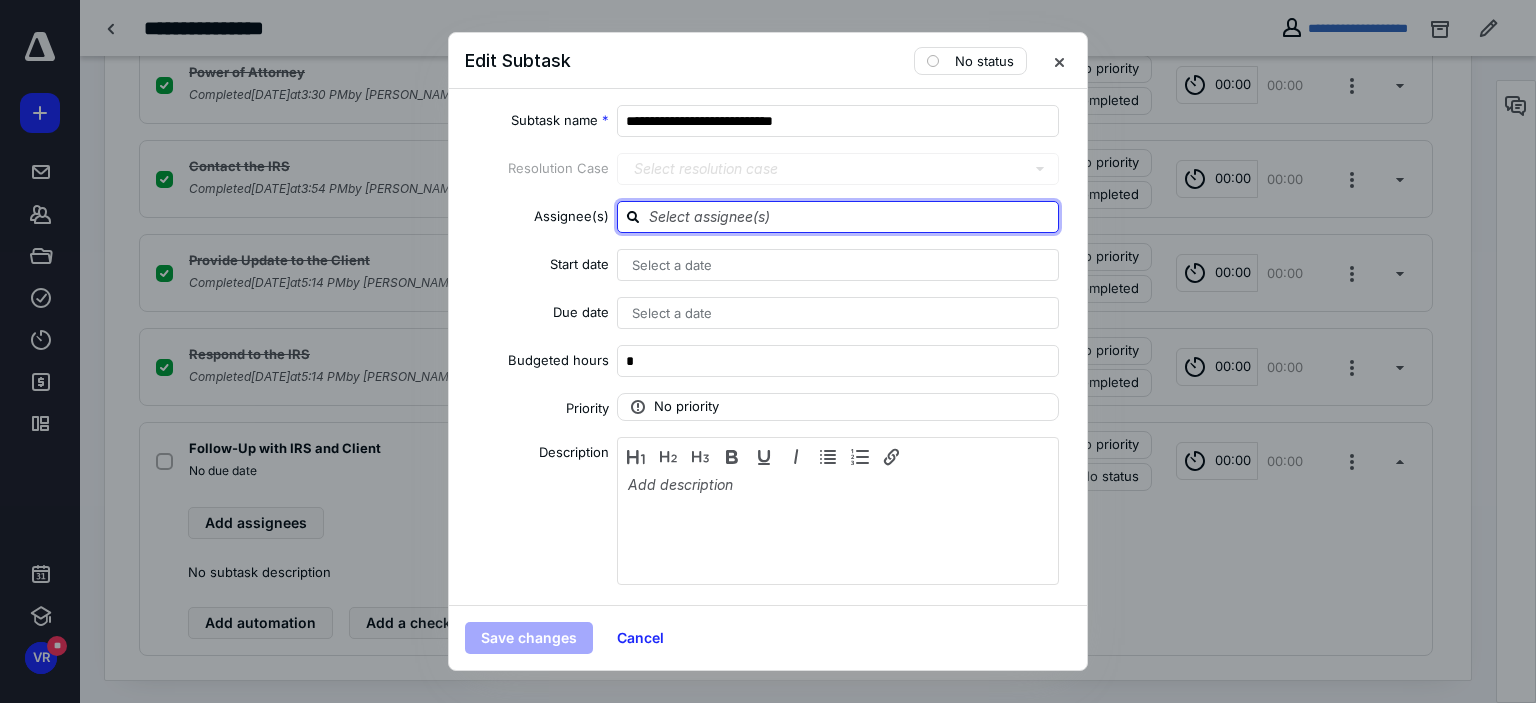 click at bounding box center [850, 216] 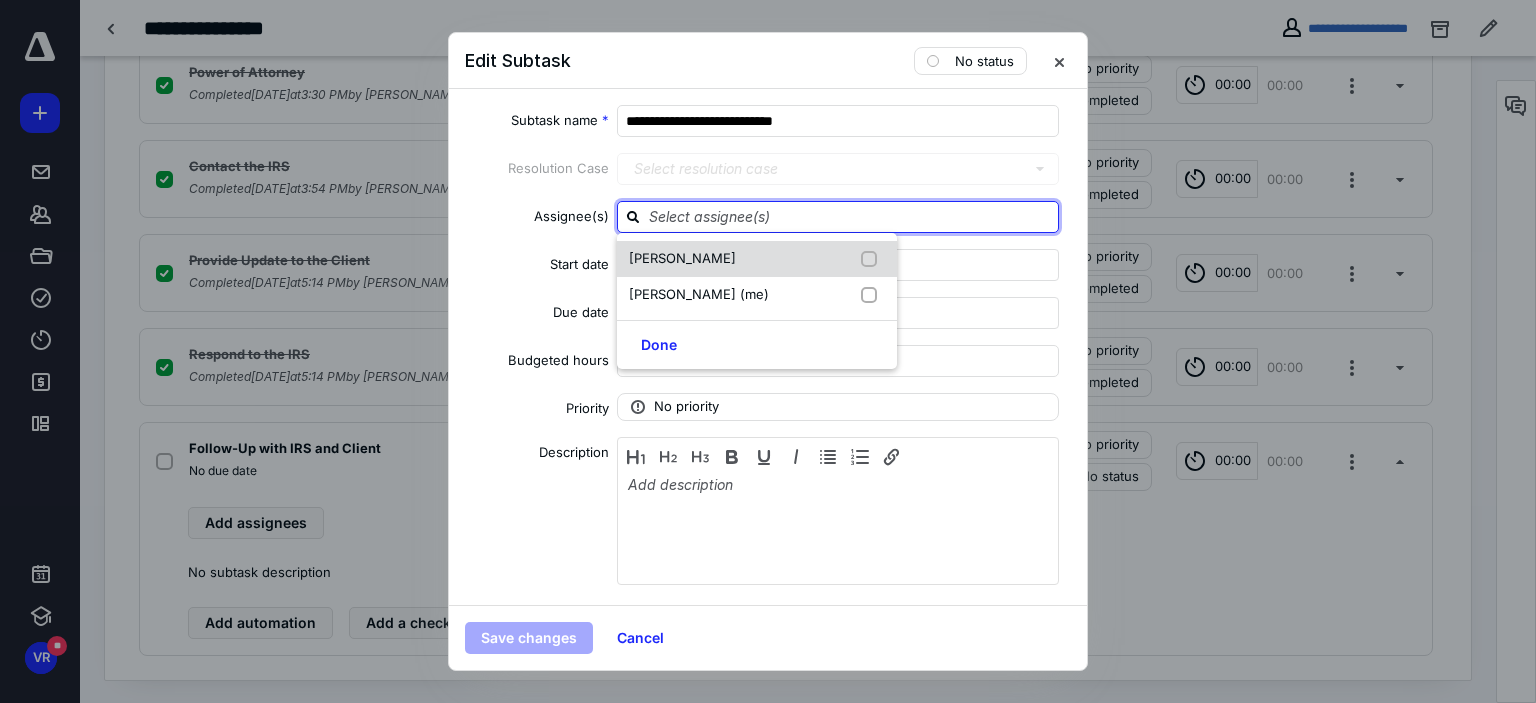click at bounding box center (873, 259) 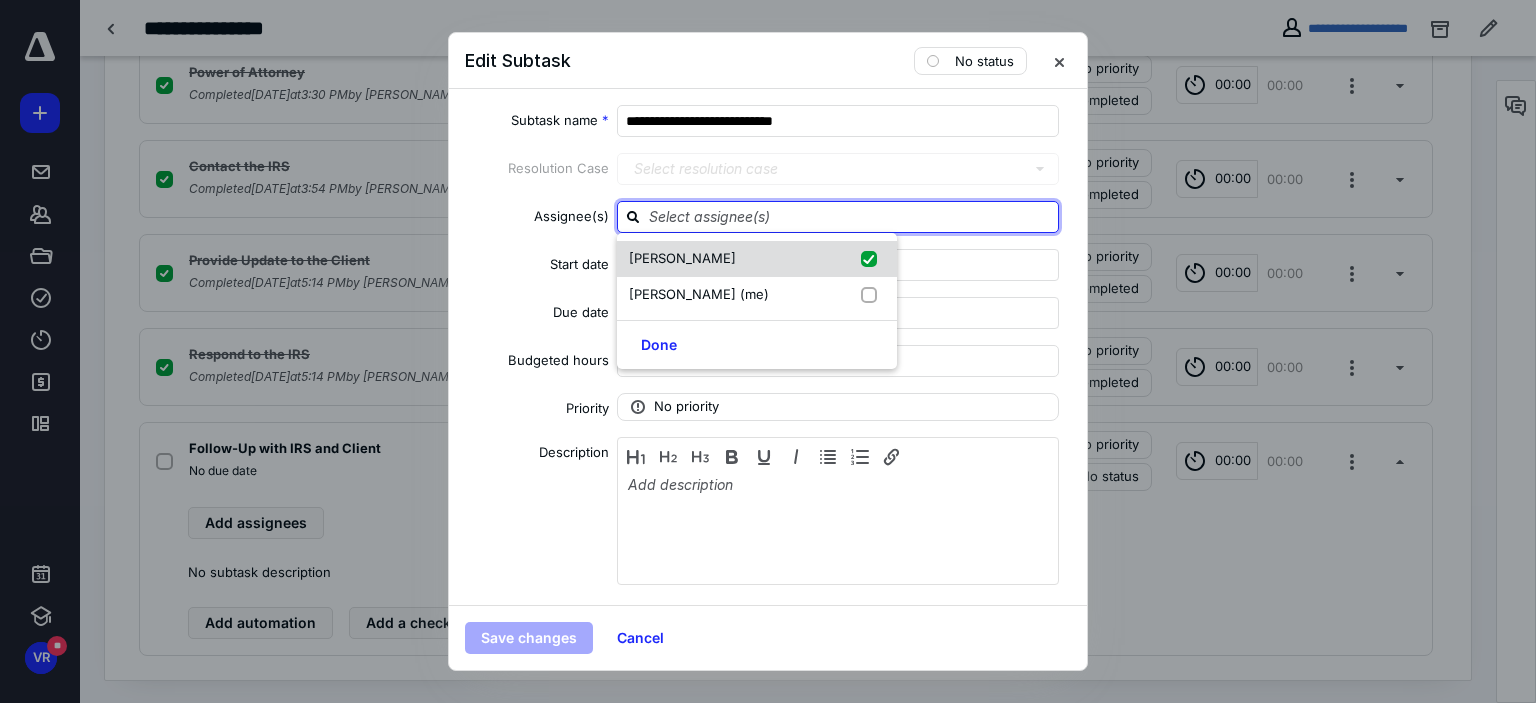 checkbox on "true" 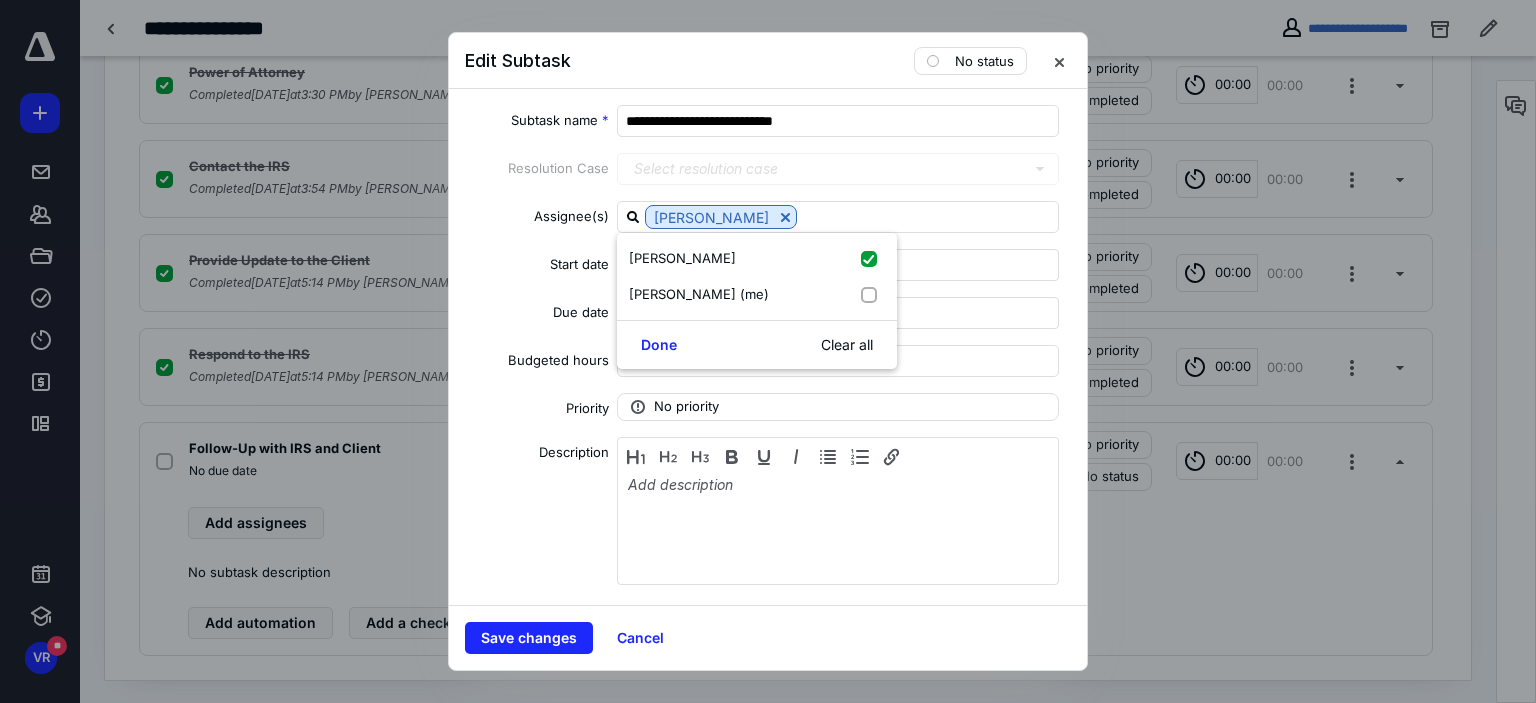 click on "Select a date" at bounding box center (838, 265) 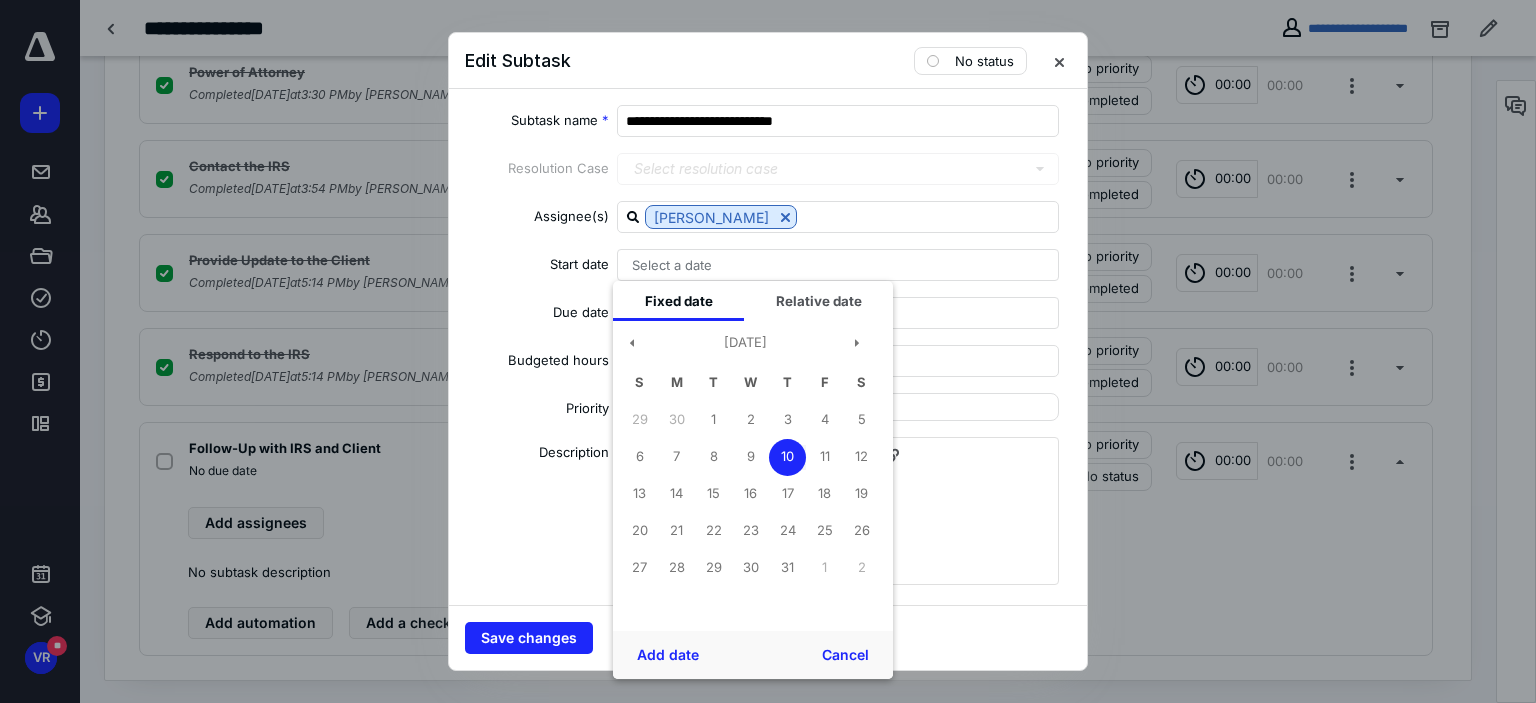 click on "**********" at bounding box center (768, 347) 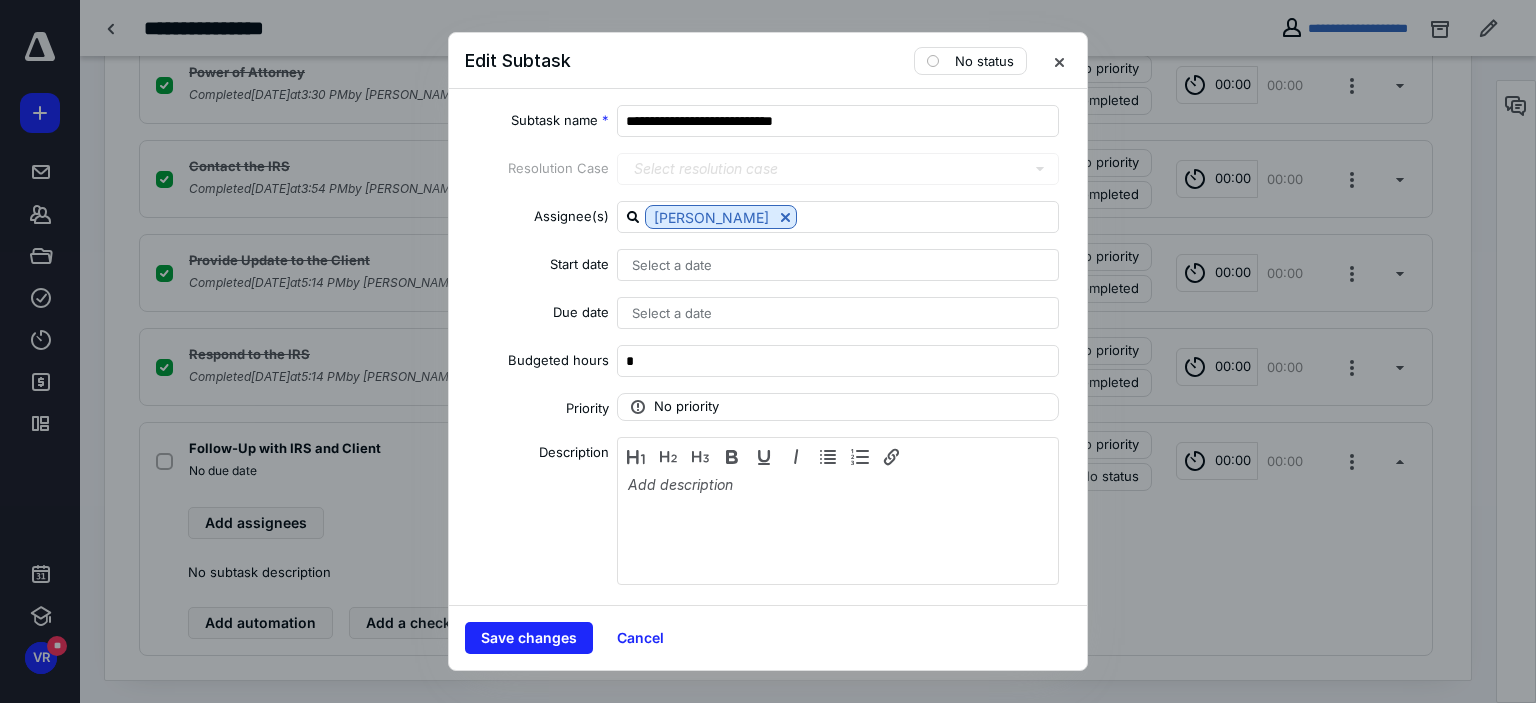 click on "Select a date" at bounding box center (838, 265) 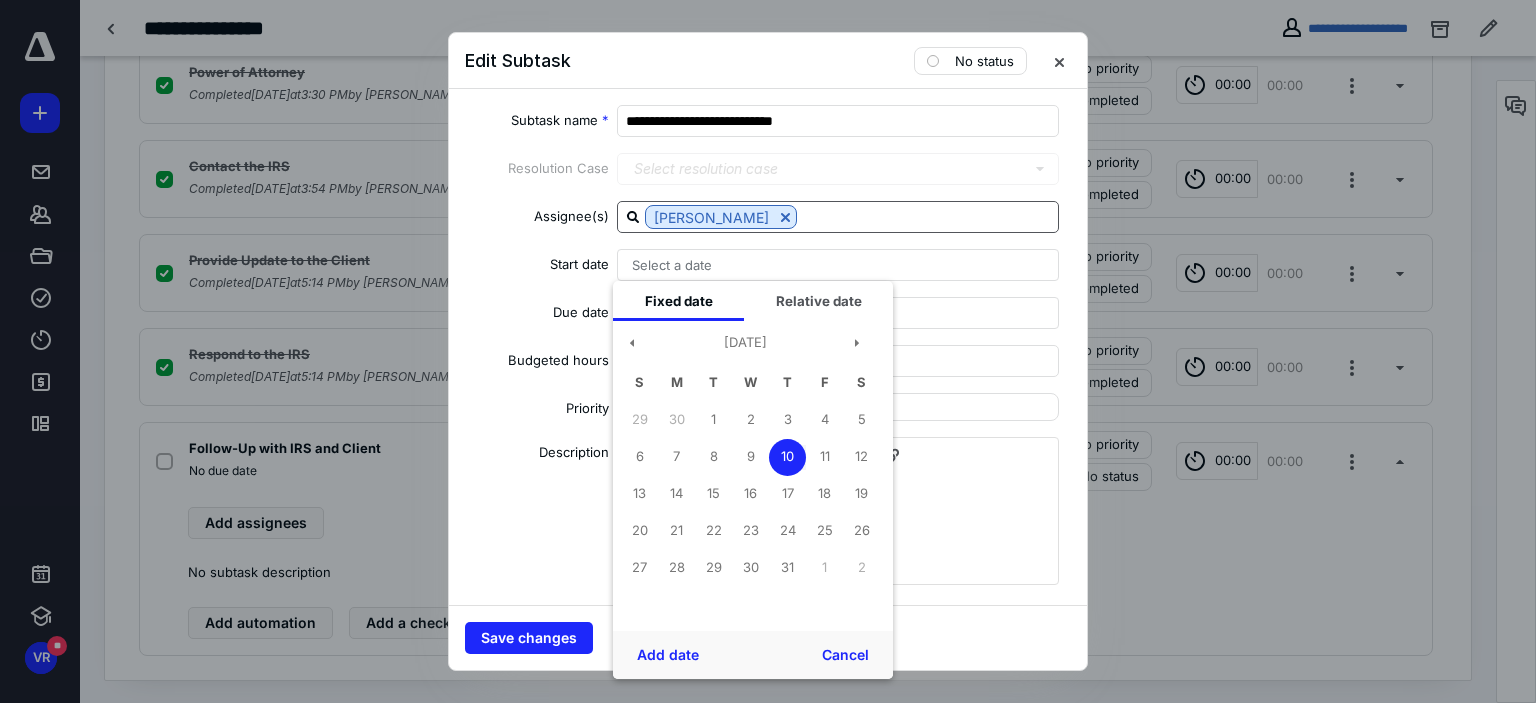 click at bounding box center (927, 216) 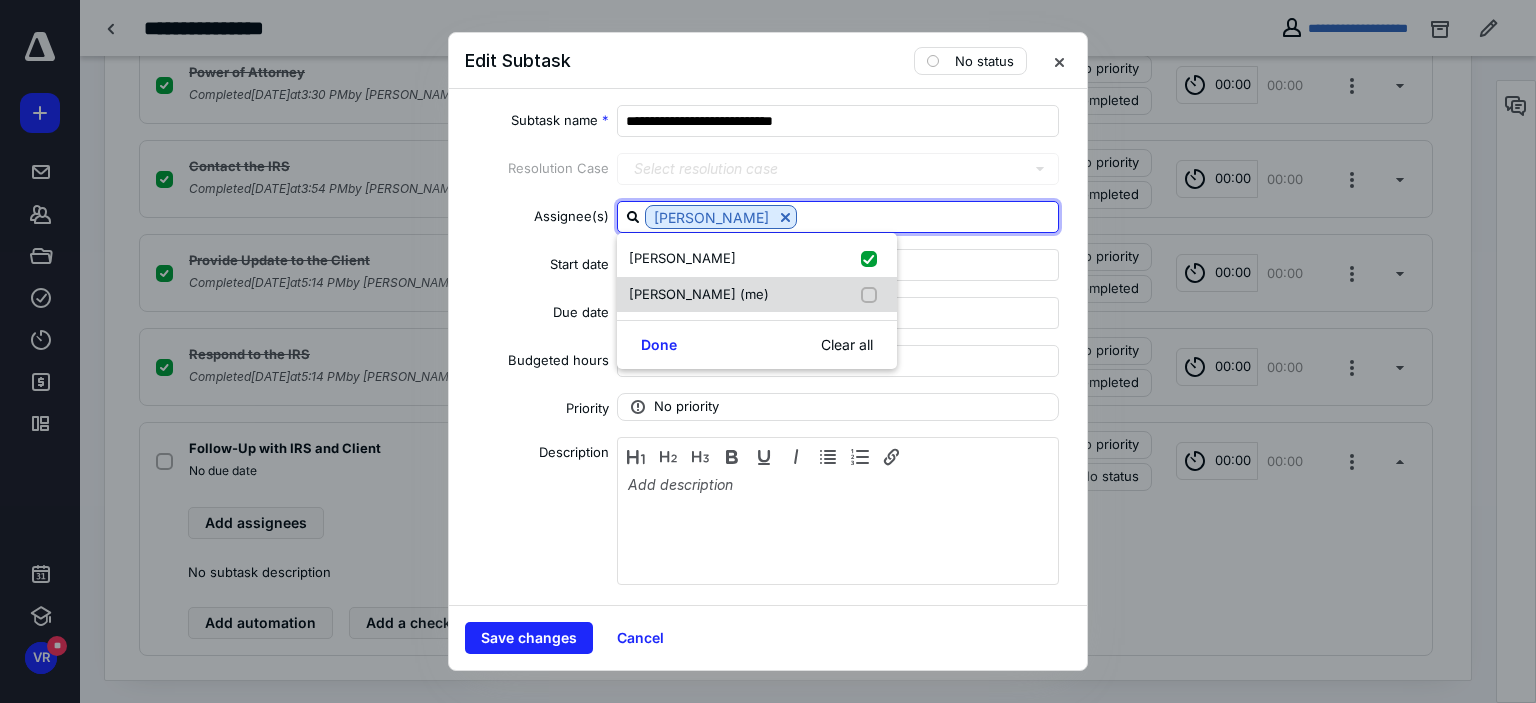 click on "[PERSON_NAME] (me)" at bounding box center [757, 295] 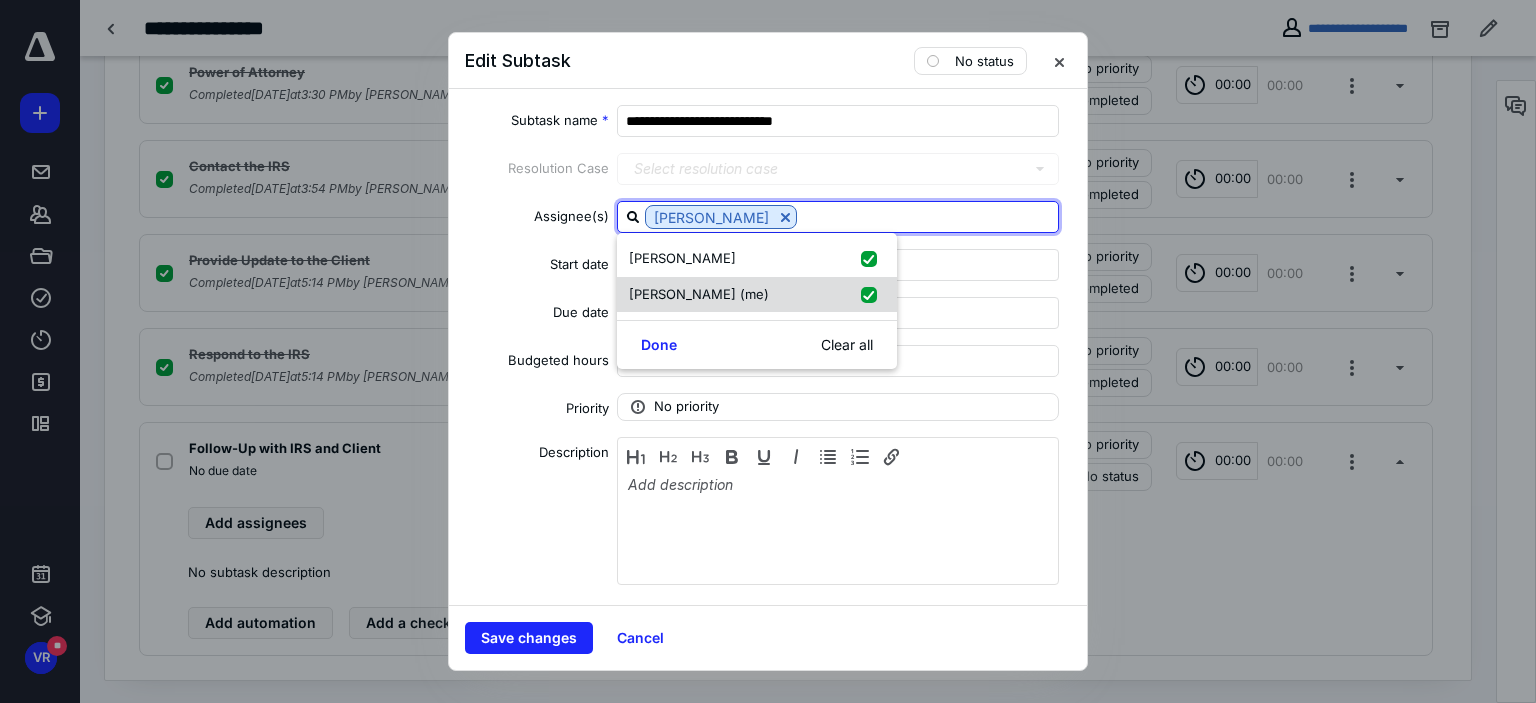 checkbox on "true" 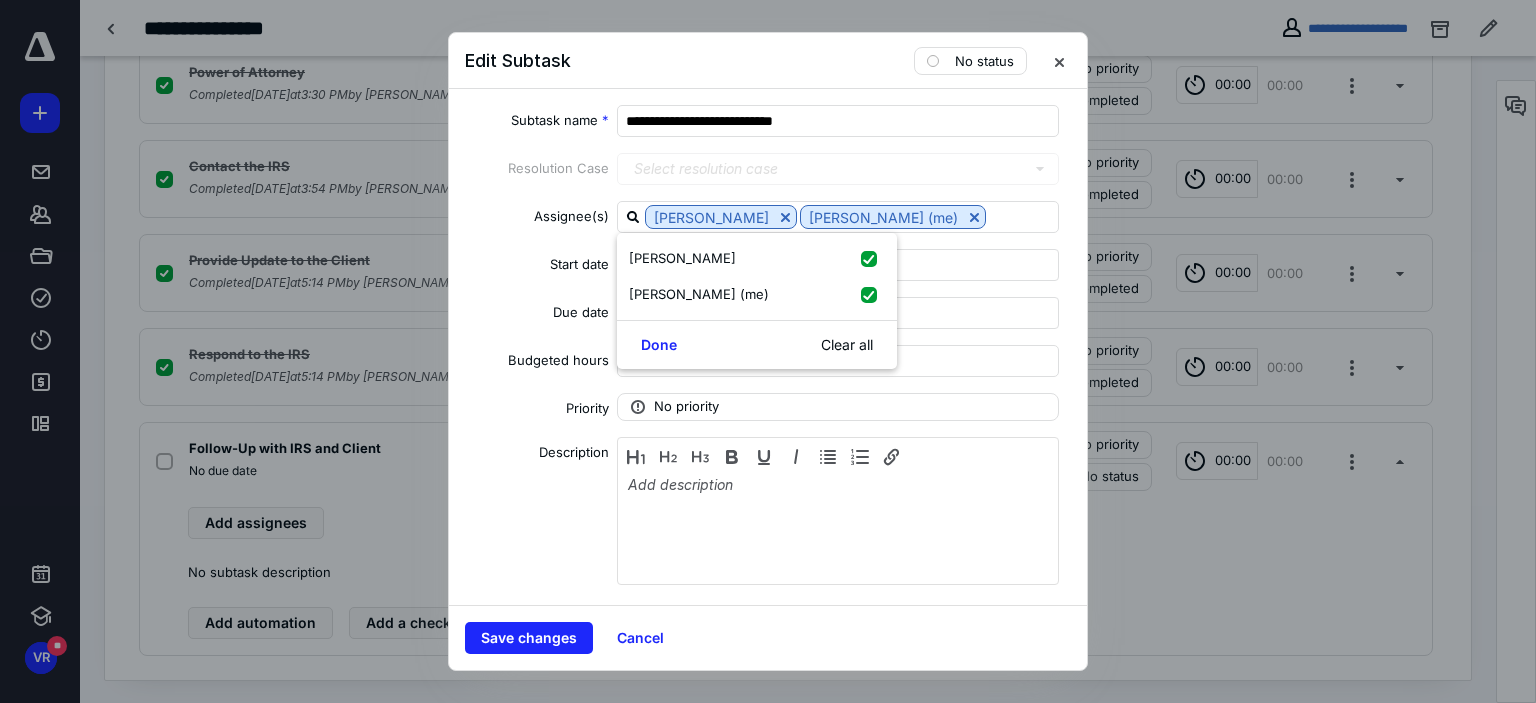 click on "Select a date" at bounding box center (838, 265) 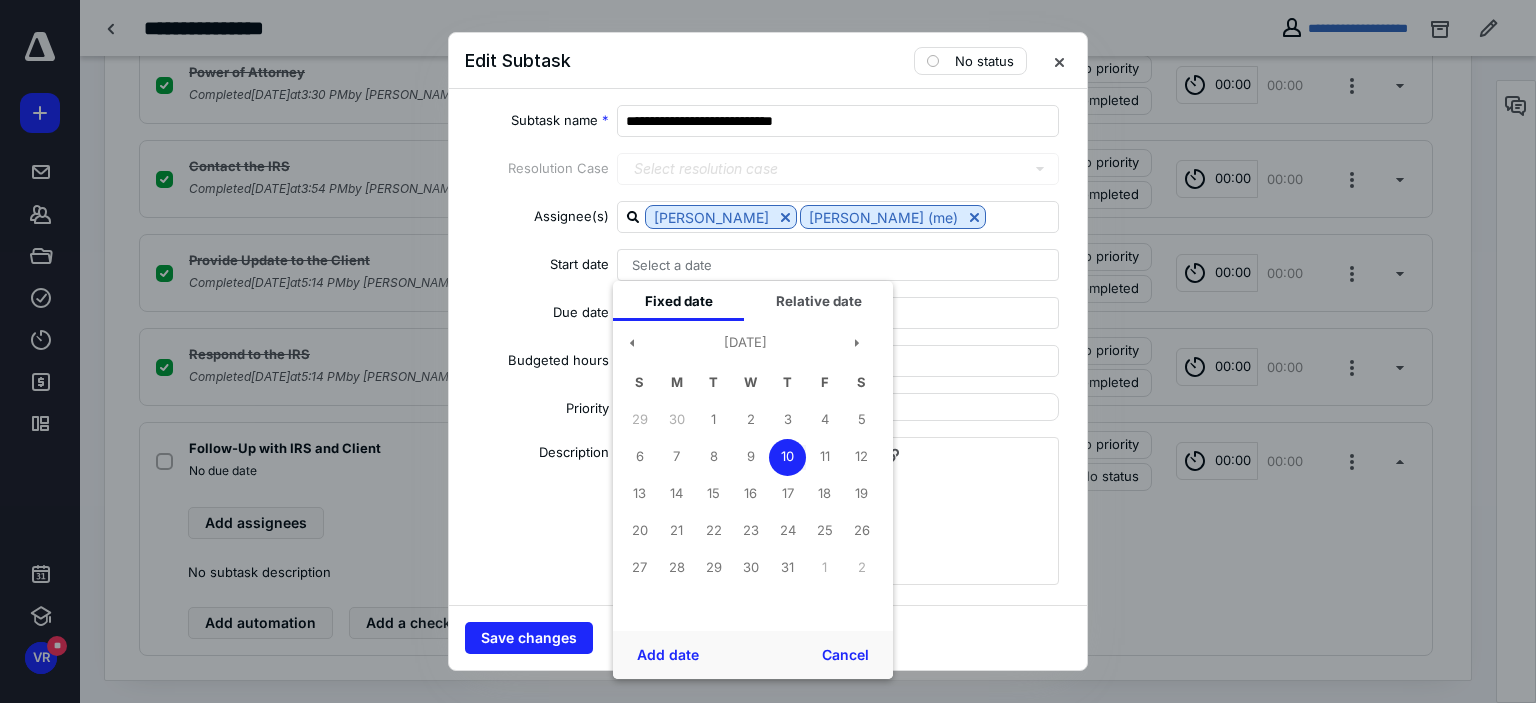 click on "Select a date" at bounding box center (838, 265) 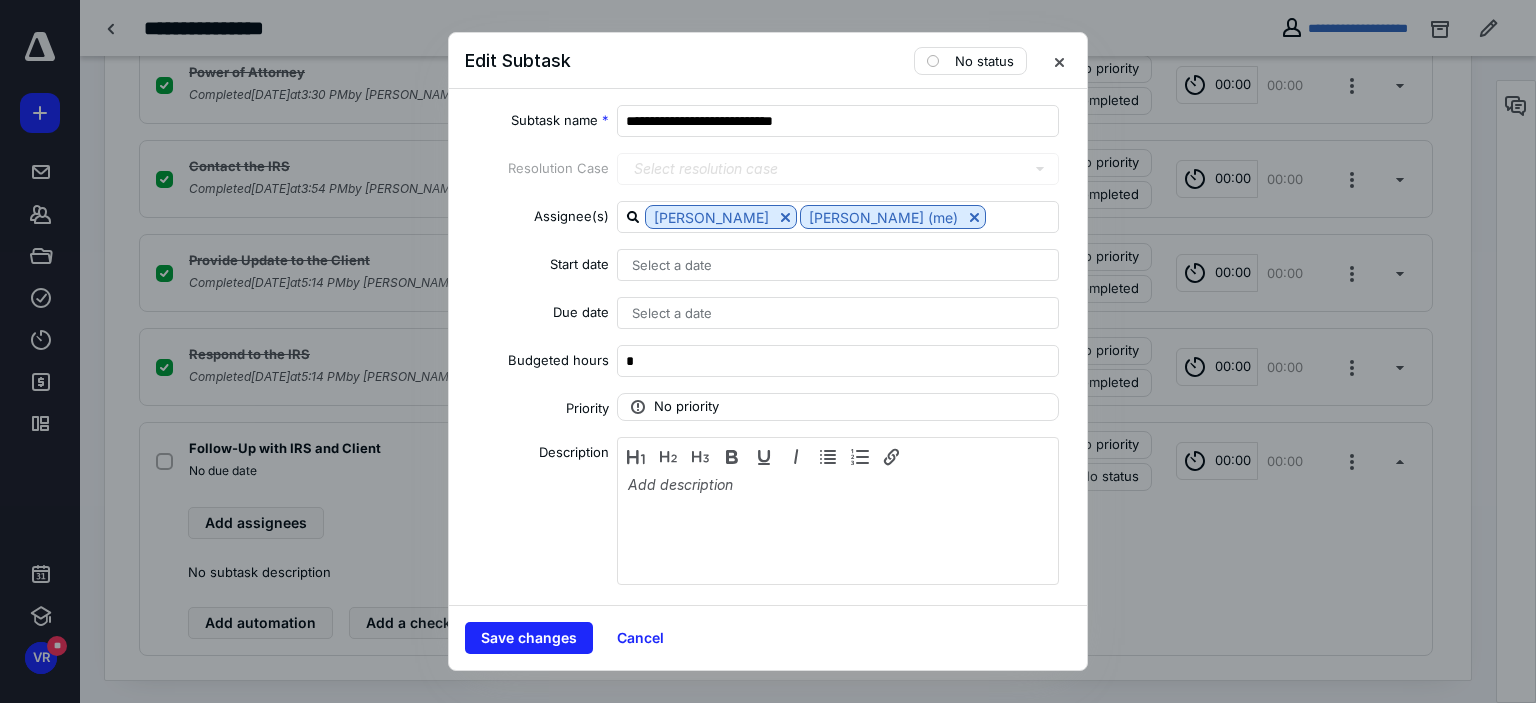 click on "Select a date" at bounding box center (838, 265) 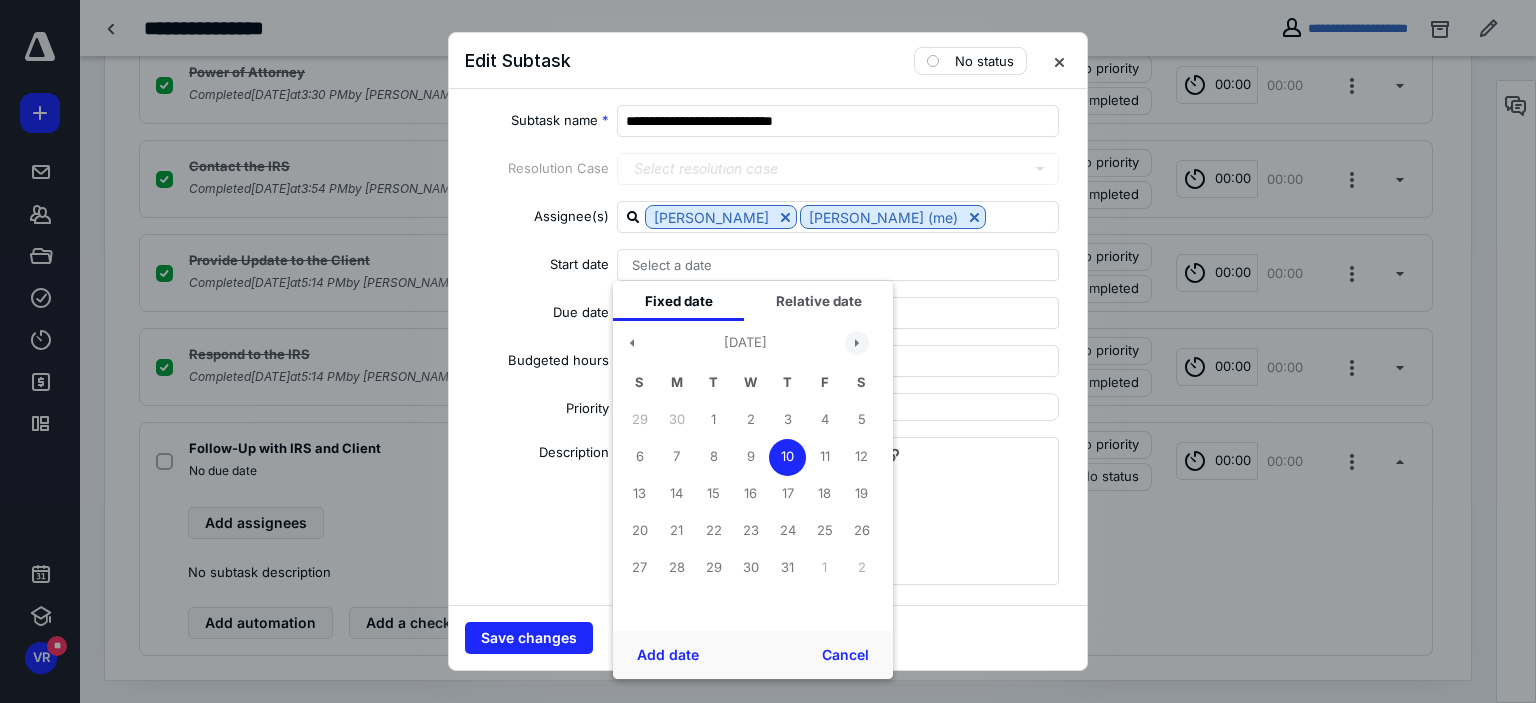 click at bounding box center (857, 343) 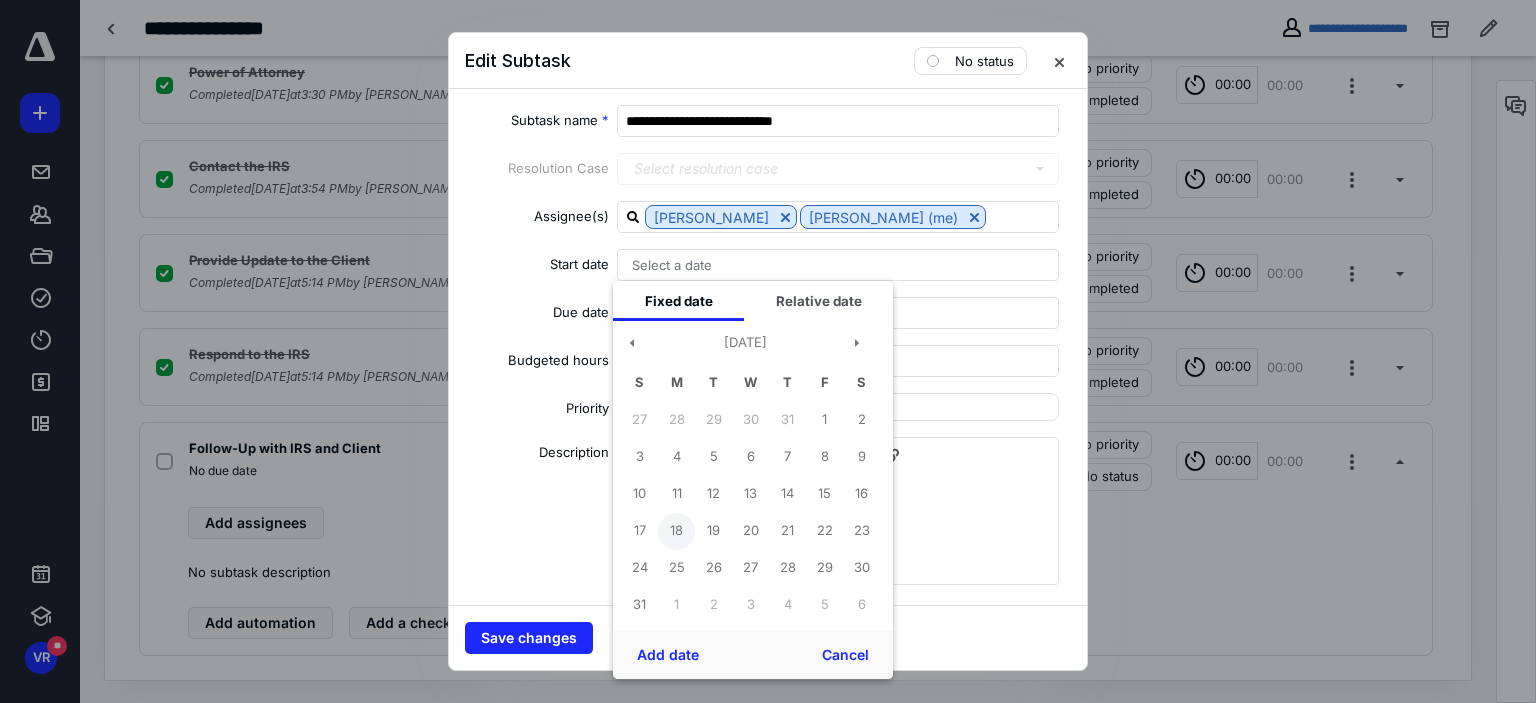 click on "18" at bounding box center [676, 531] 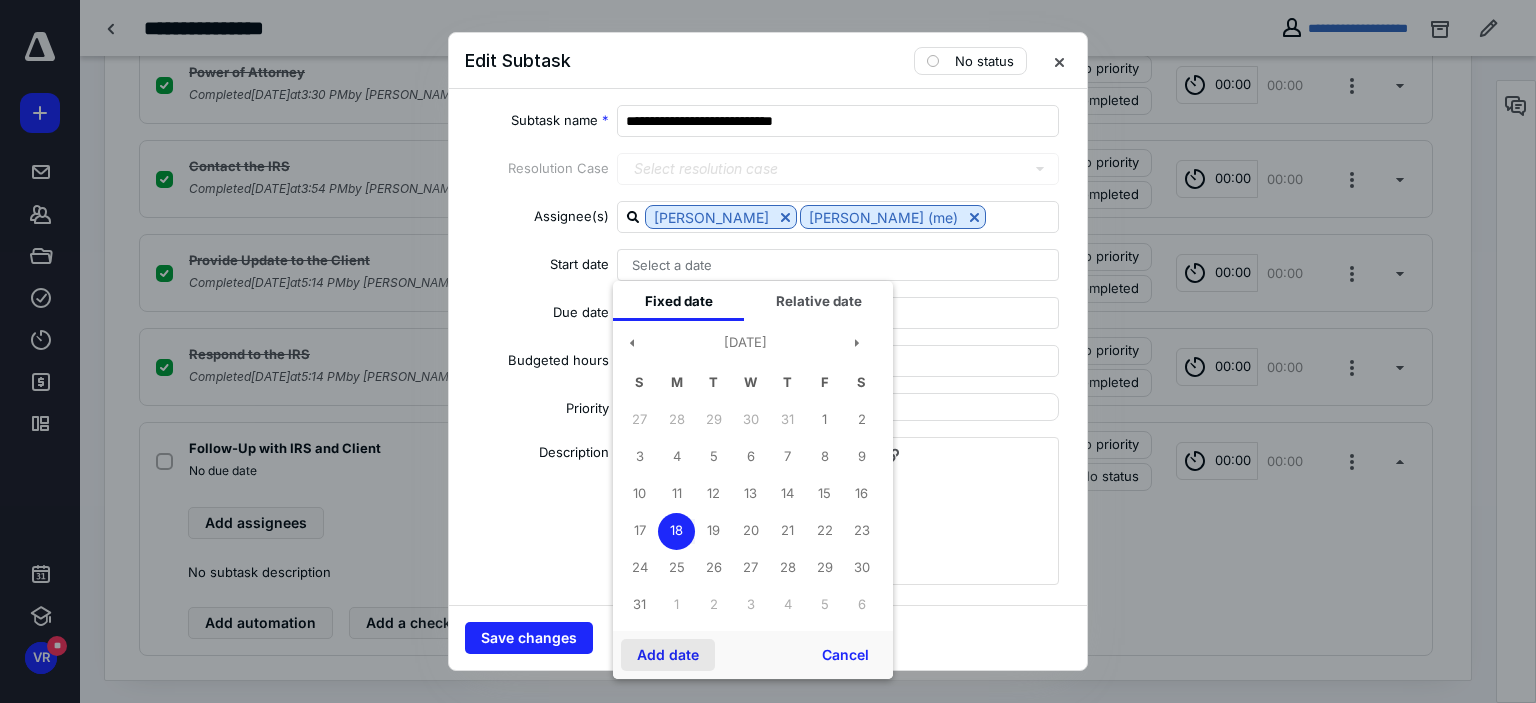 click on "Add date" at bounding box center [668, 655] 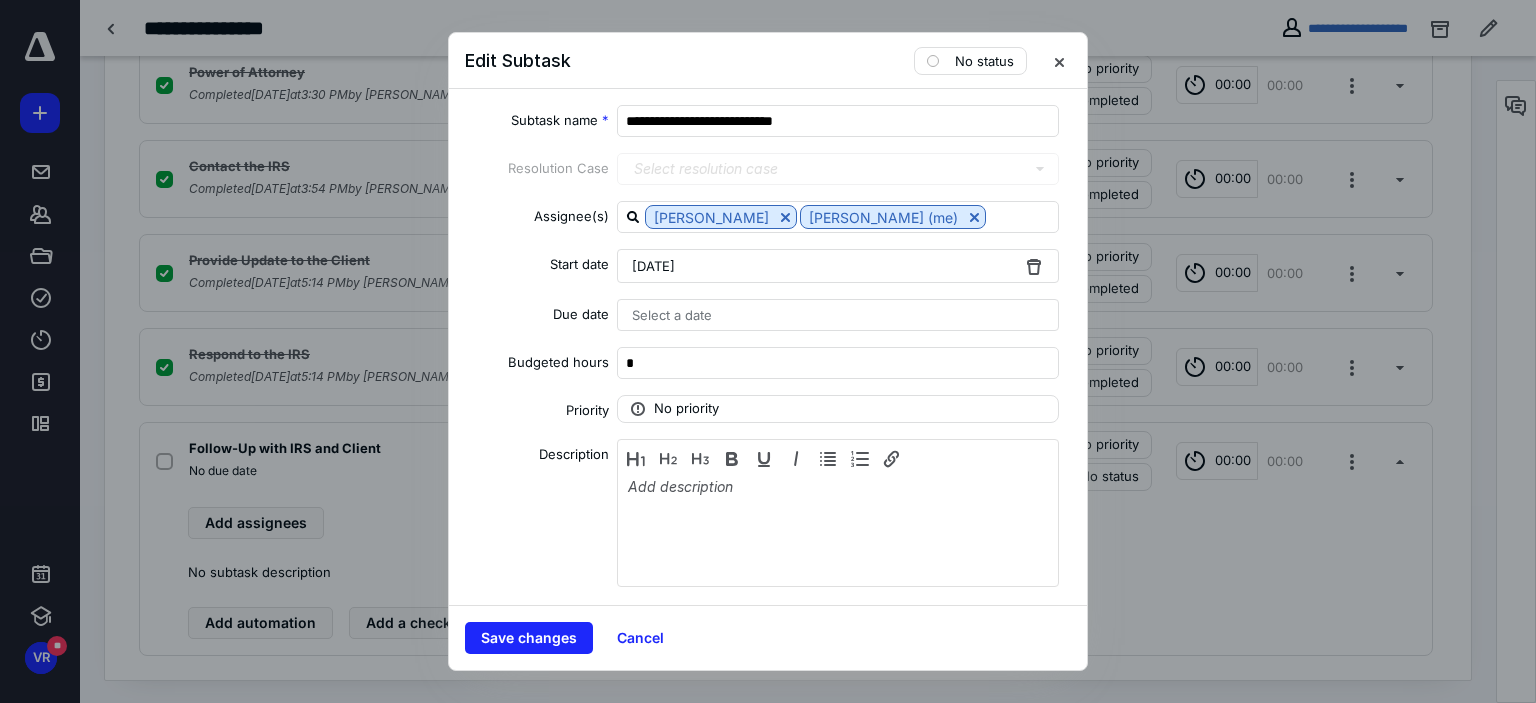 click on "Select a date" at bounding box center [838, 315] 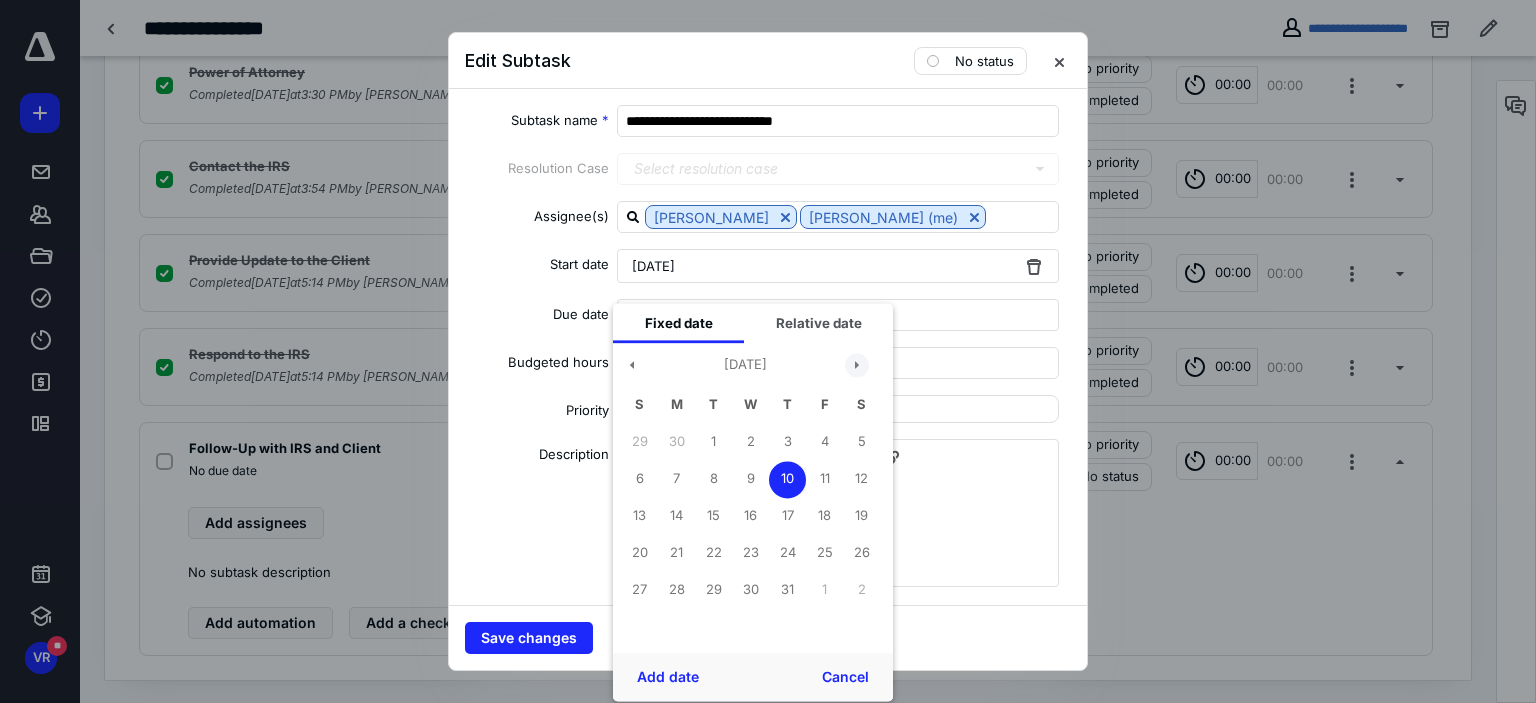 click at bounding box center [857, 365] 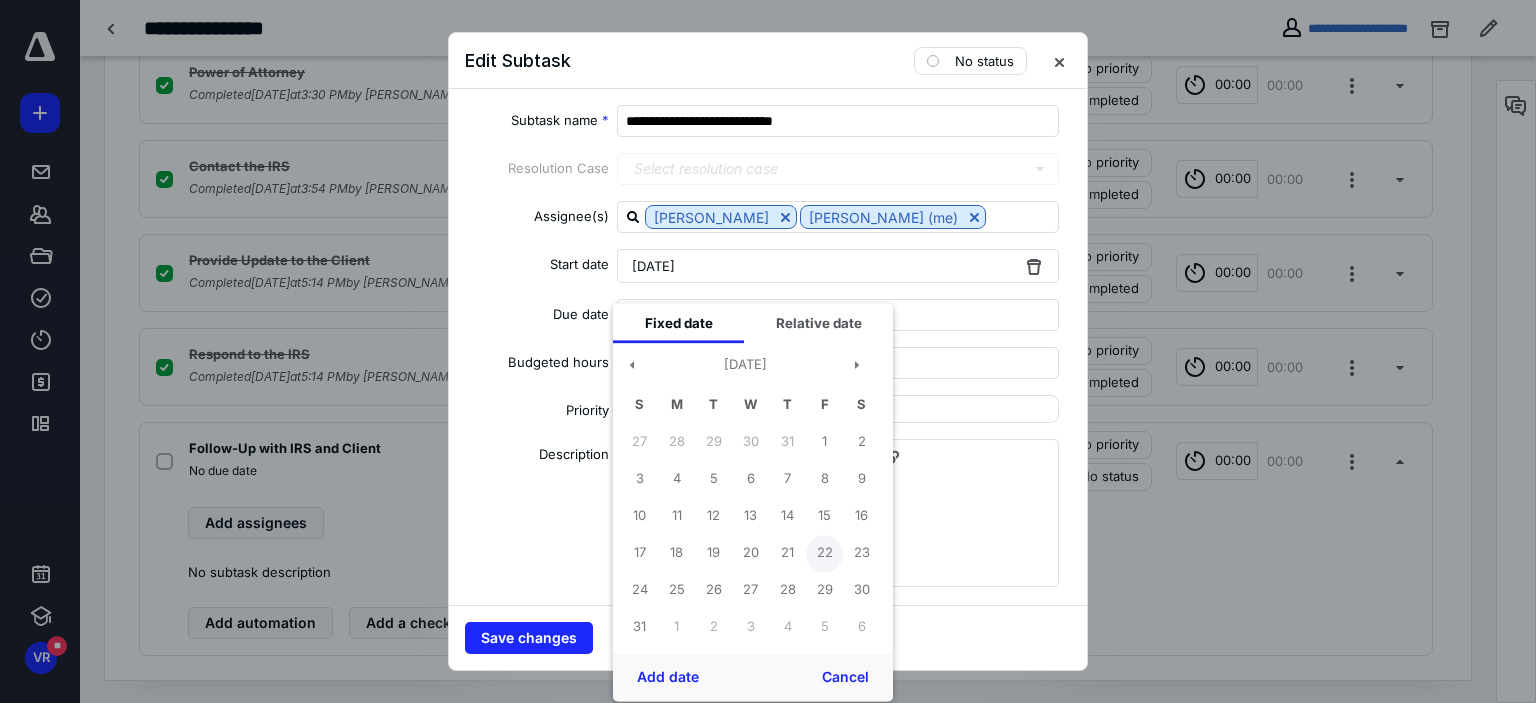 click on "22" at bounding box center (824, 553) 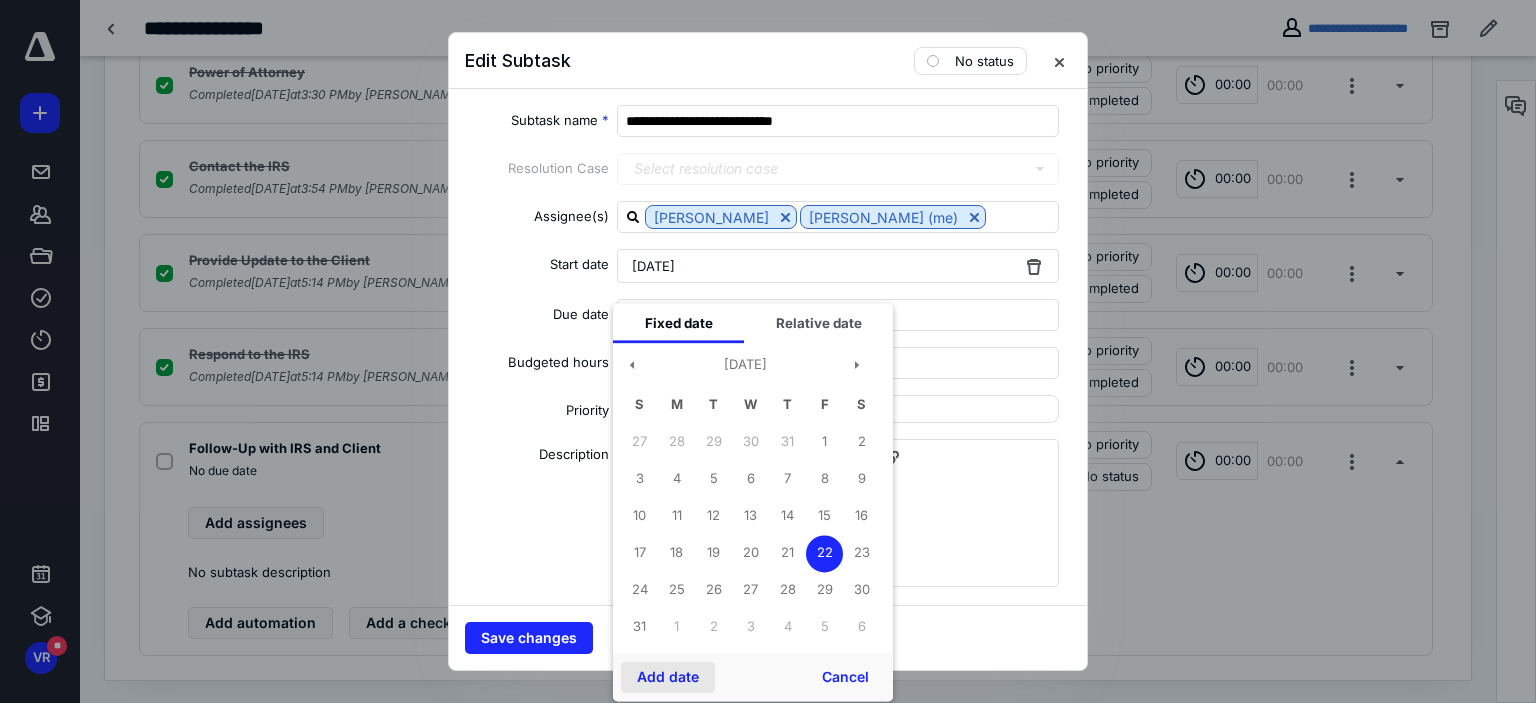 click on "Add date" at bounding box center (668, 677) 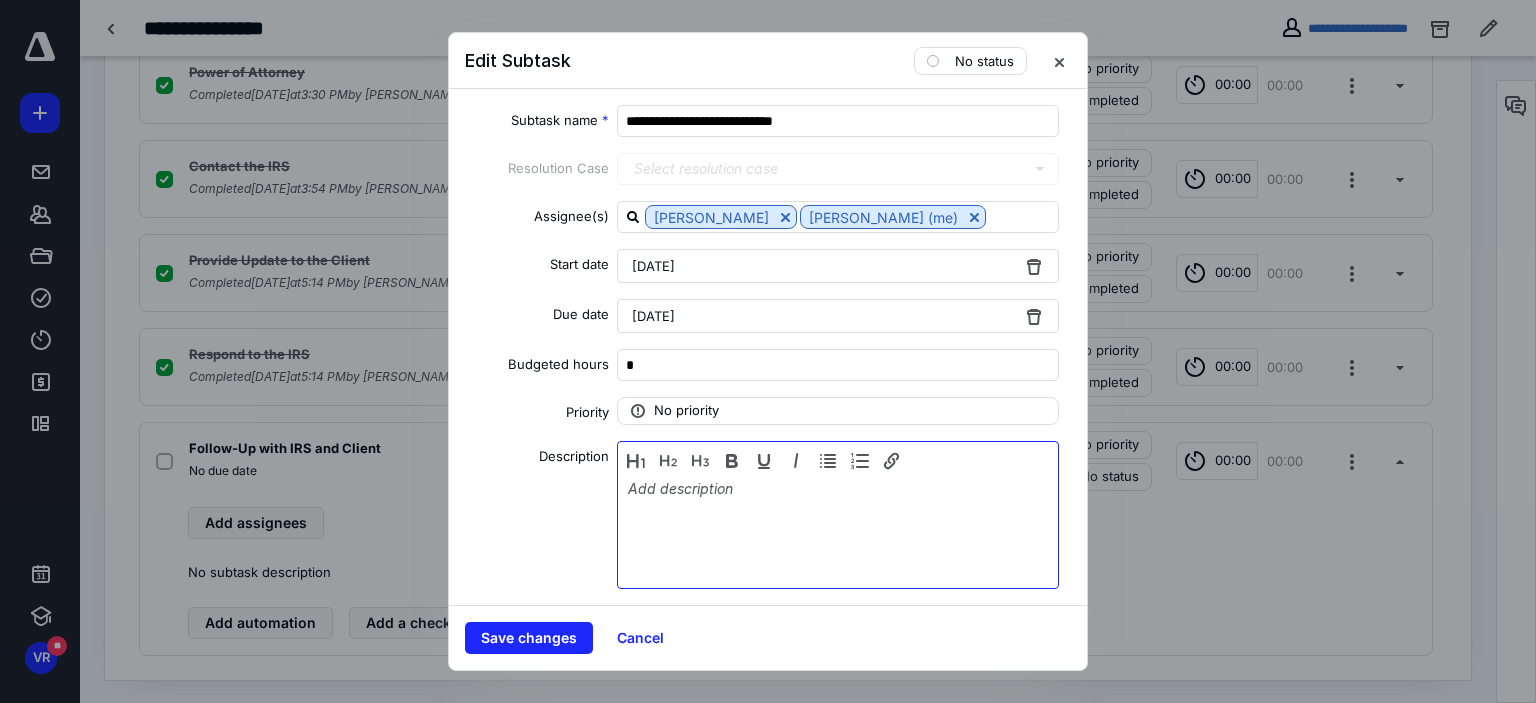 click at bounding box center [838, 530] 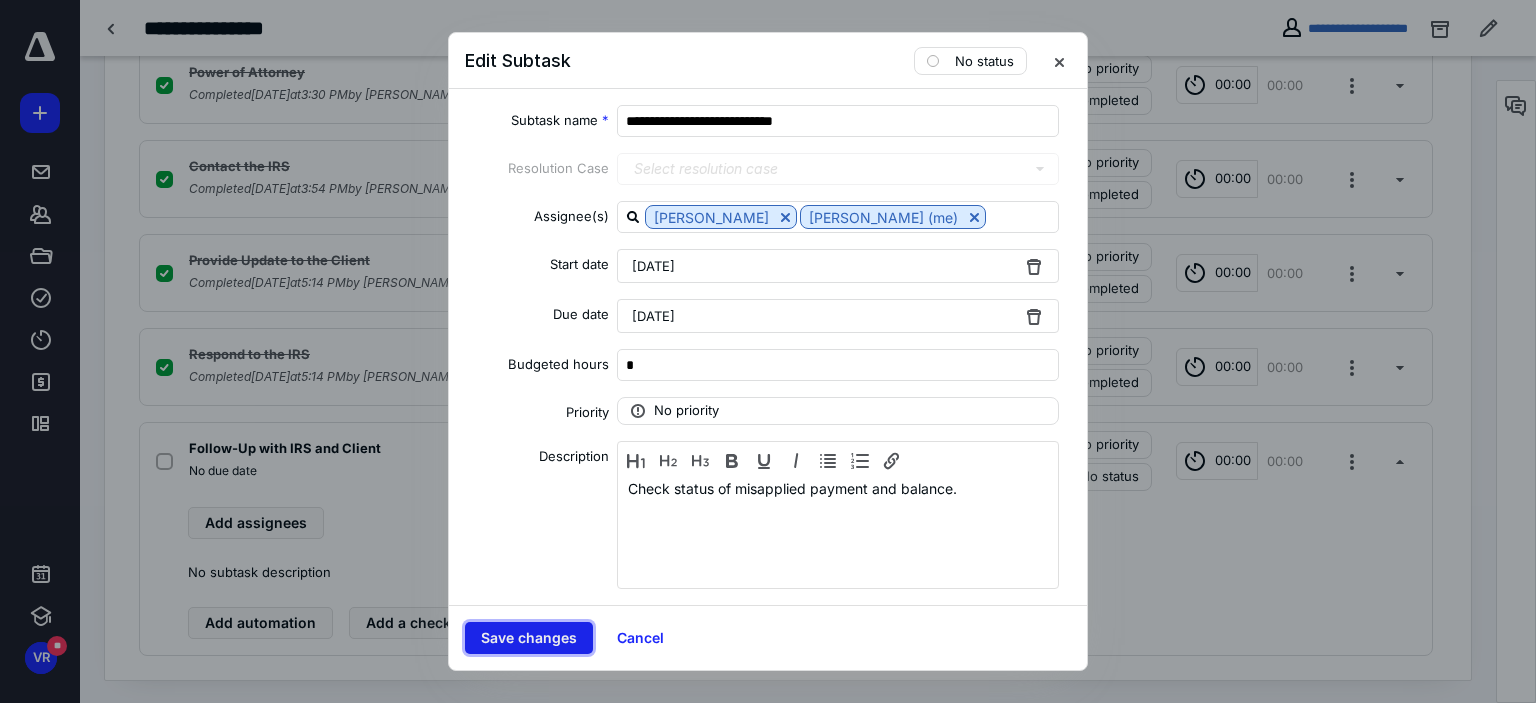 click on "Save changes" at bounding box center (529, 638) 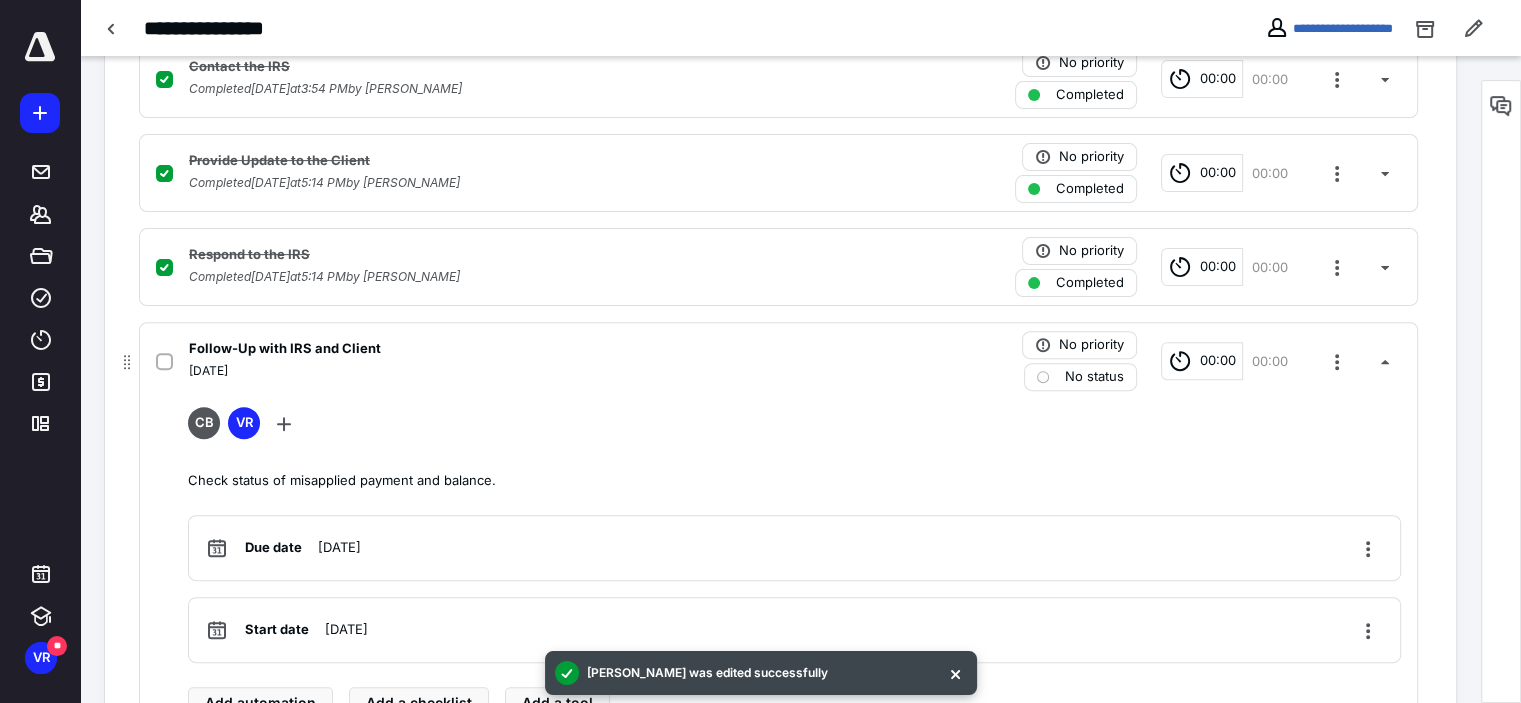 scroll, scrollTop: 712, scrollLeft: 0, axis: vertical 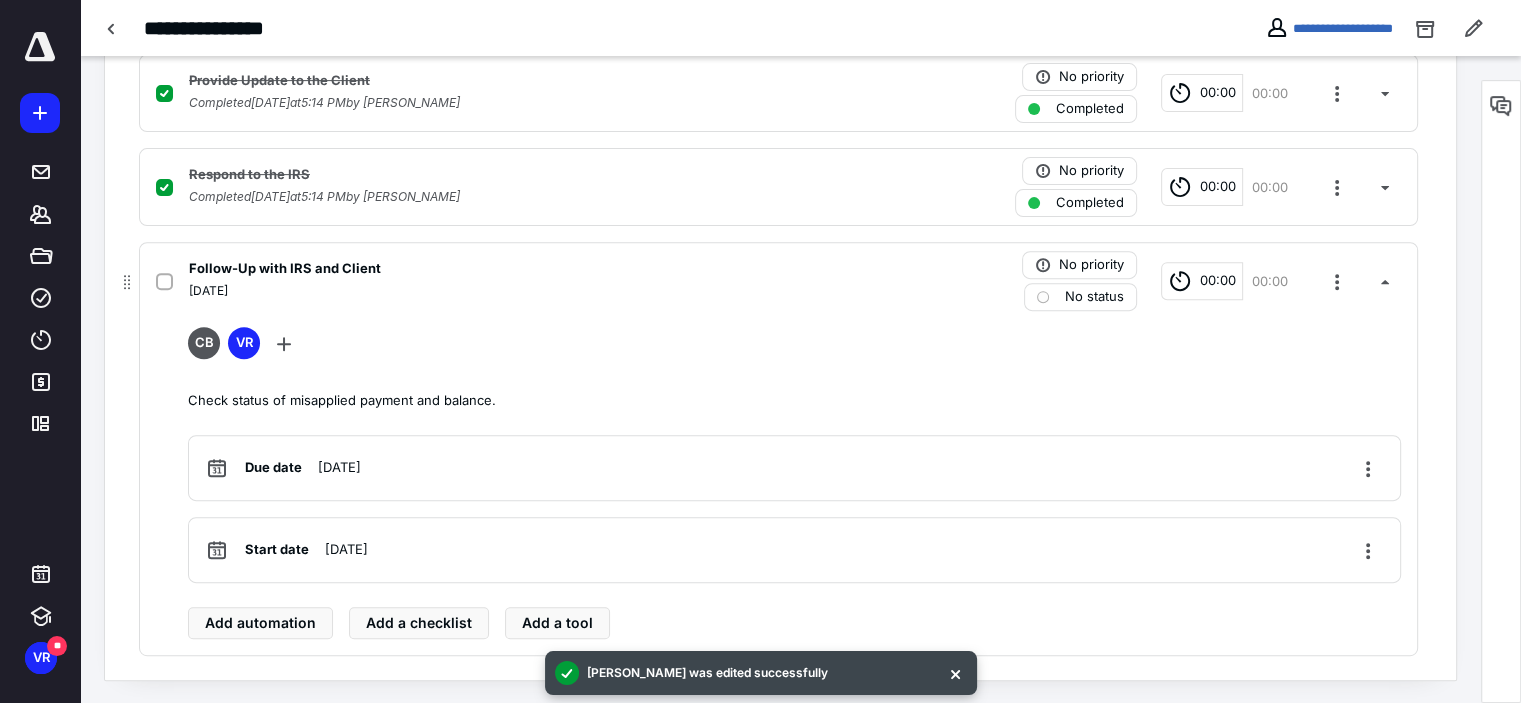 click on "Due date [DATE]" at bounding box center (794, 468) 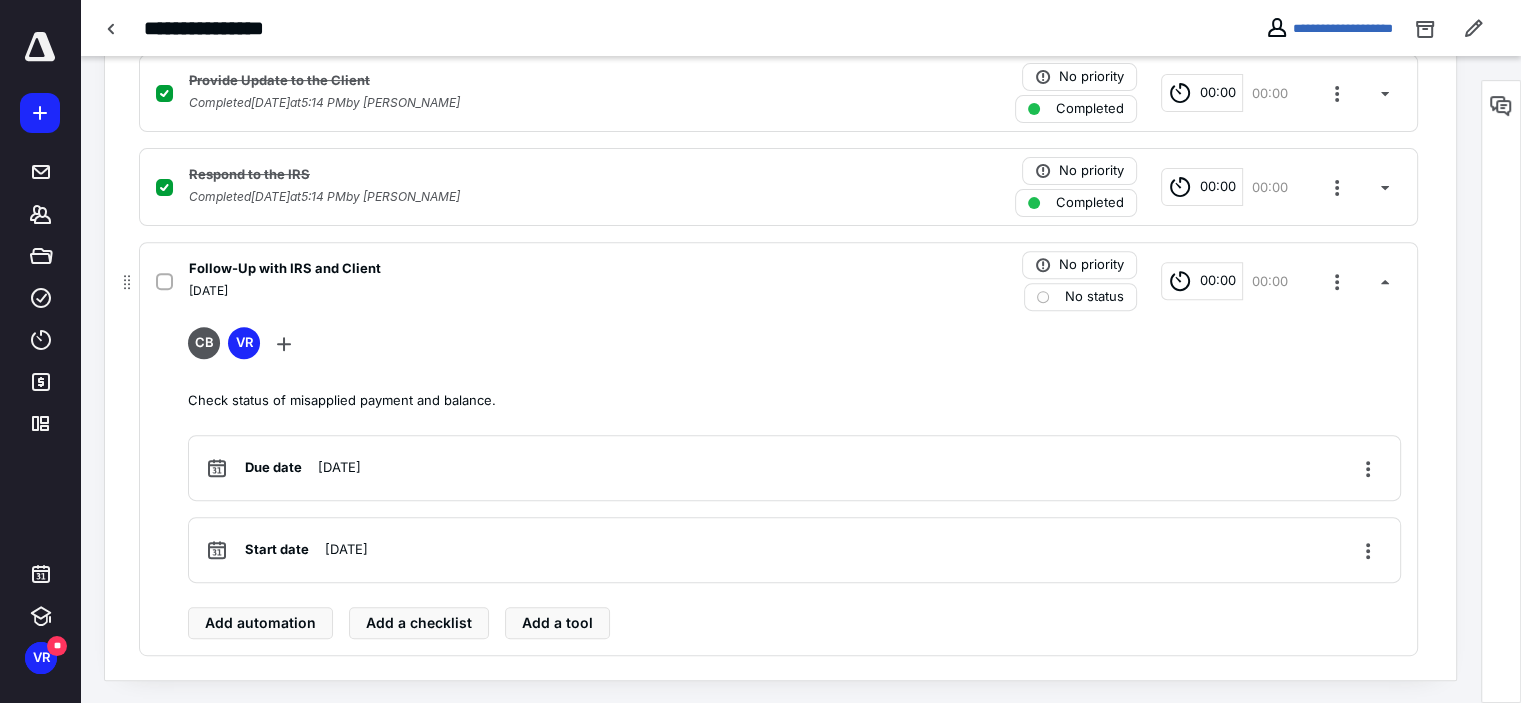 click on "Due date [DATE]" at bounding box center (283, 468) 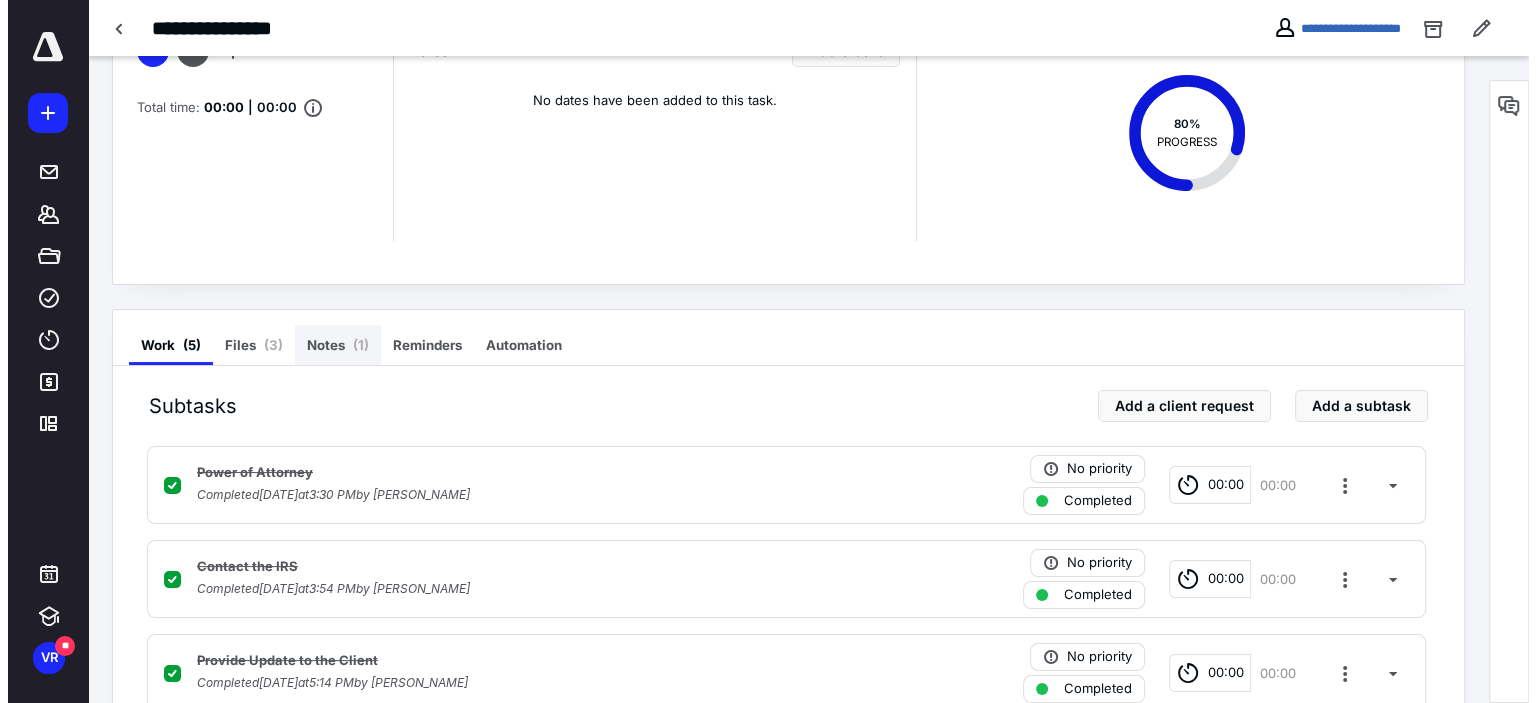 scroll, scrollTop: 0, scrollLeft: 0, axis: both 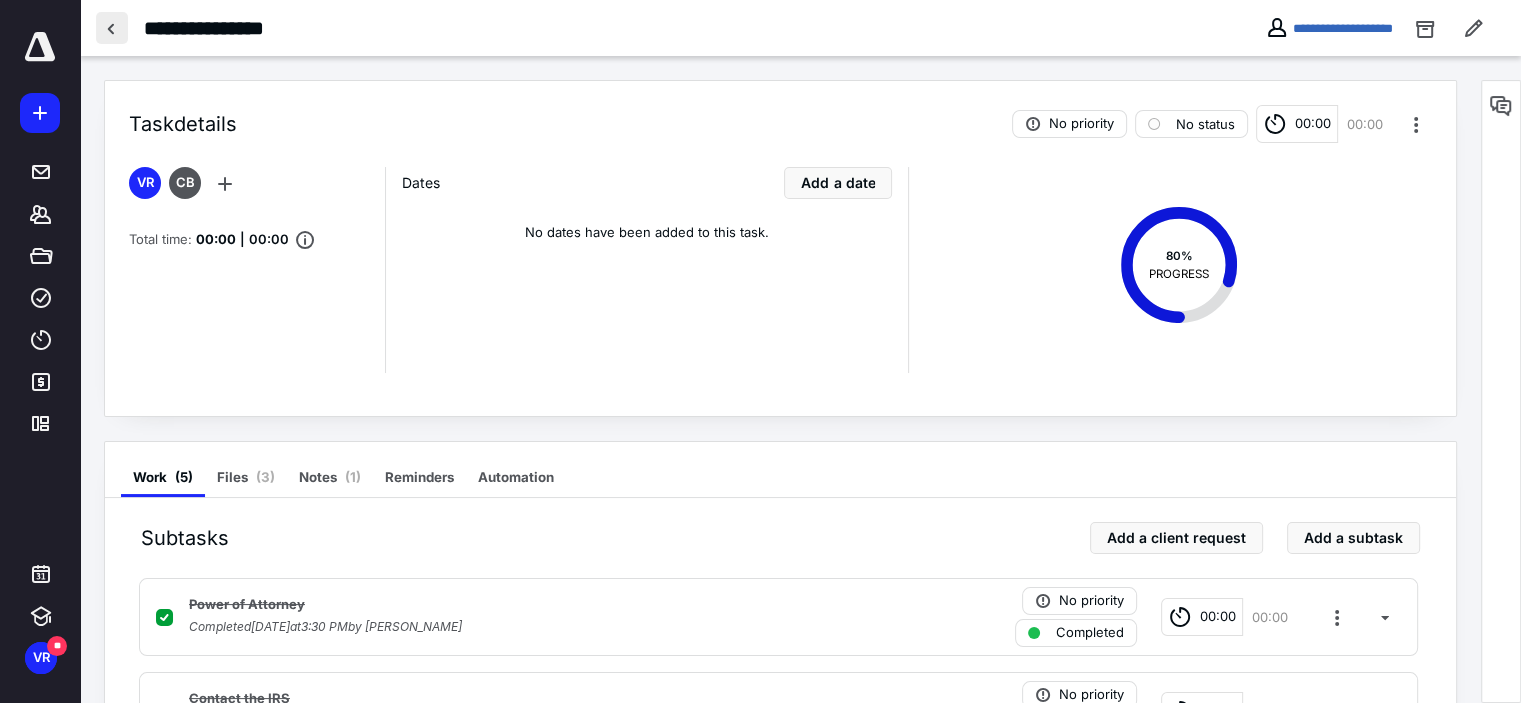 click at bounding box center [112, 28] 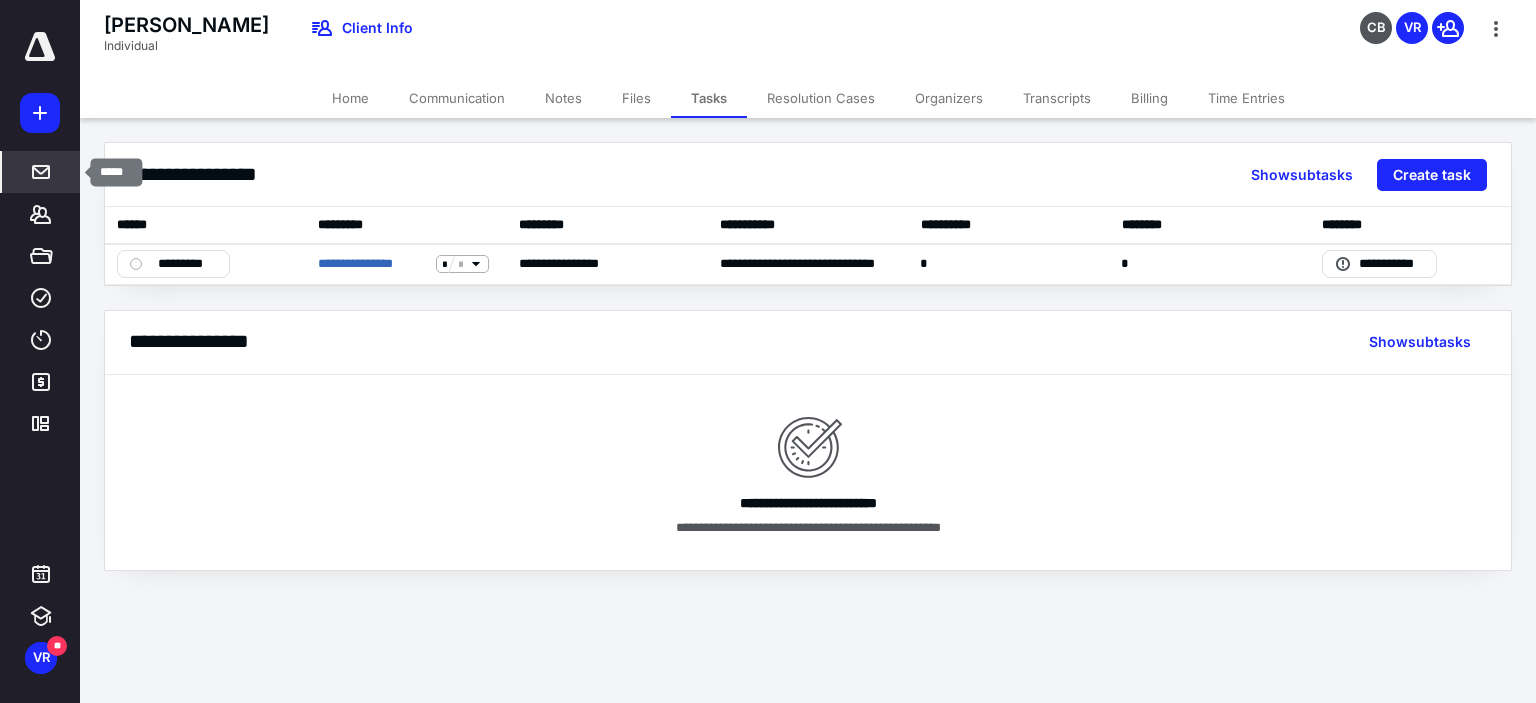 click 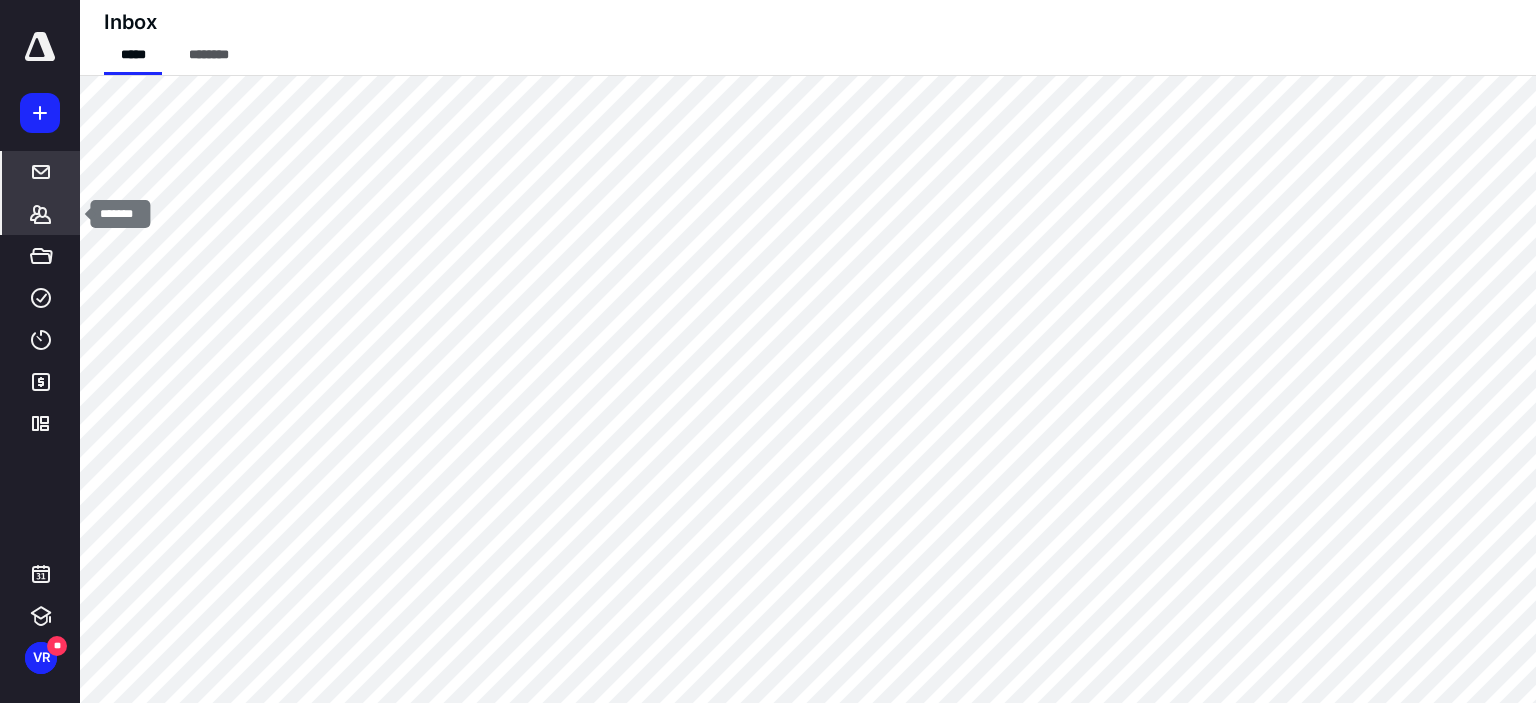 click 